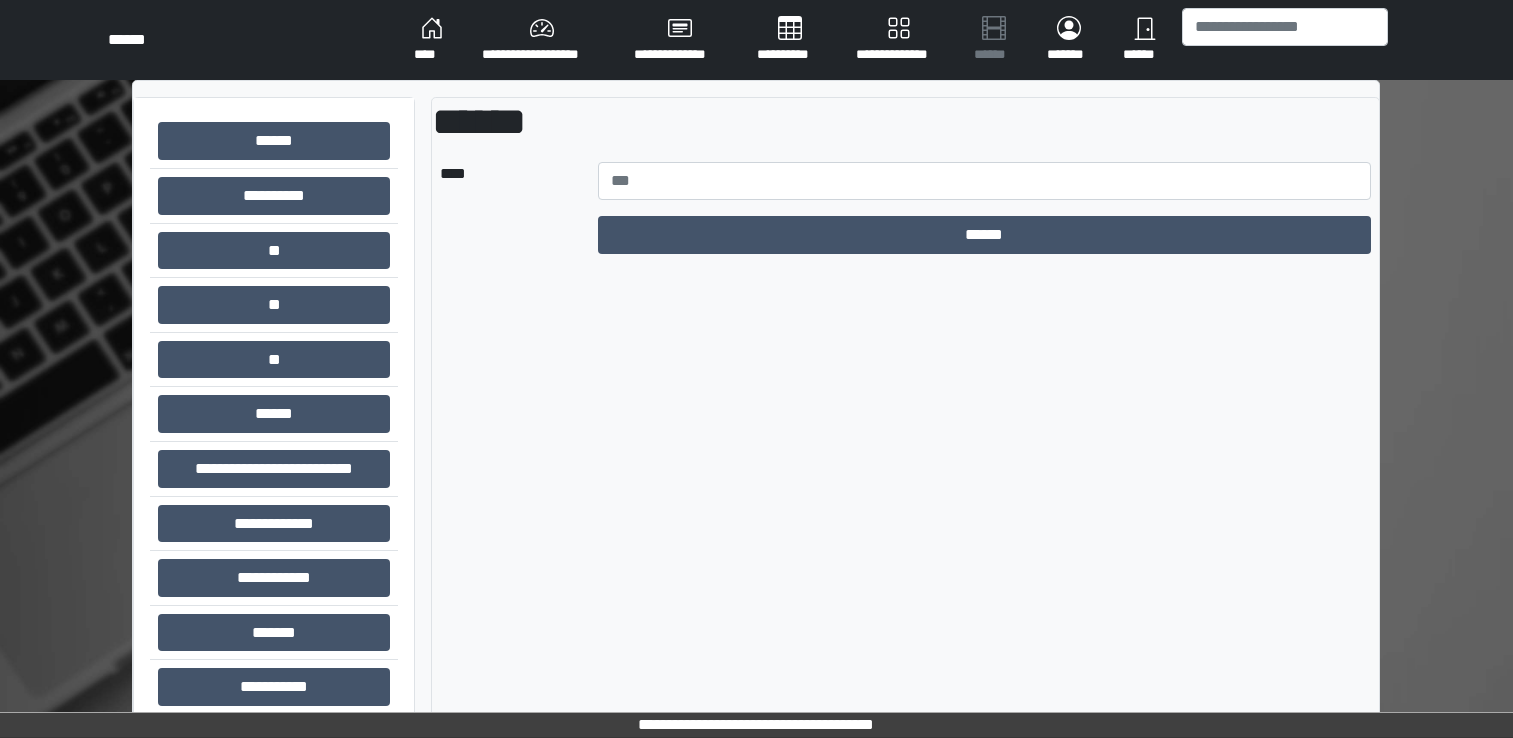 scroll, scrollTop: 0, scrollLeft: 0, axis: both 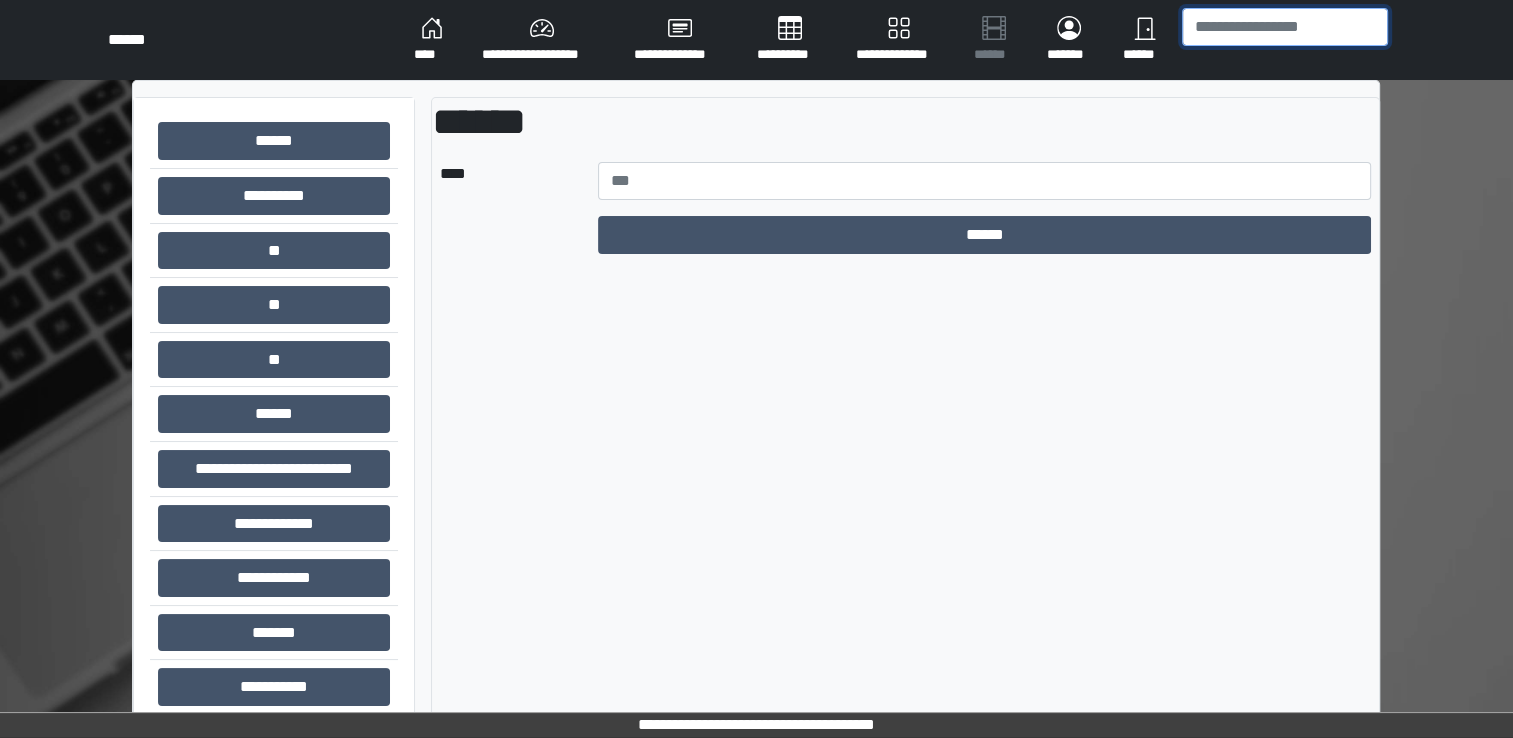 click at bounding box center (1285, 27) 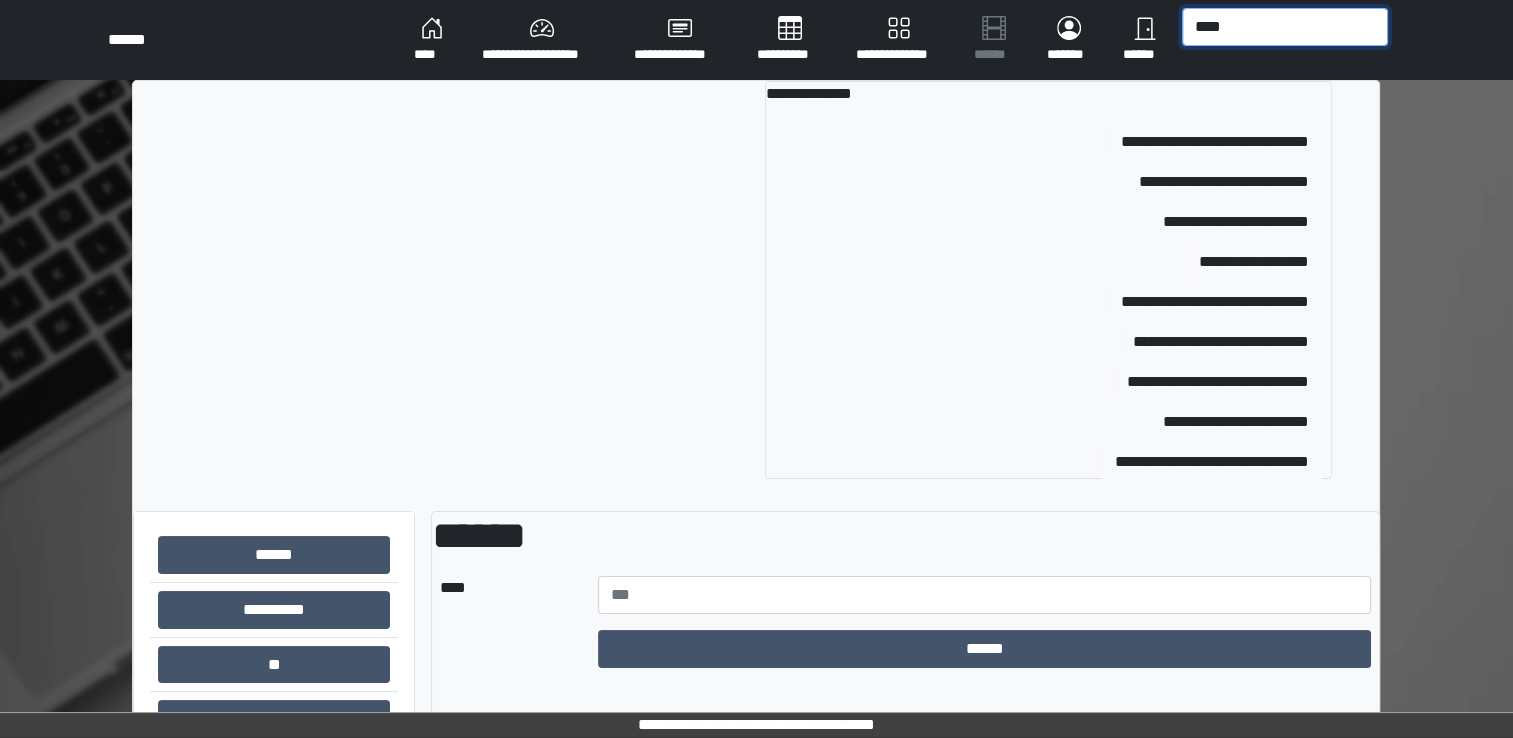 type on "****" 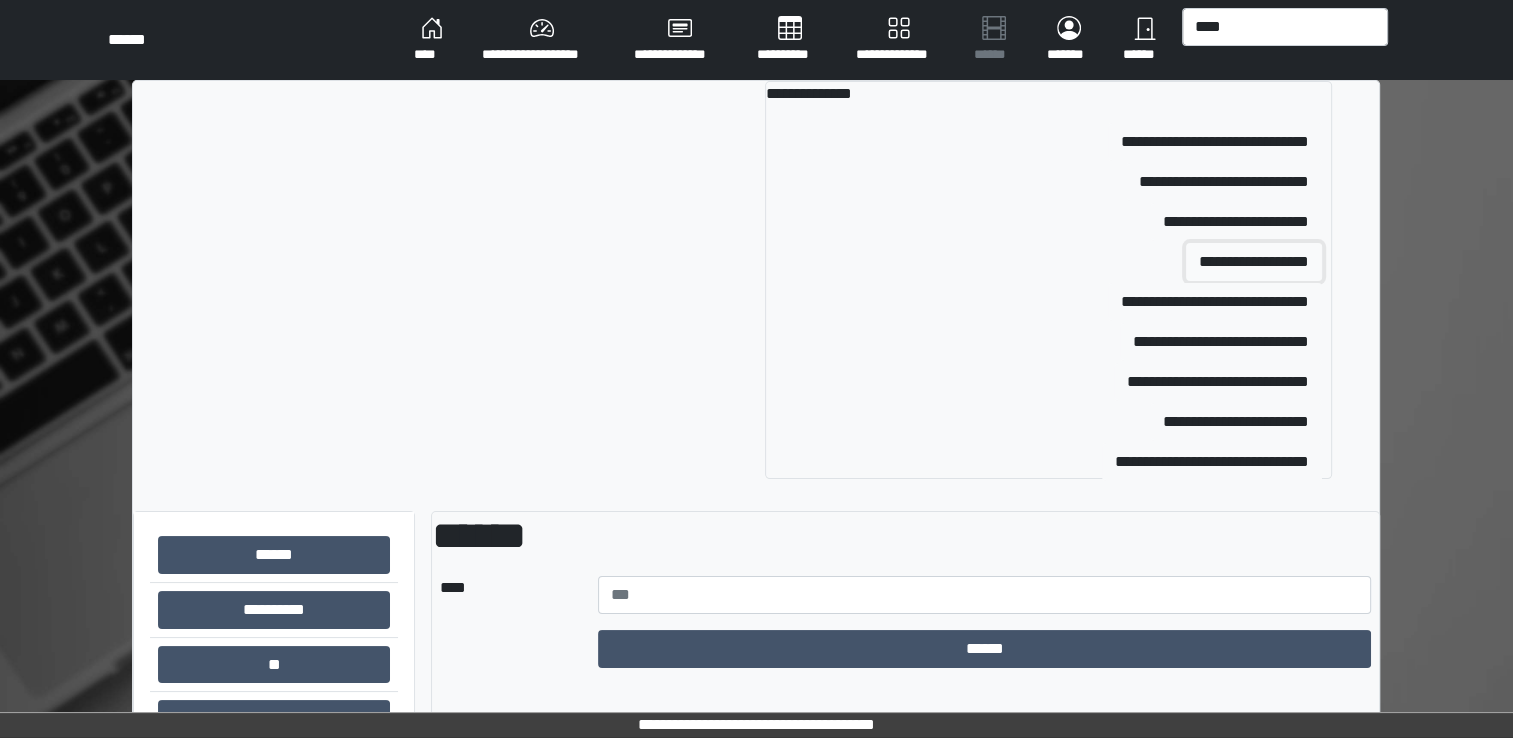 click on "**********" at bounding box center [1254, 262] 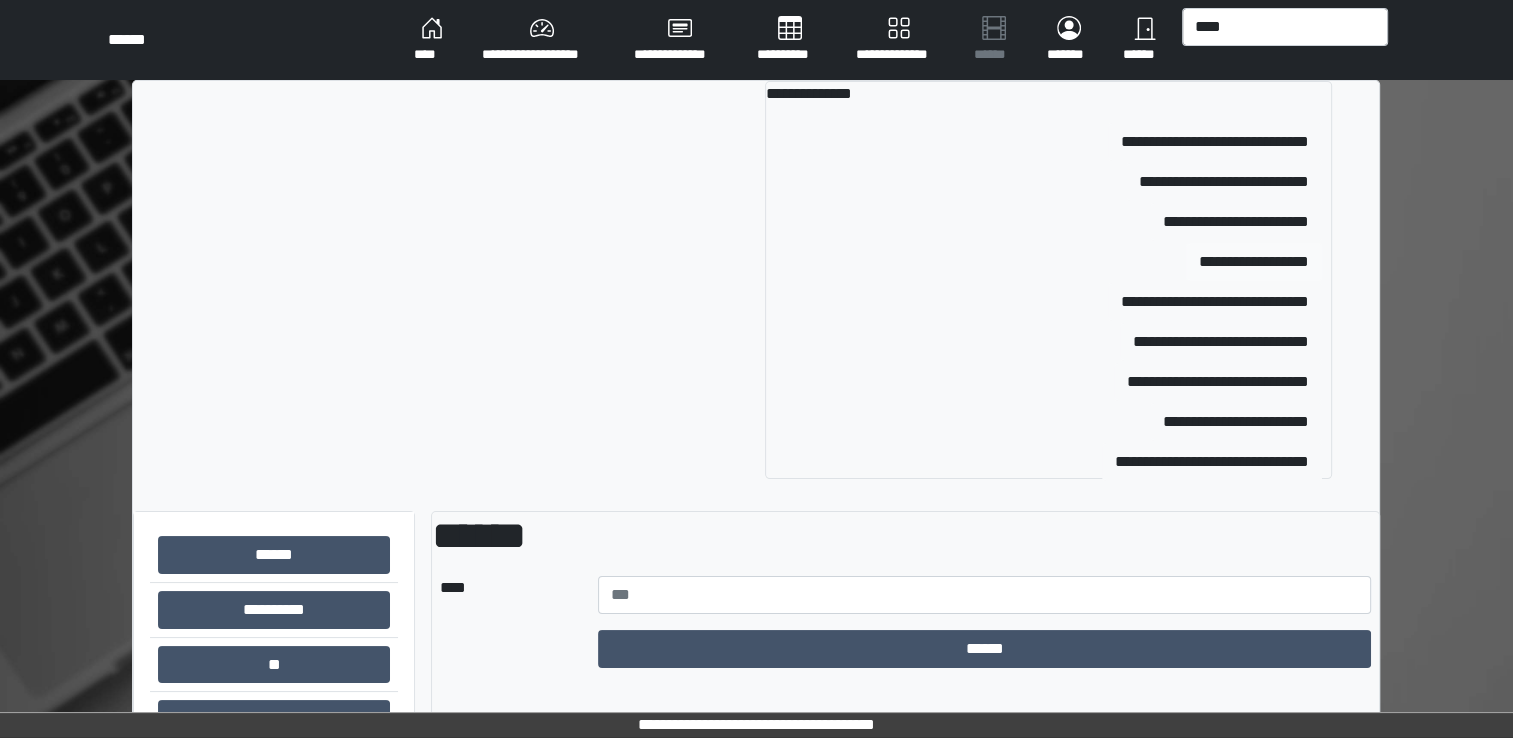 type 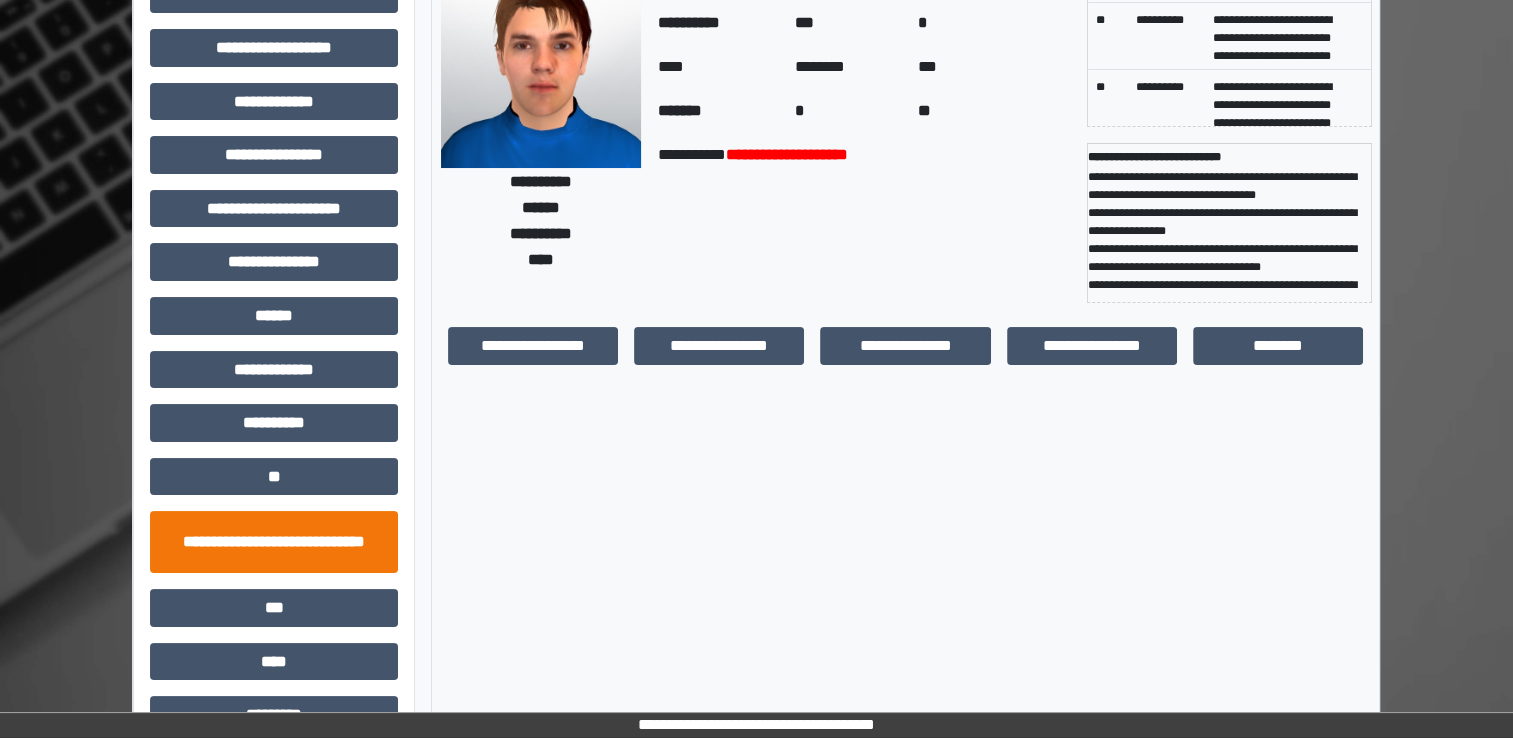scroll, scrollTop: 184, scrollLeft: 0, axis: vertical 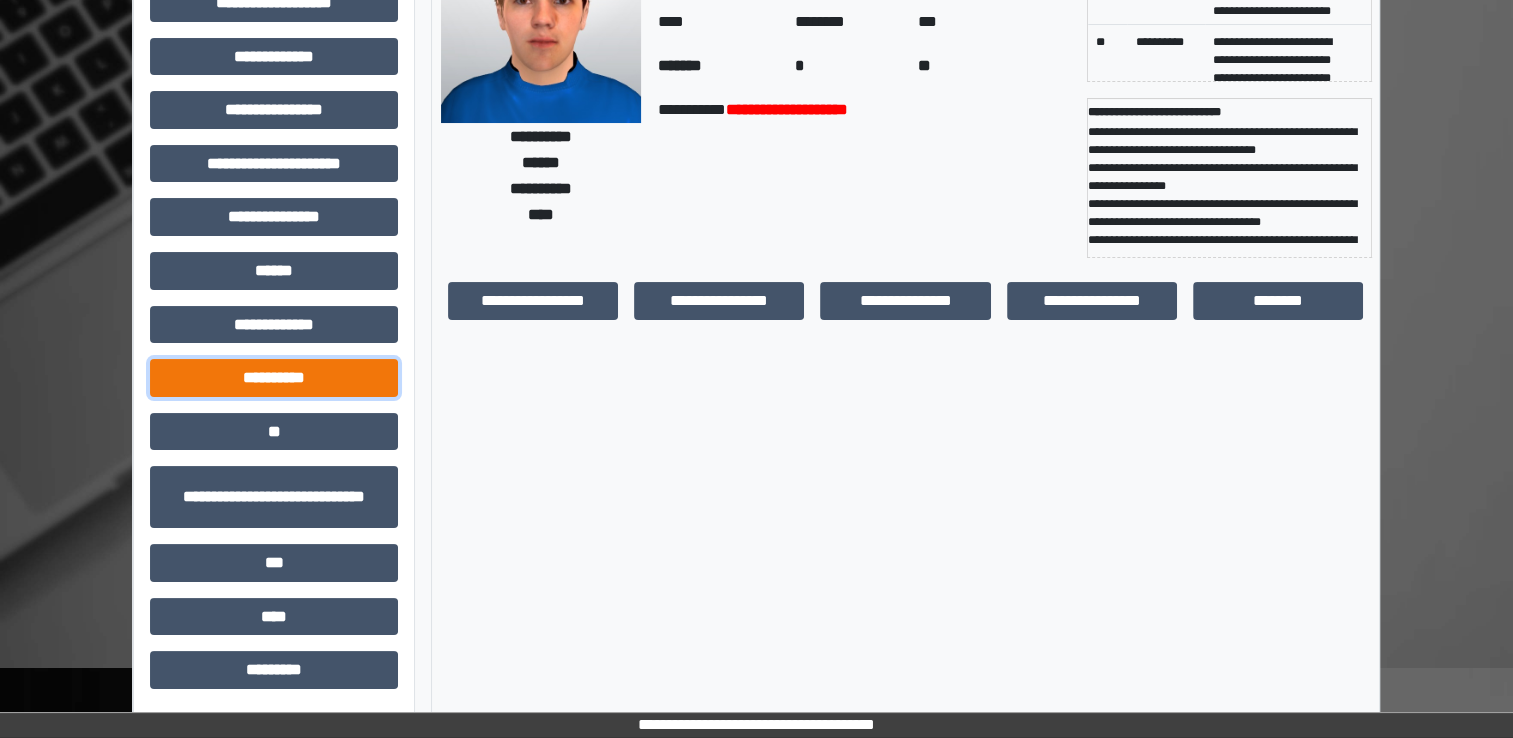 click on "**********" at bounding box center (274, 378) 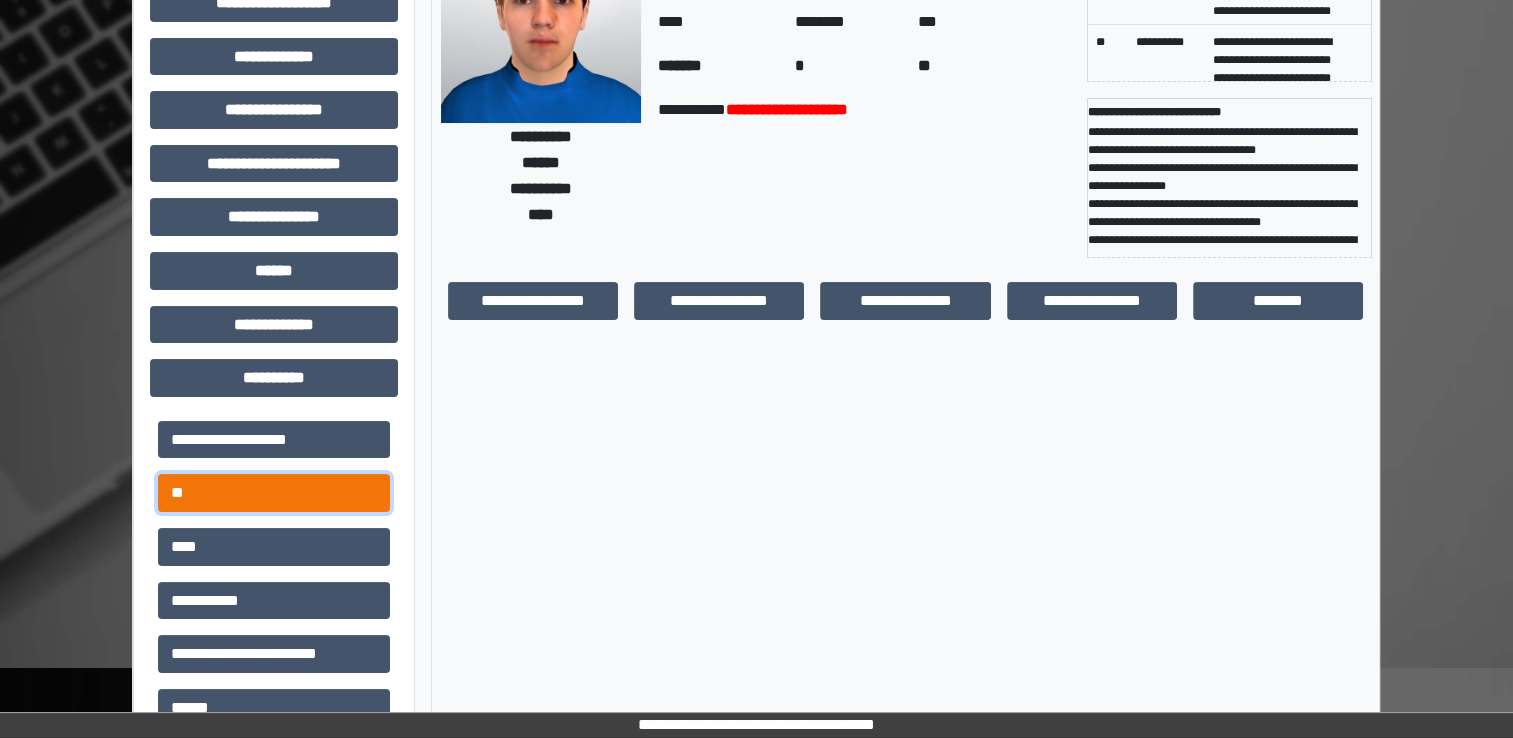 click on "**" at bounding box center [274, 493] 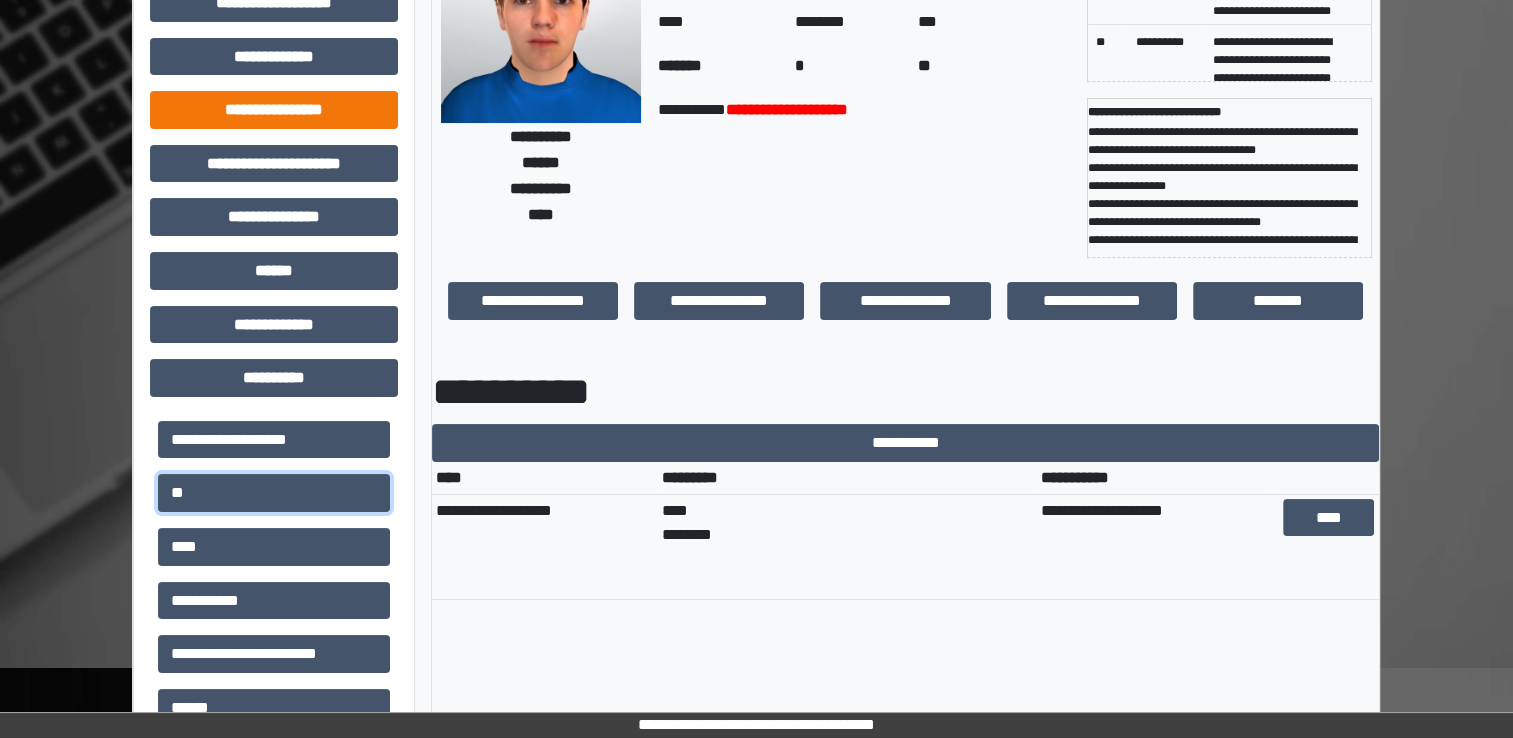 type 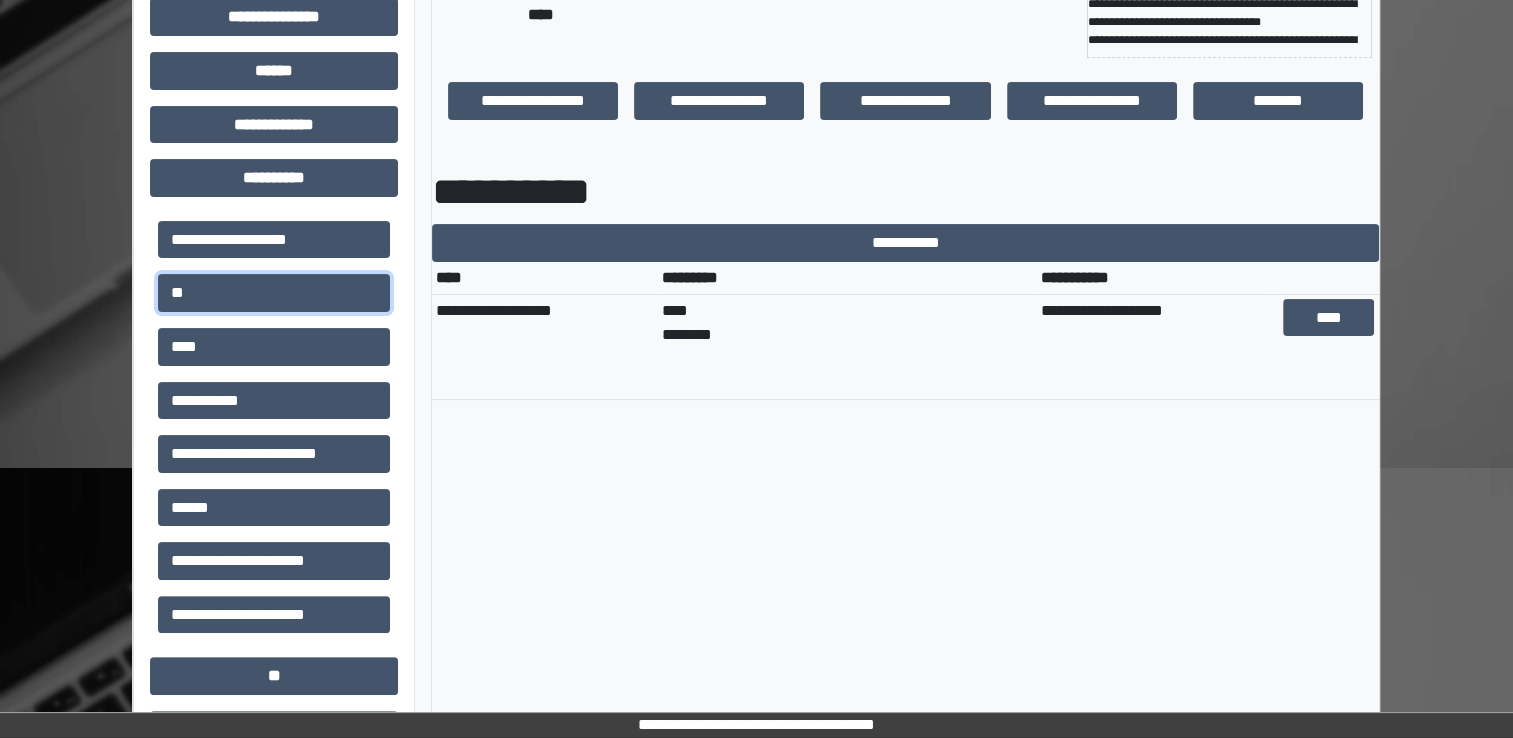 scroll, scrollTop: 424, scrollLeft: 0, axis: vertical 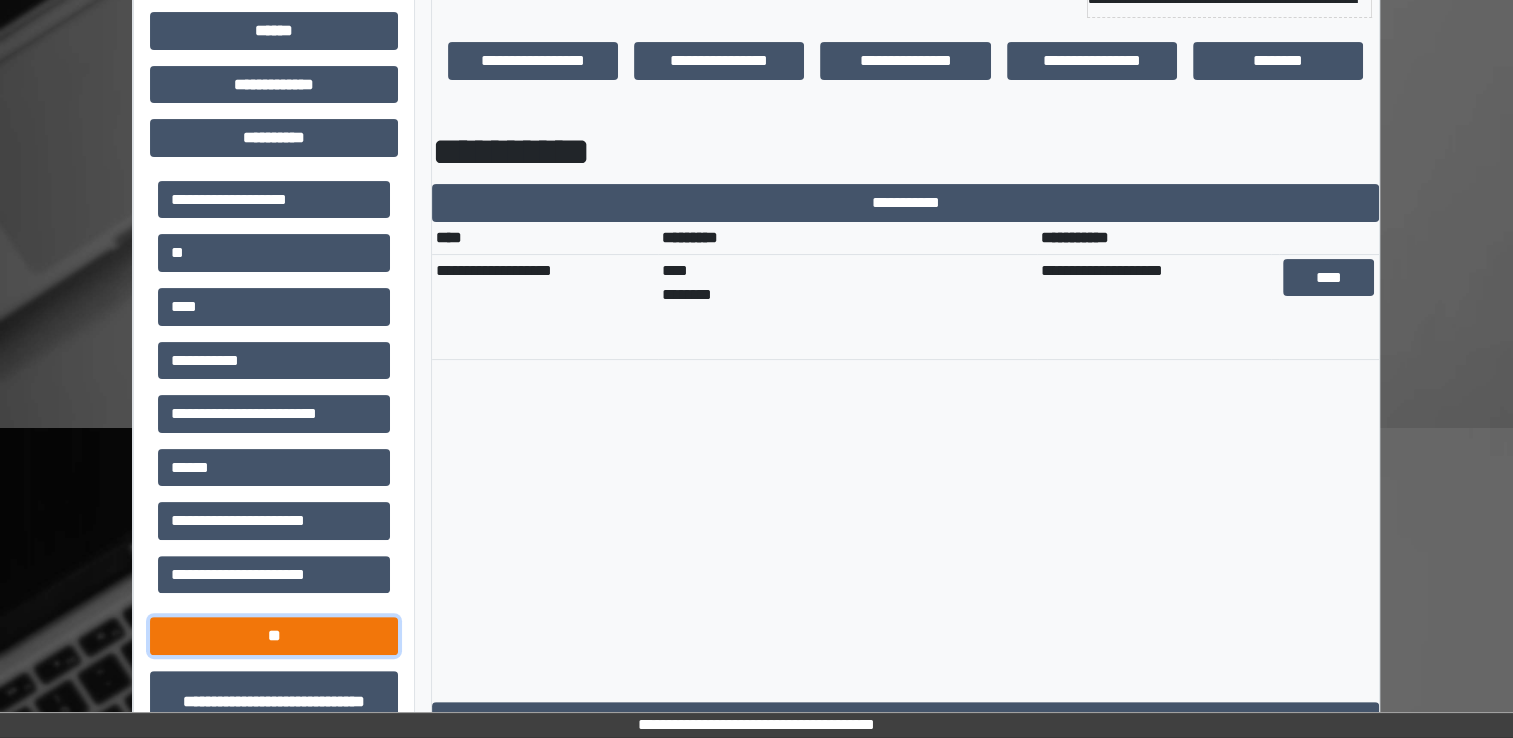 click on "**" at bounding box center (274, 636) 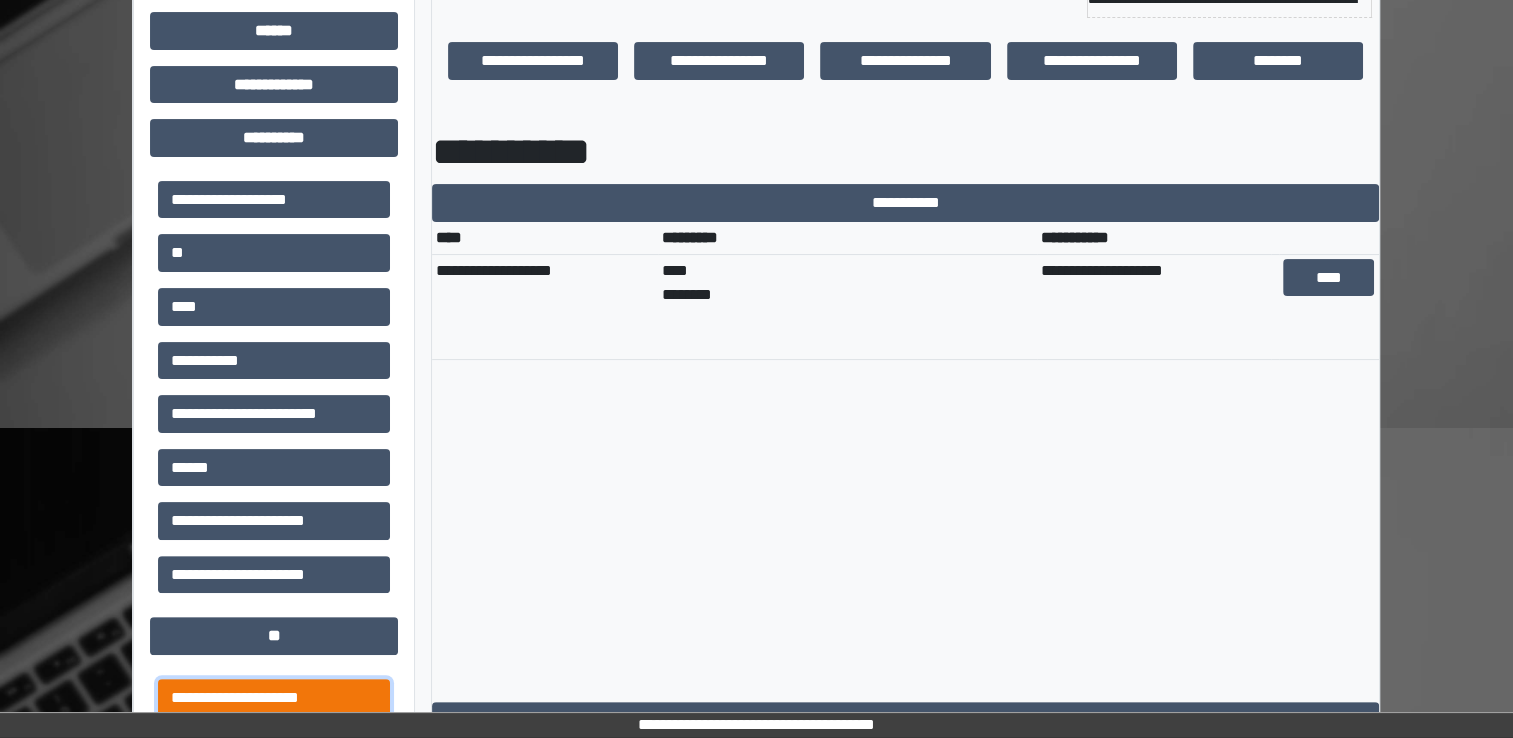click on "**********" at bounding box center (274, 698) 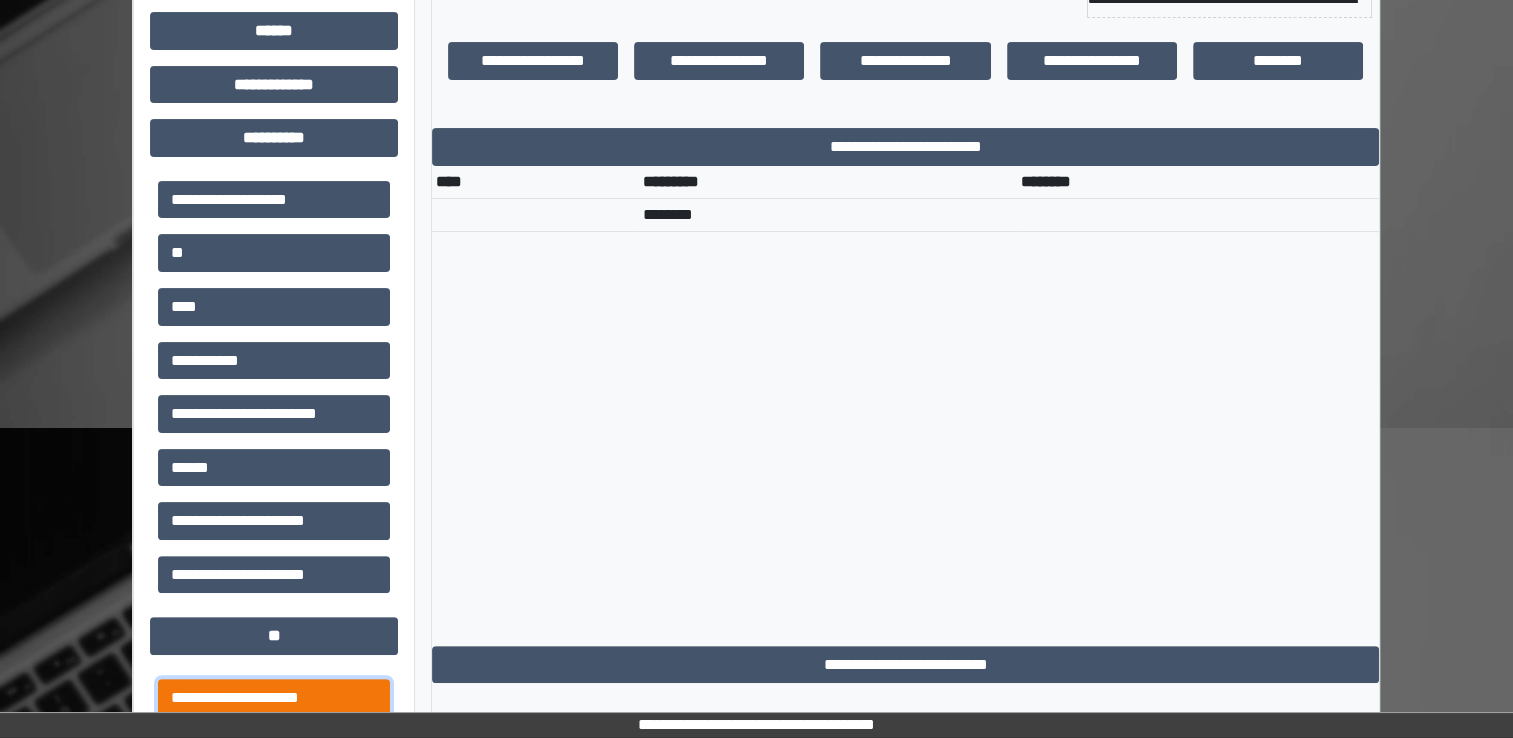 type 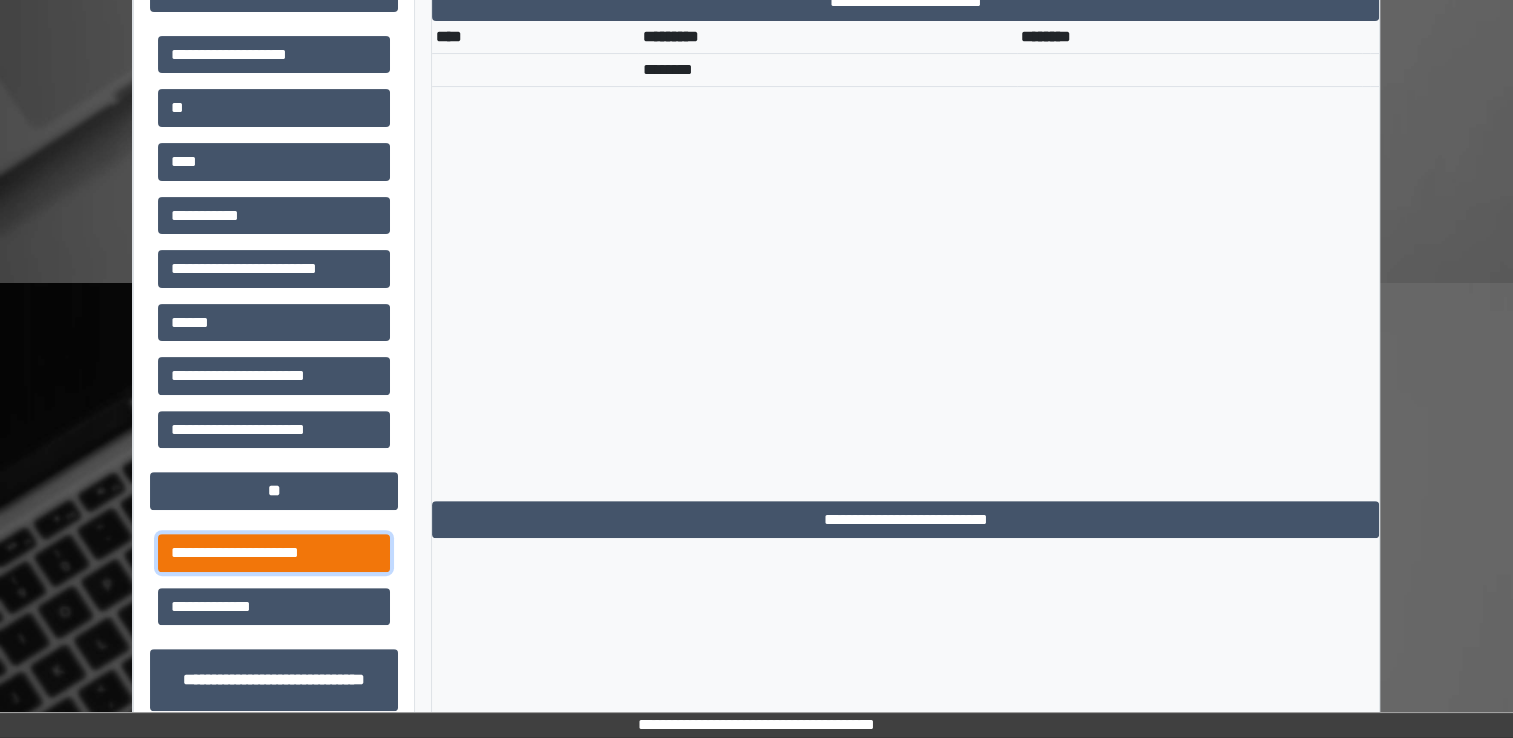 scroll, scrollTop: 664, scrollLeft: 0, axis: vertical 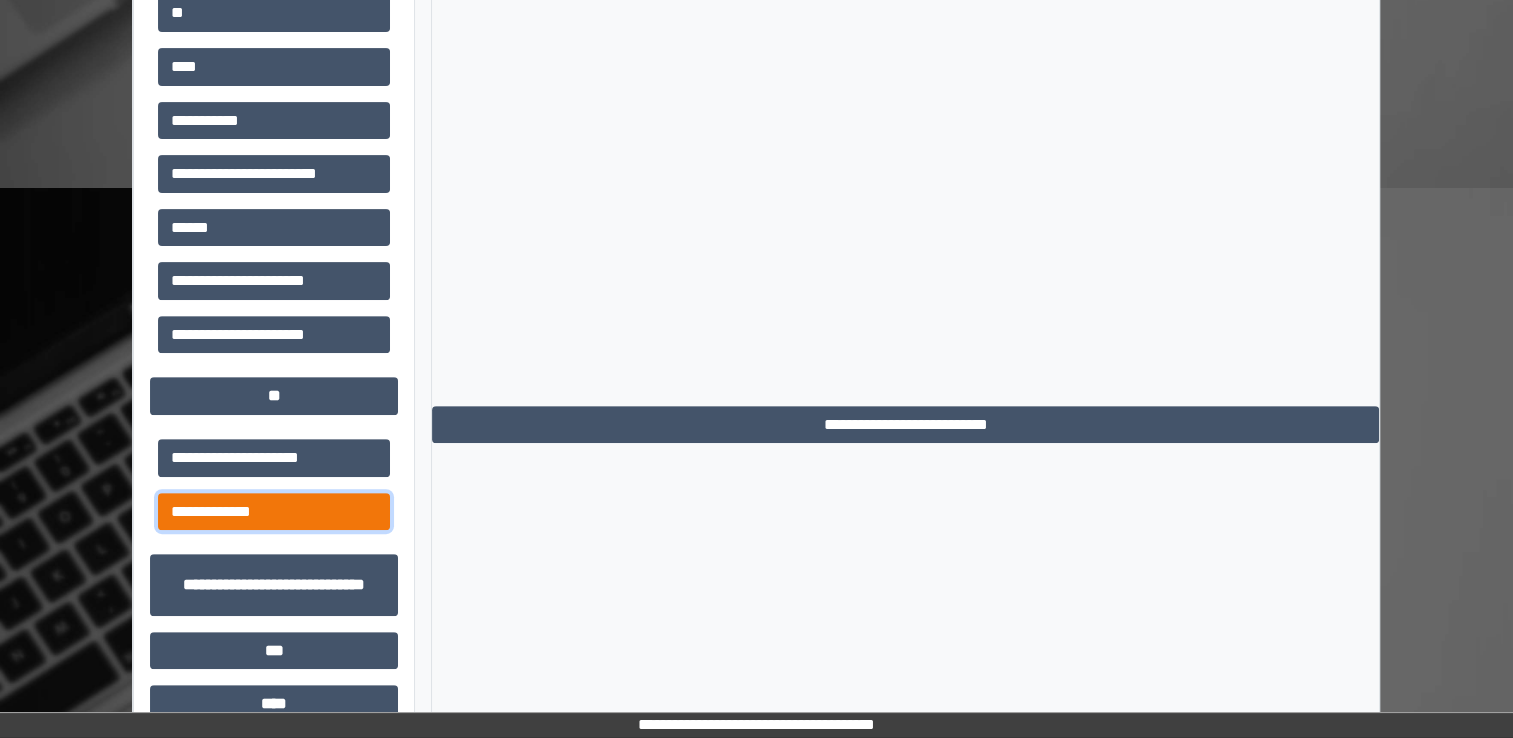 click on "**********" at bounding box center (274, 512) 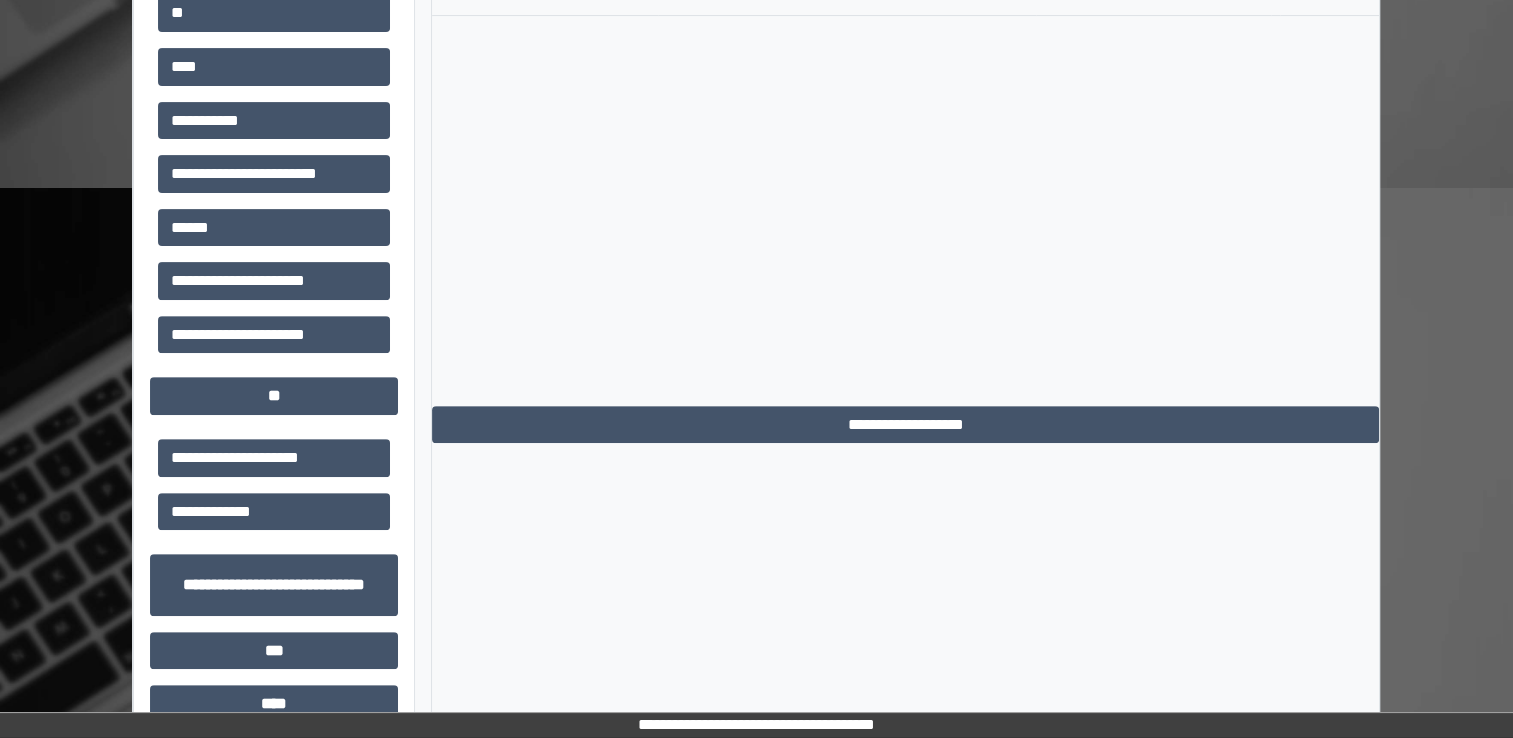click on "**********" at bounding box center (905, 166) 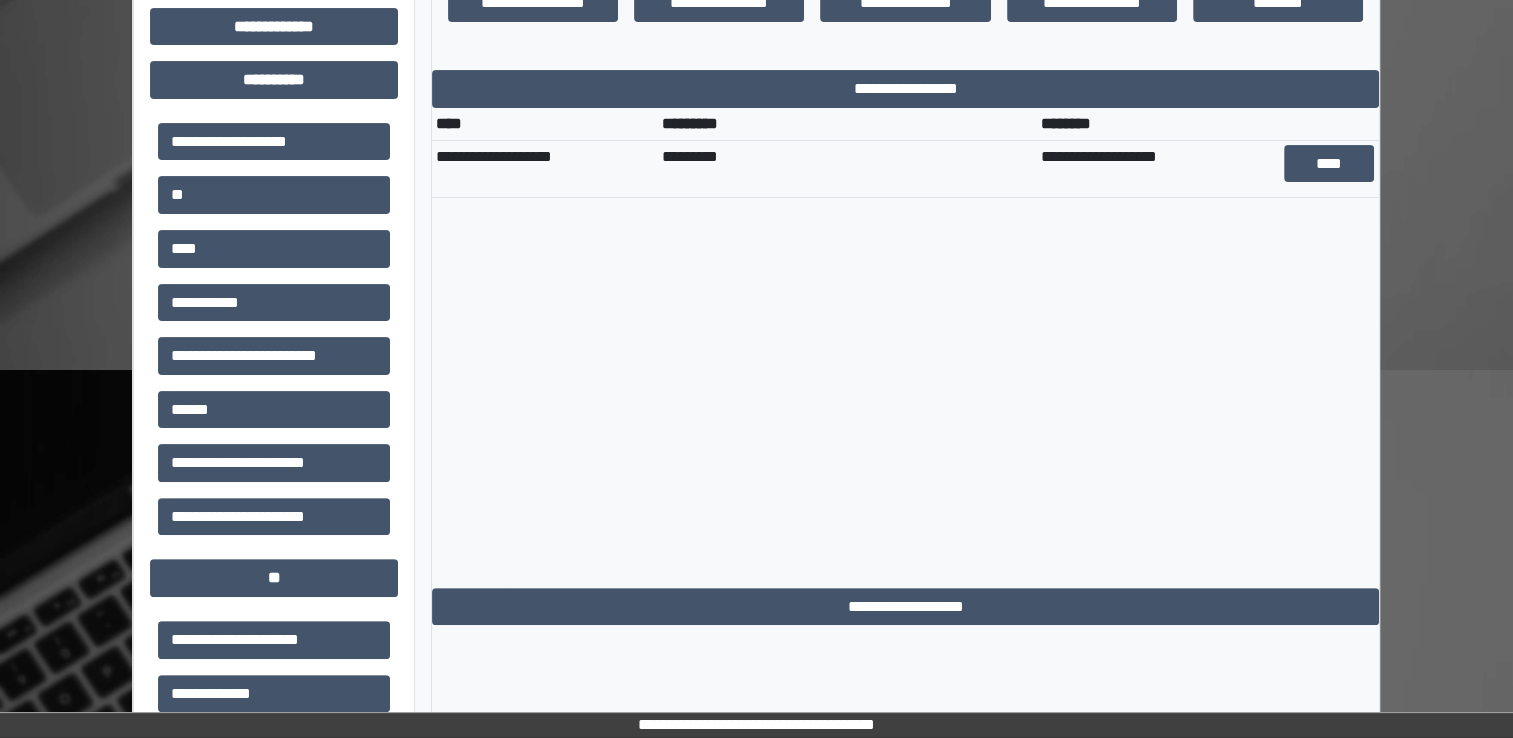 scroll, scrollTop: 464, scrollLeft: 0, axis: vertical 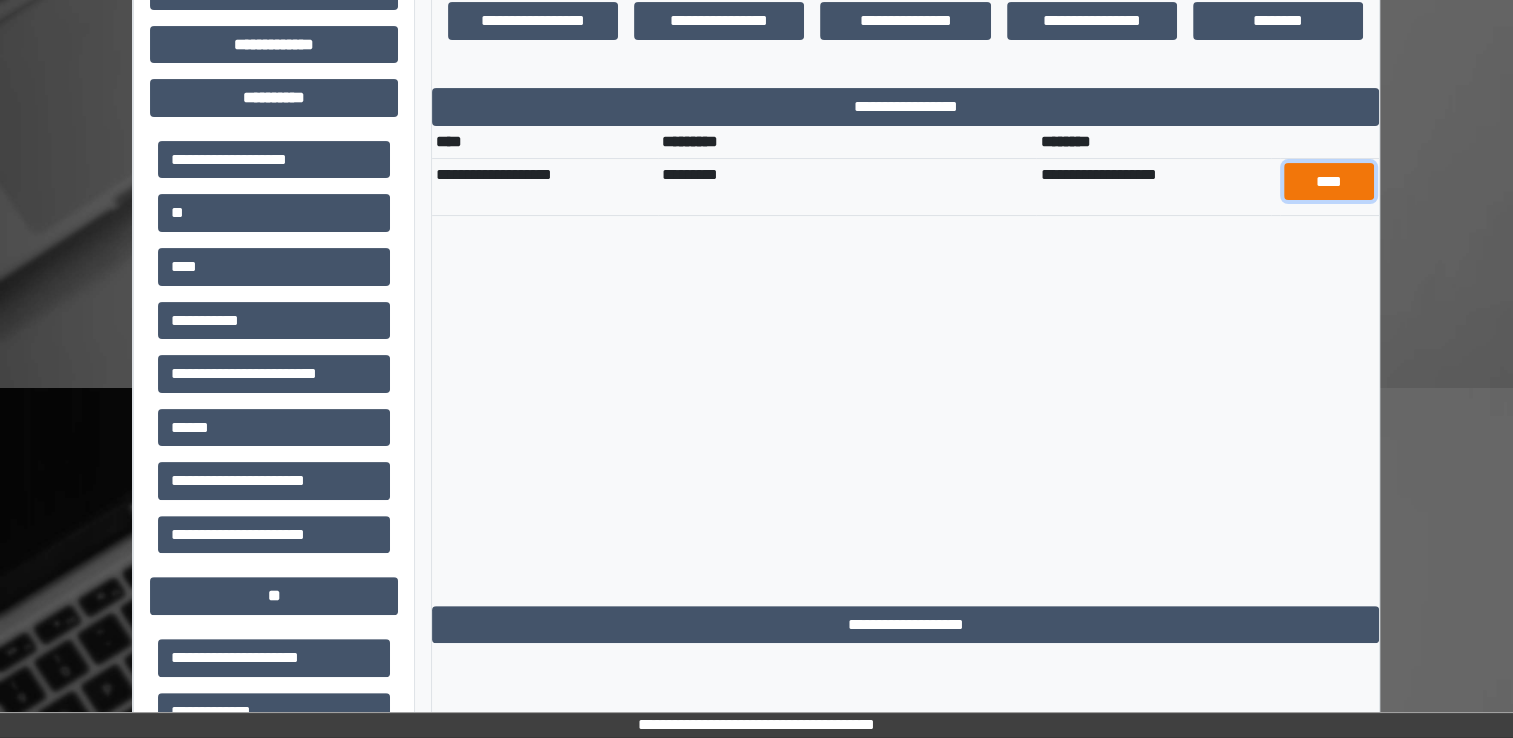 click on "****" at bounding box center [1329, 182] 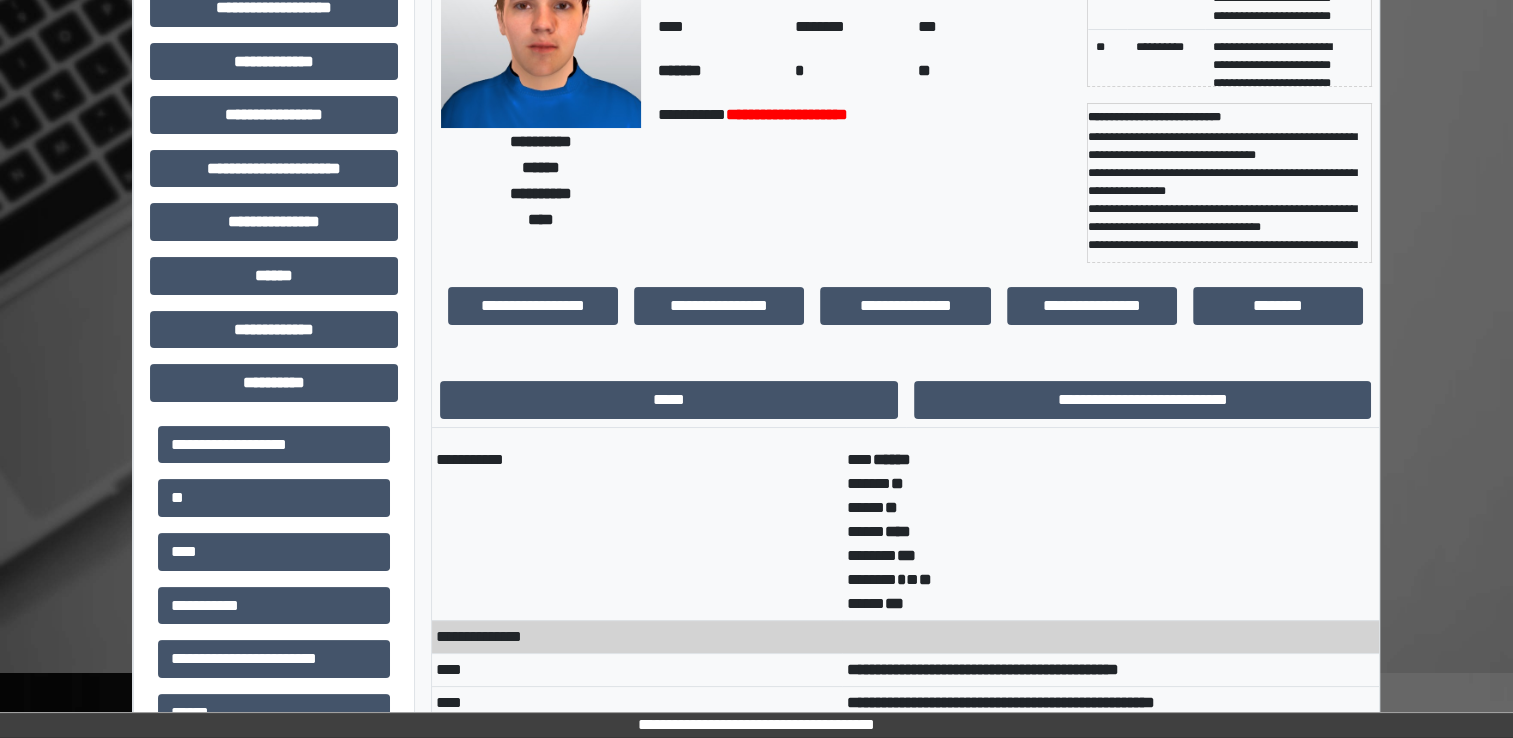 scroll, scrollTop: 0, scrollLeft: 0, axis: both 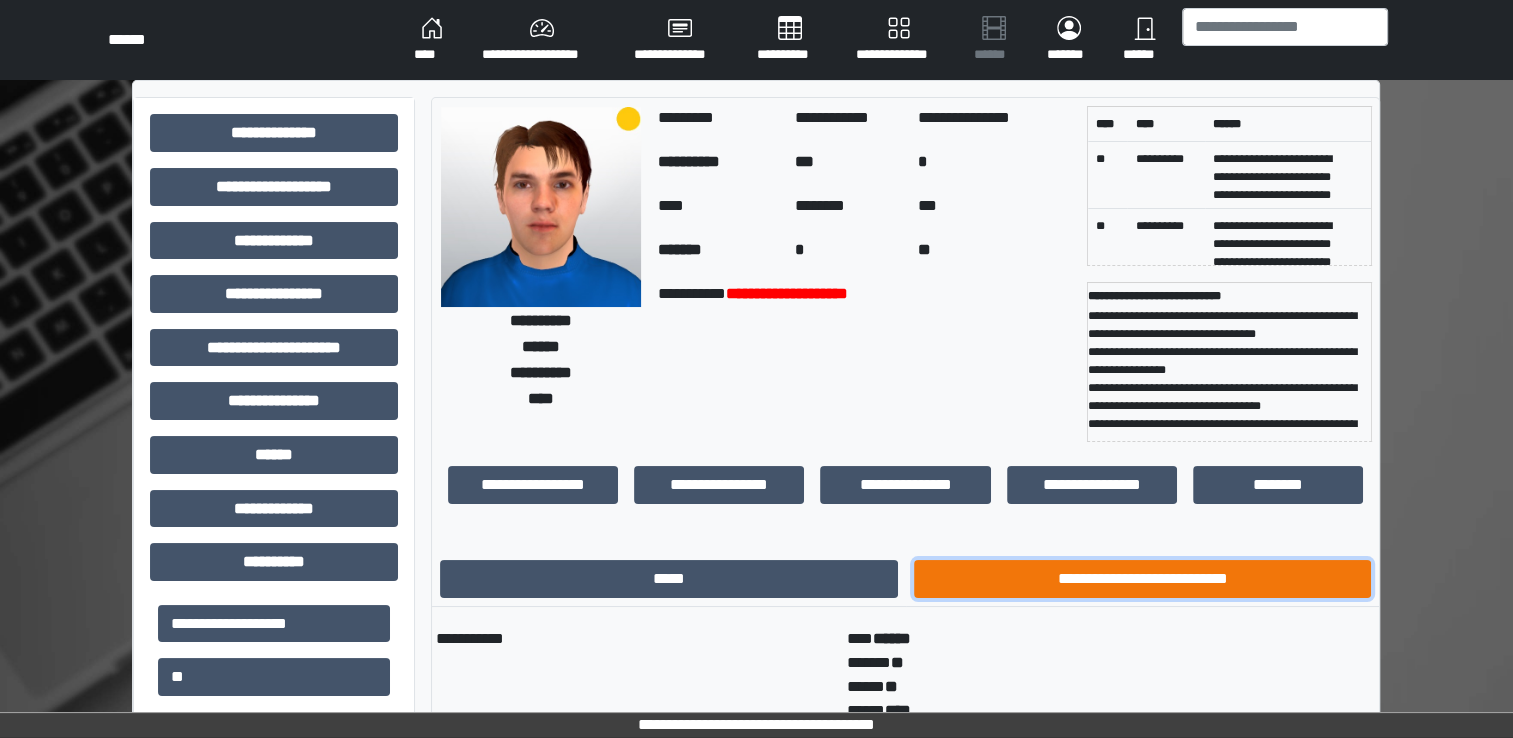 click on "**********" at bounding box center (1143, 579) 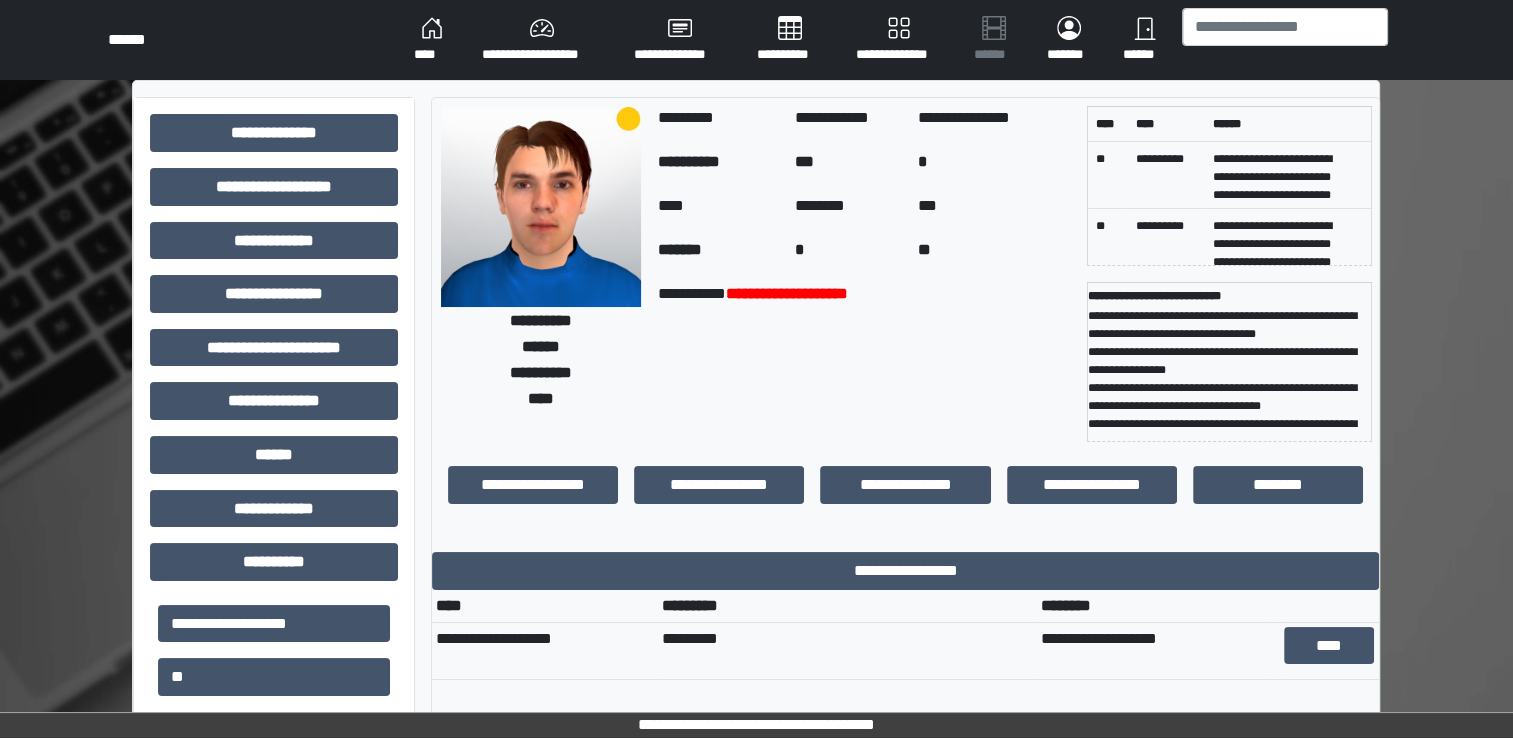 click on "****" at bounding box center [432, 40] 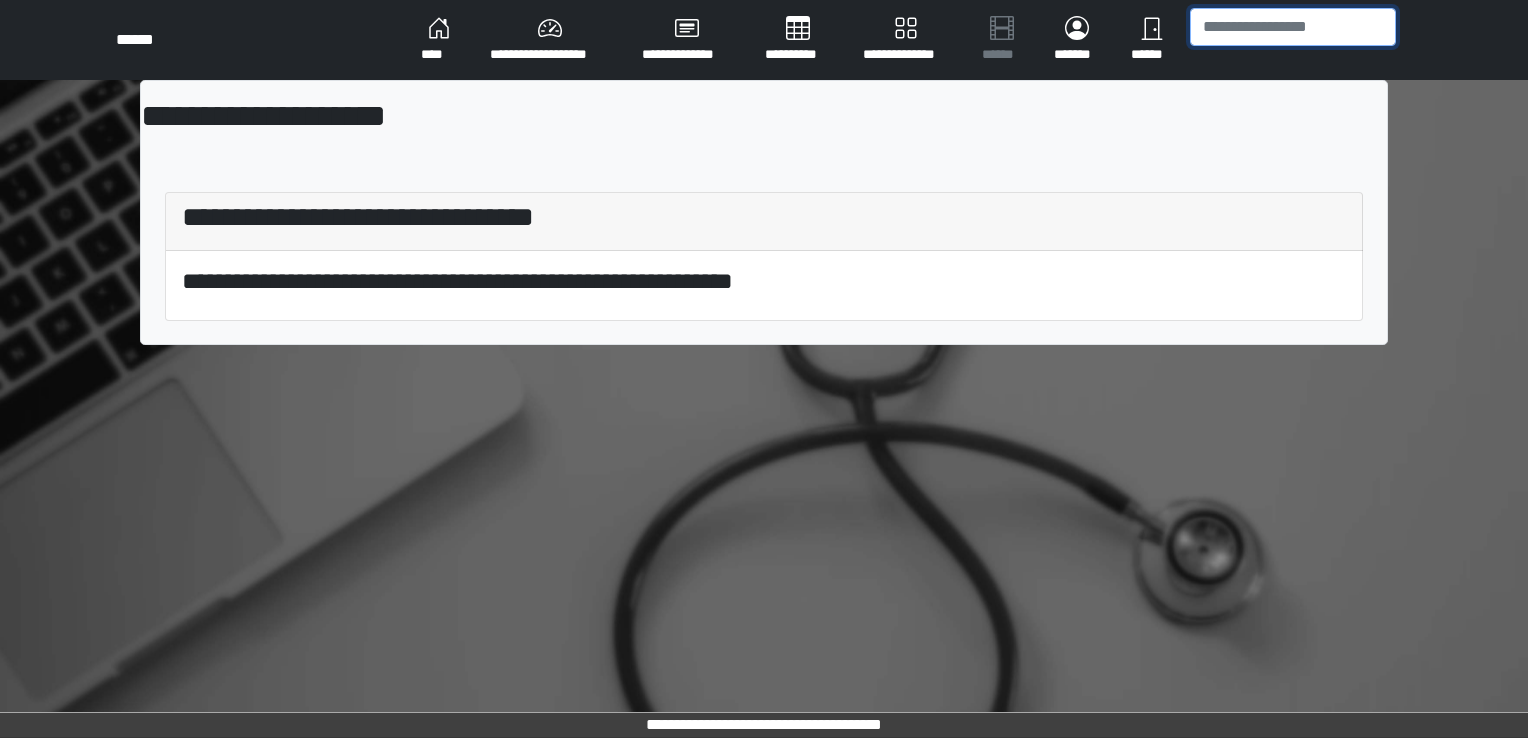 click at bounding box center (1293, 27) 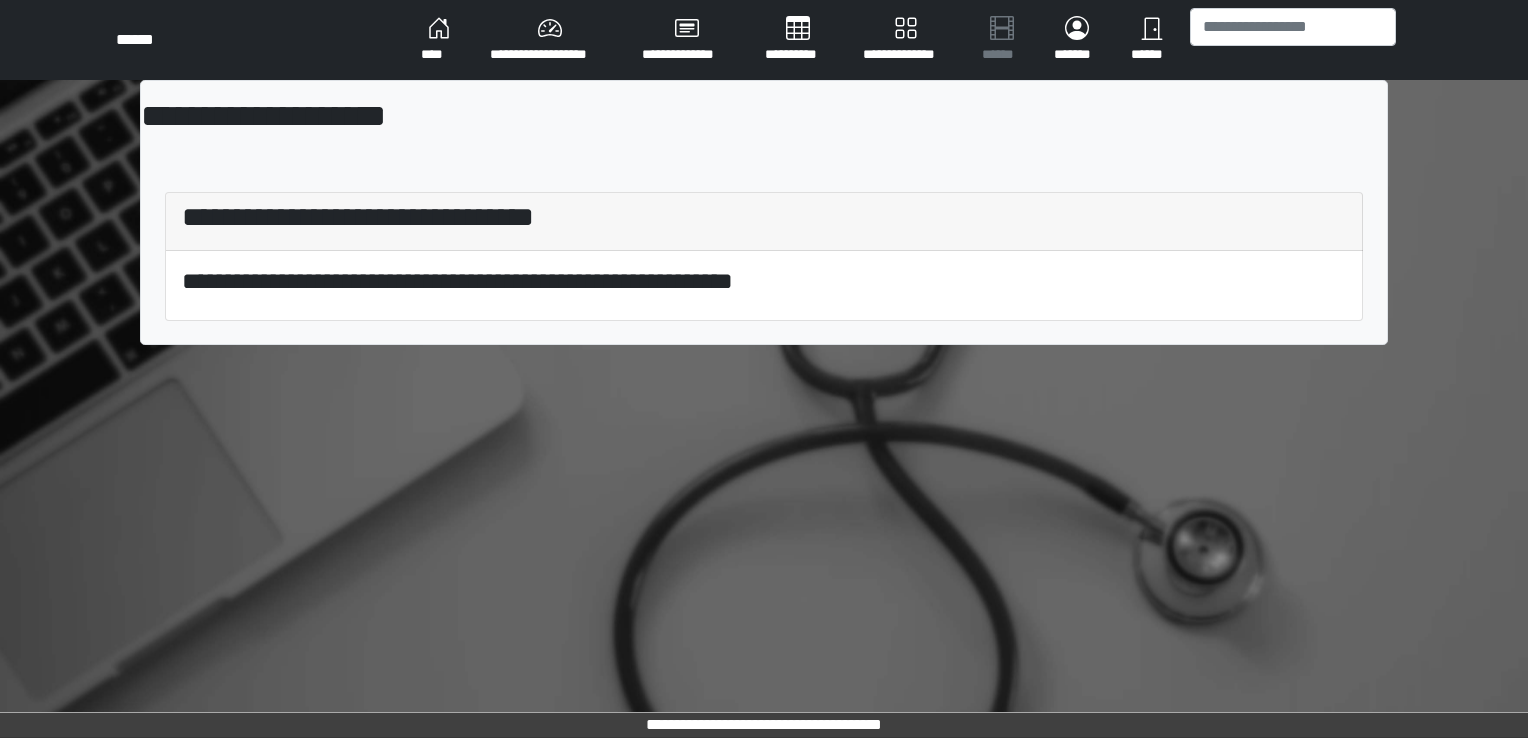 click on "****" at bounding box center (439, 40) 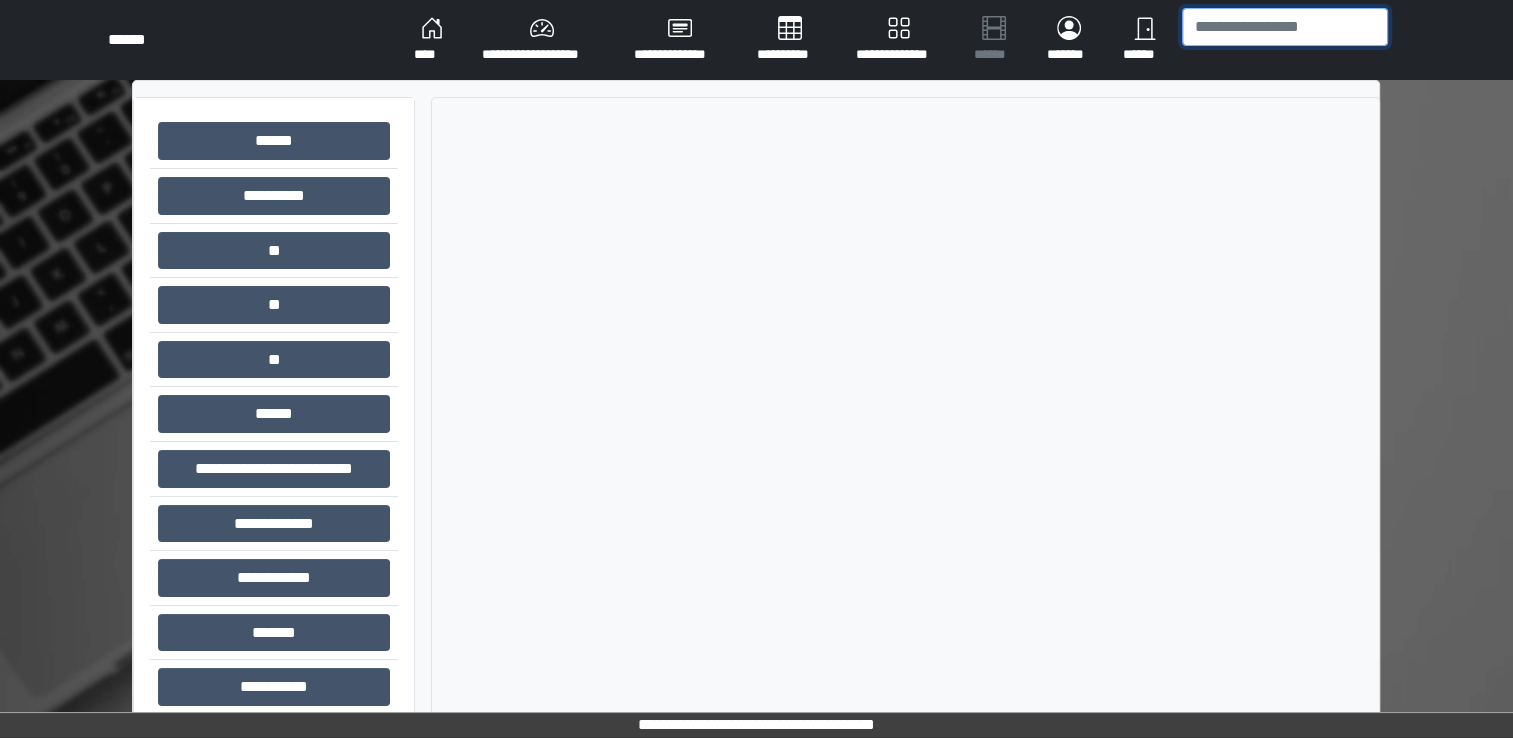 click at bounding box center (1285, 27) 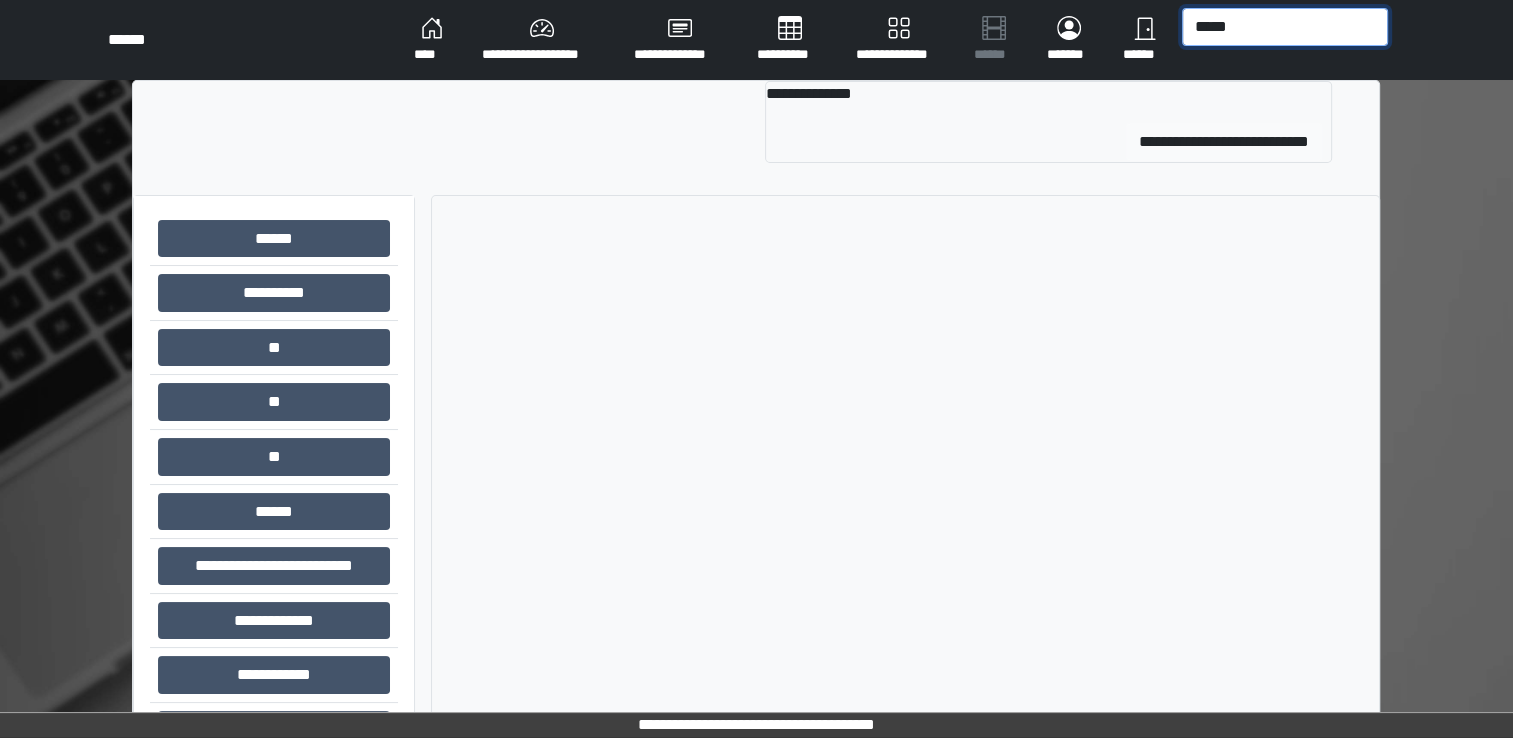 type on "*****" 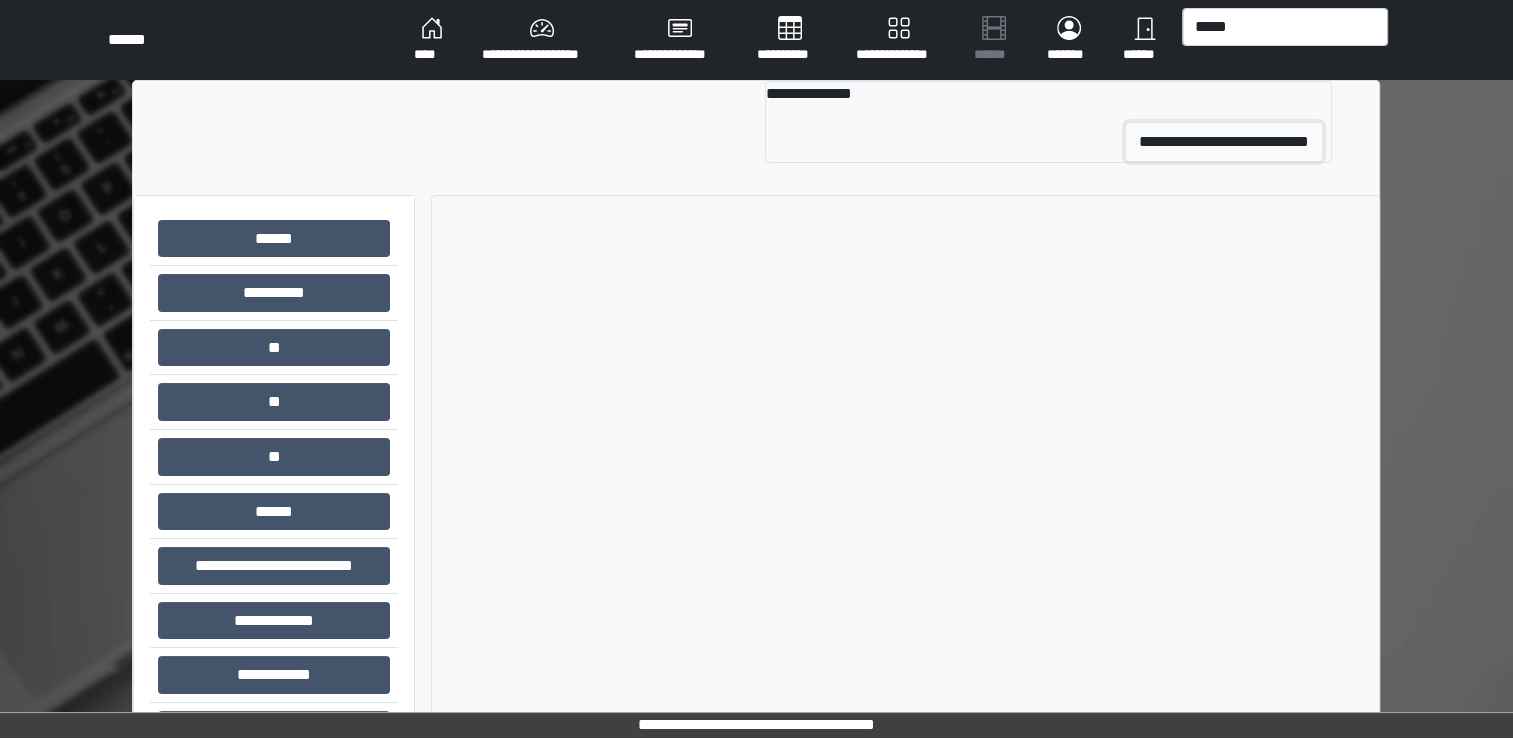 click on "**********" at bounding box center (1224, 142) 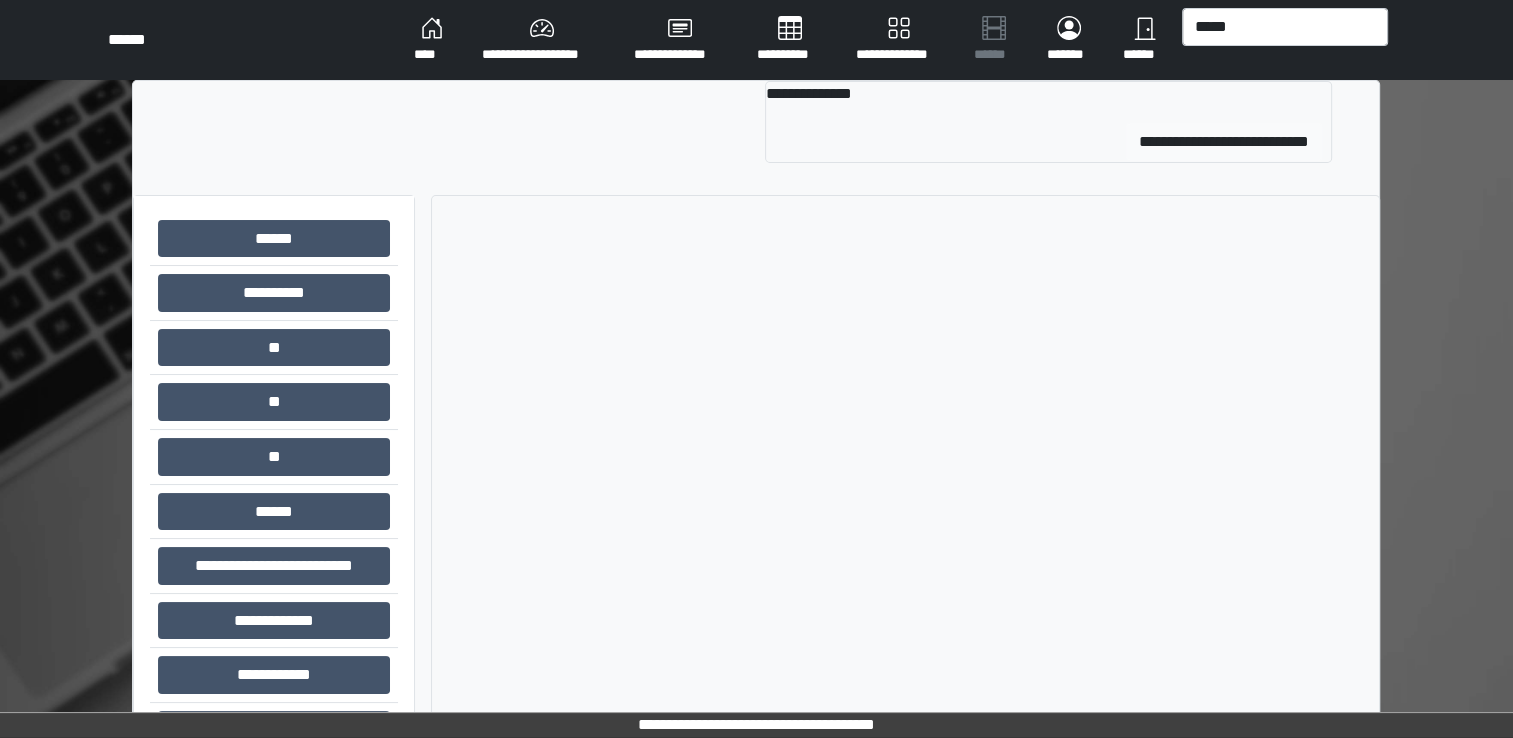 type 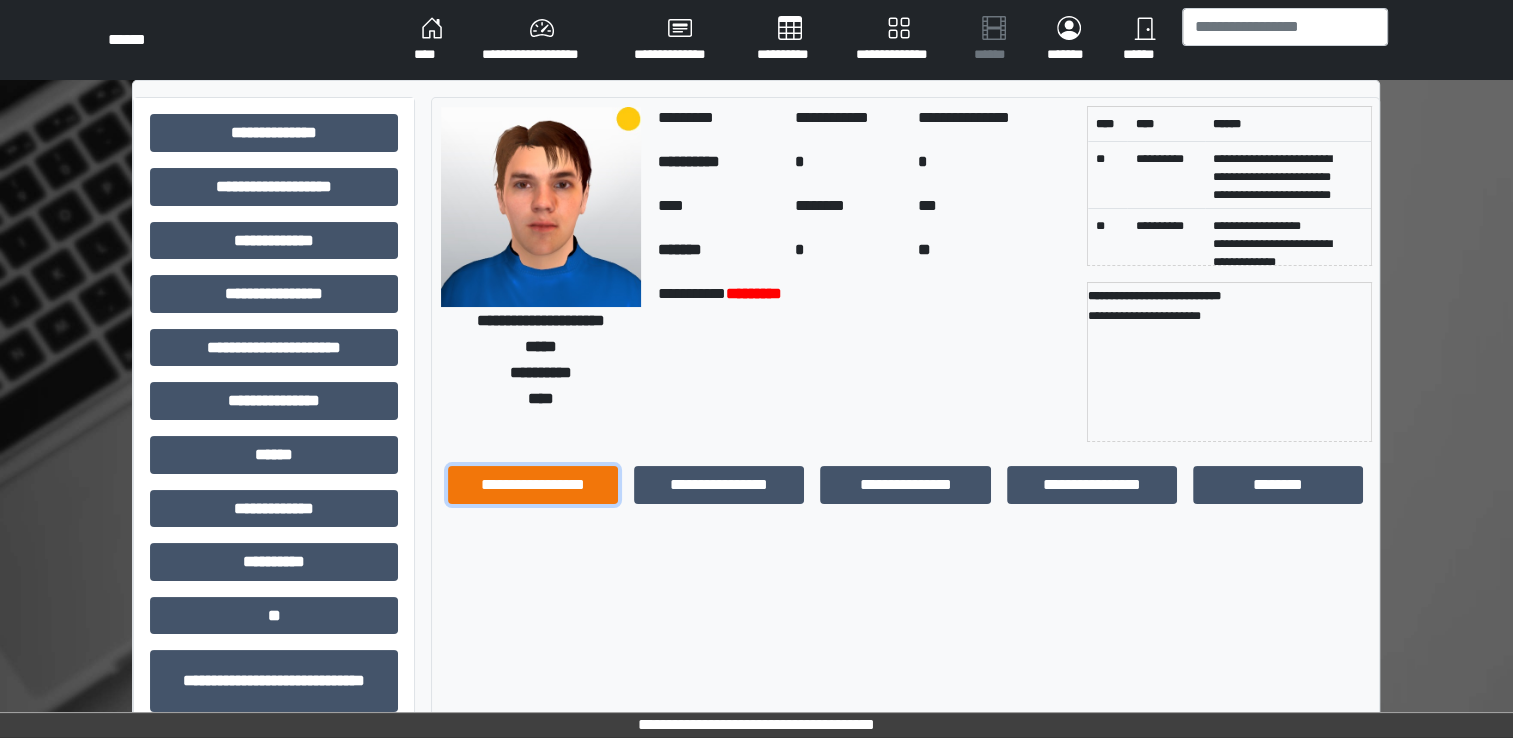 click on "**********" at bounding box center [533, 485] 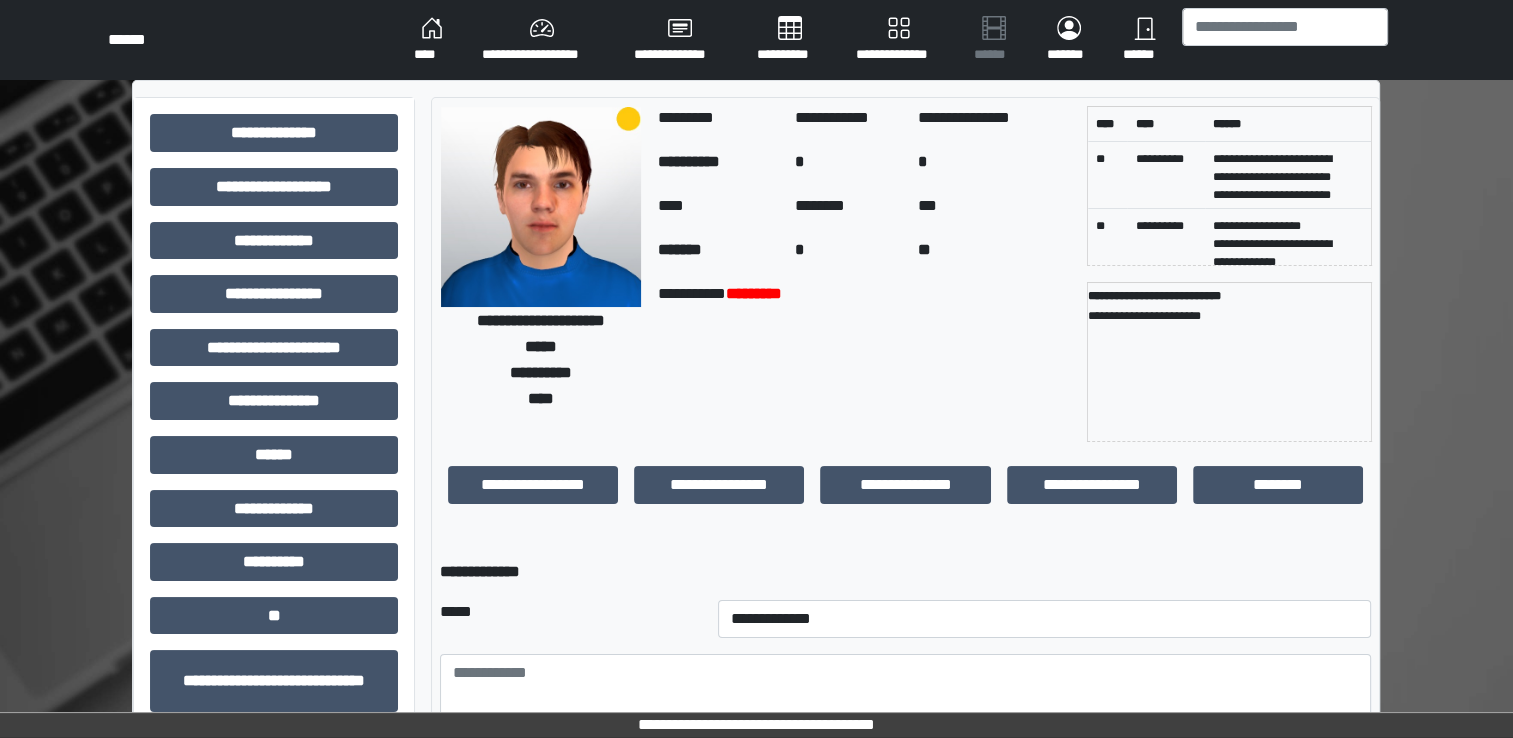 click on "**********" at bounding box center [1045, 619] 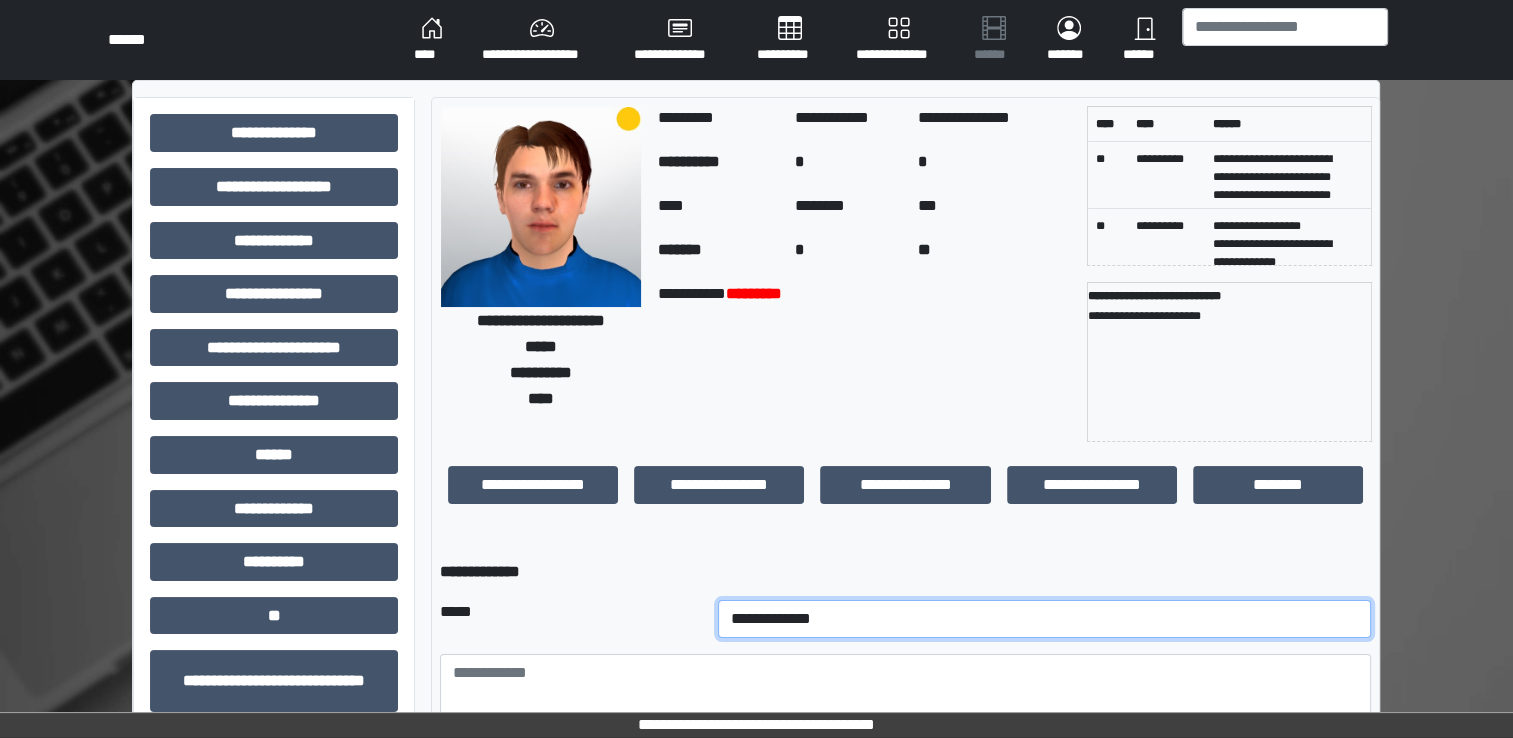 click on "**********" at bounding box center (1045, 619) 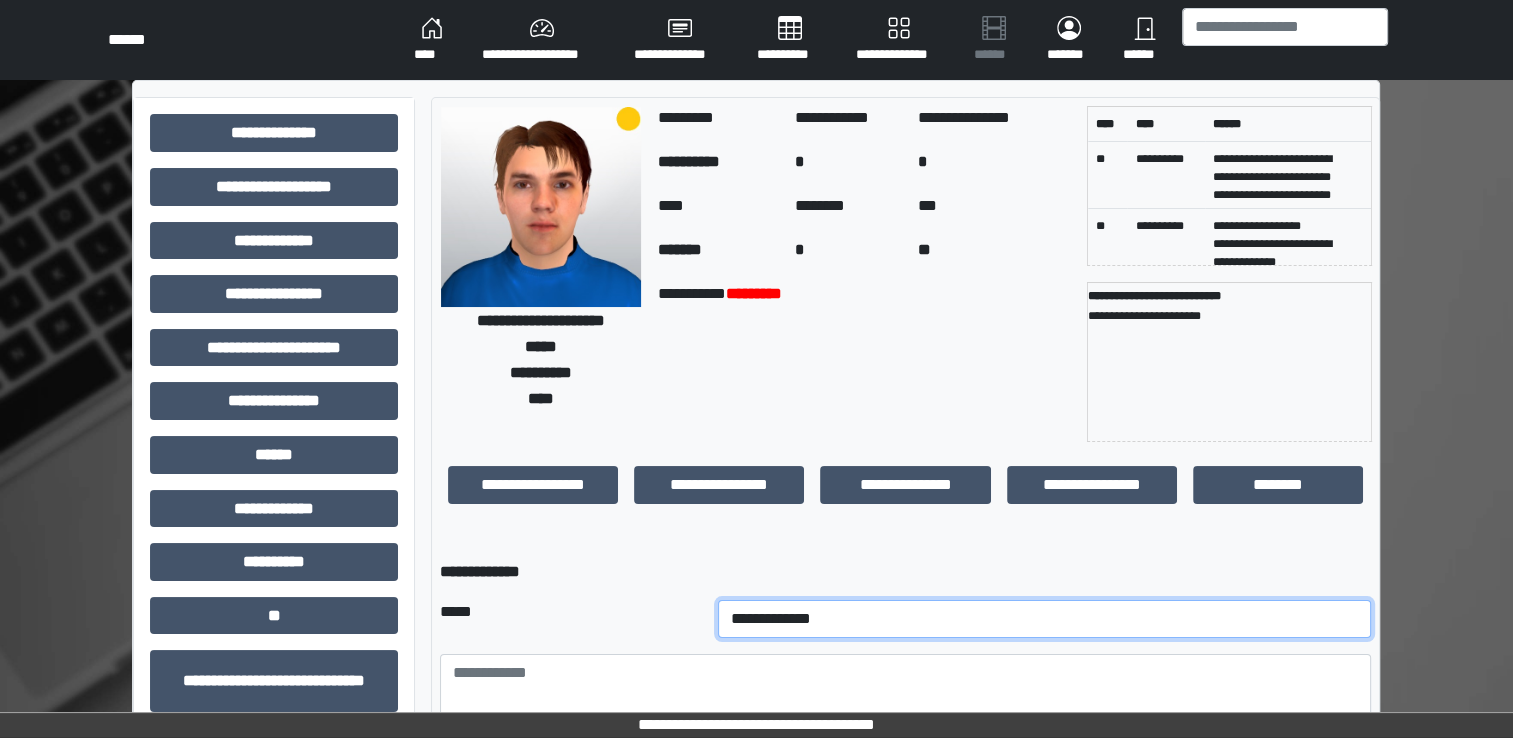 select on "**" 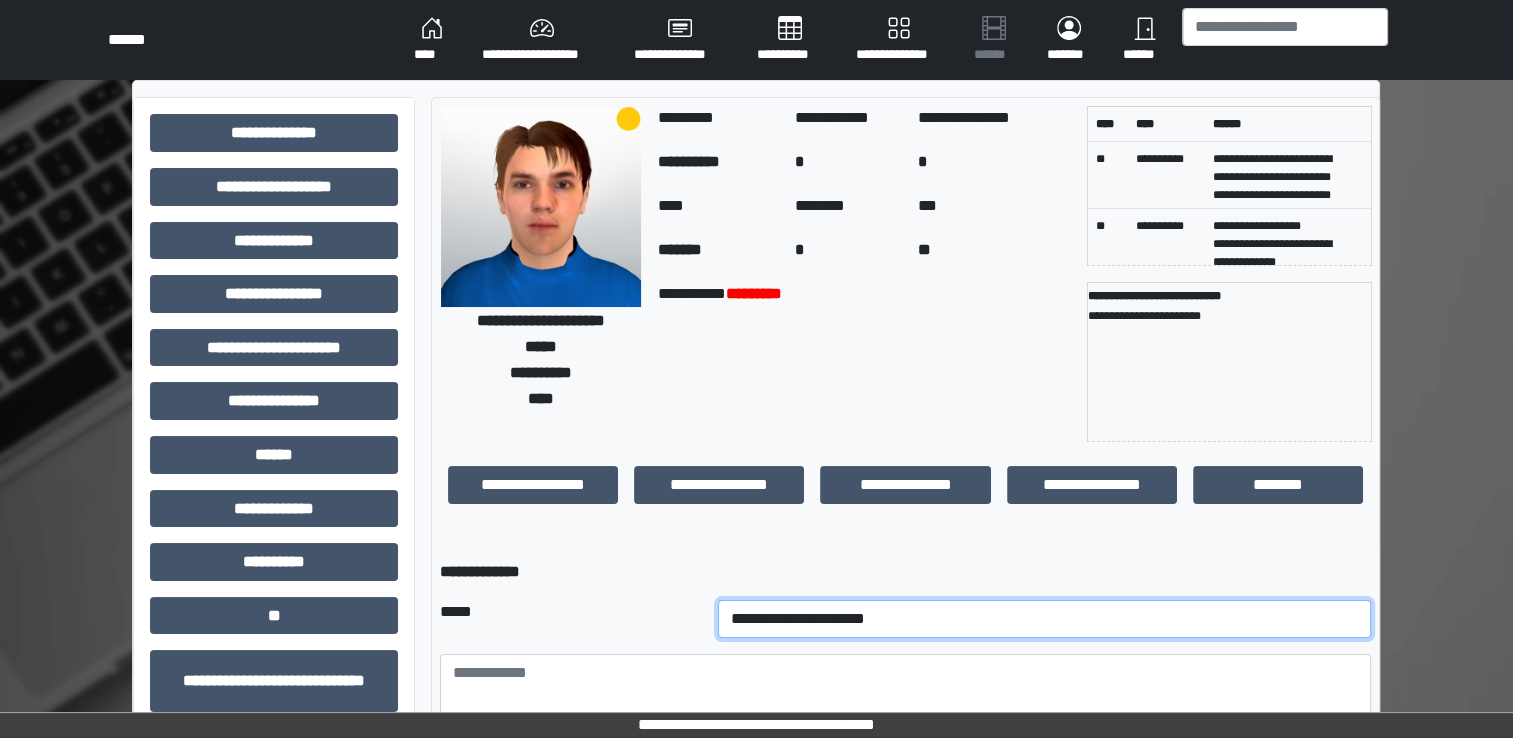 click on "**********" at bounding box center [1045, 619] 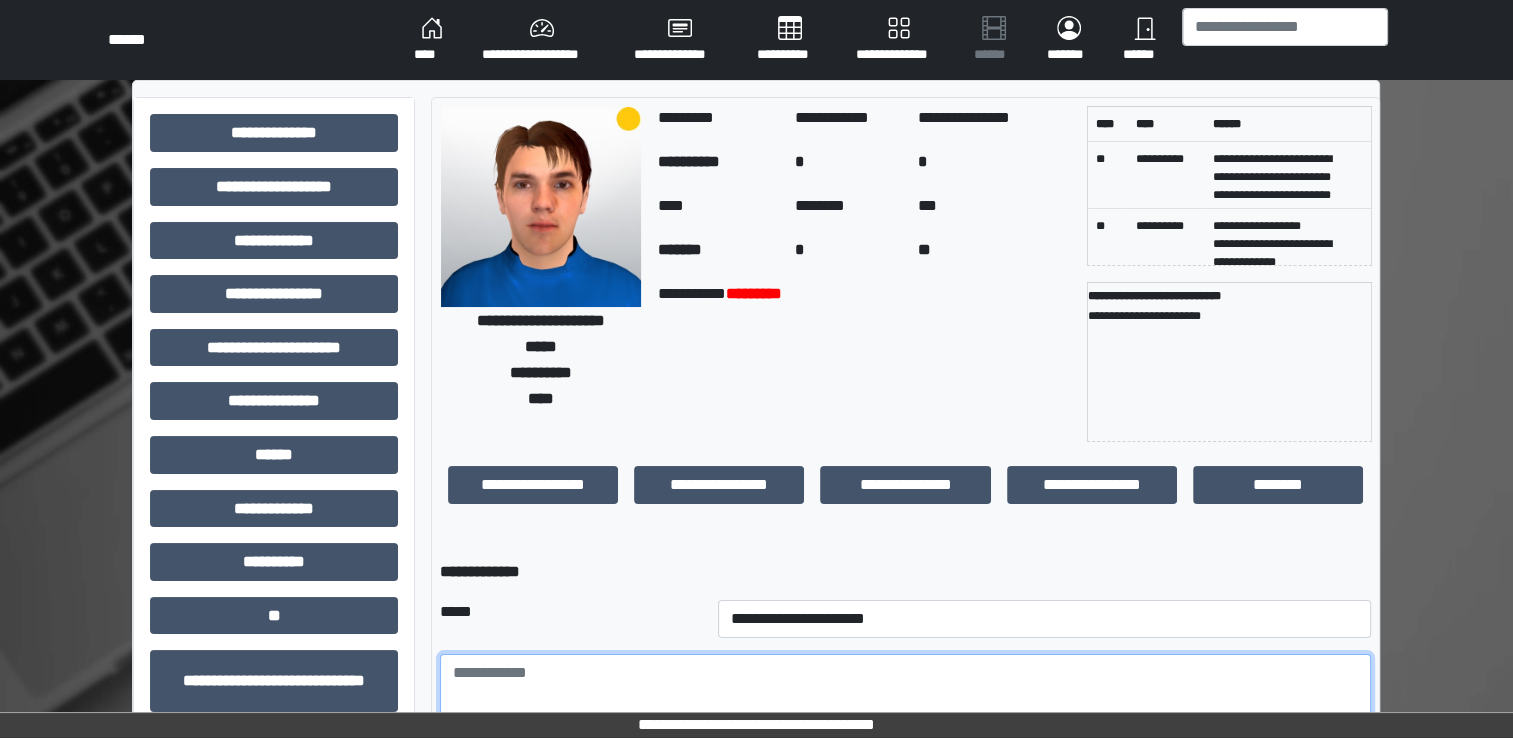 click at bounding box center [905, 709] 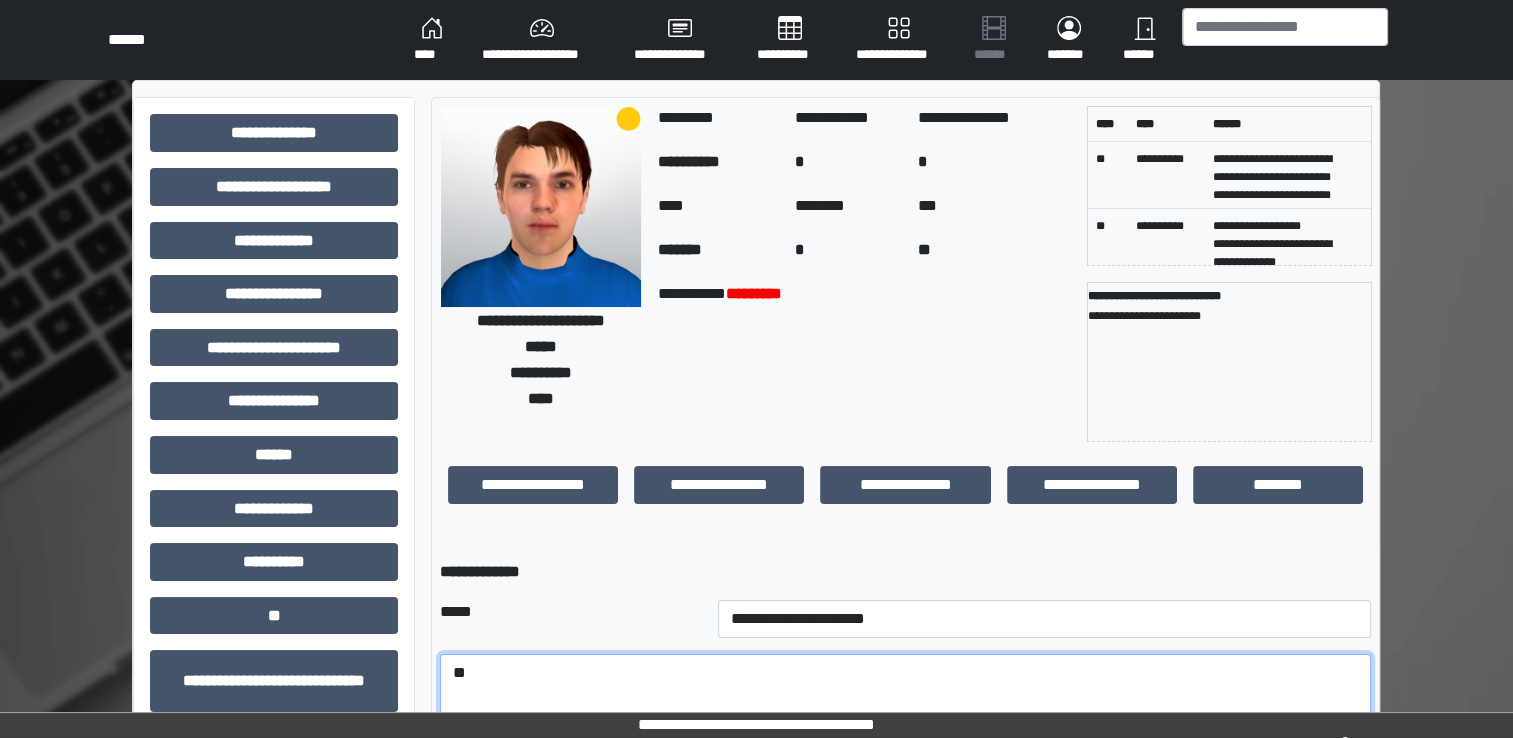 type on "*" 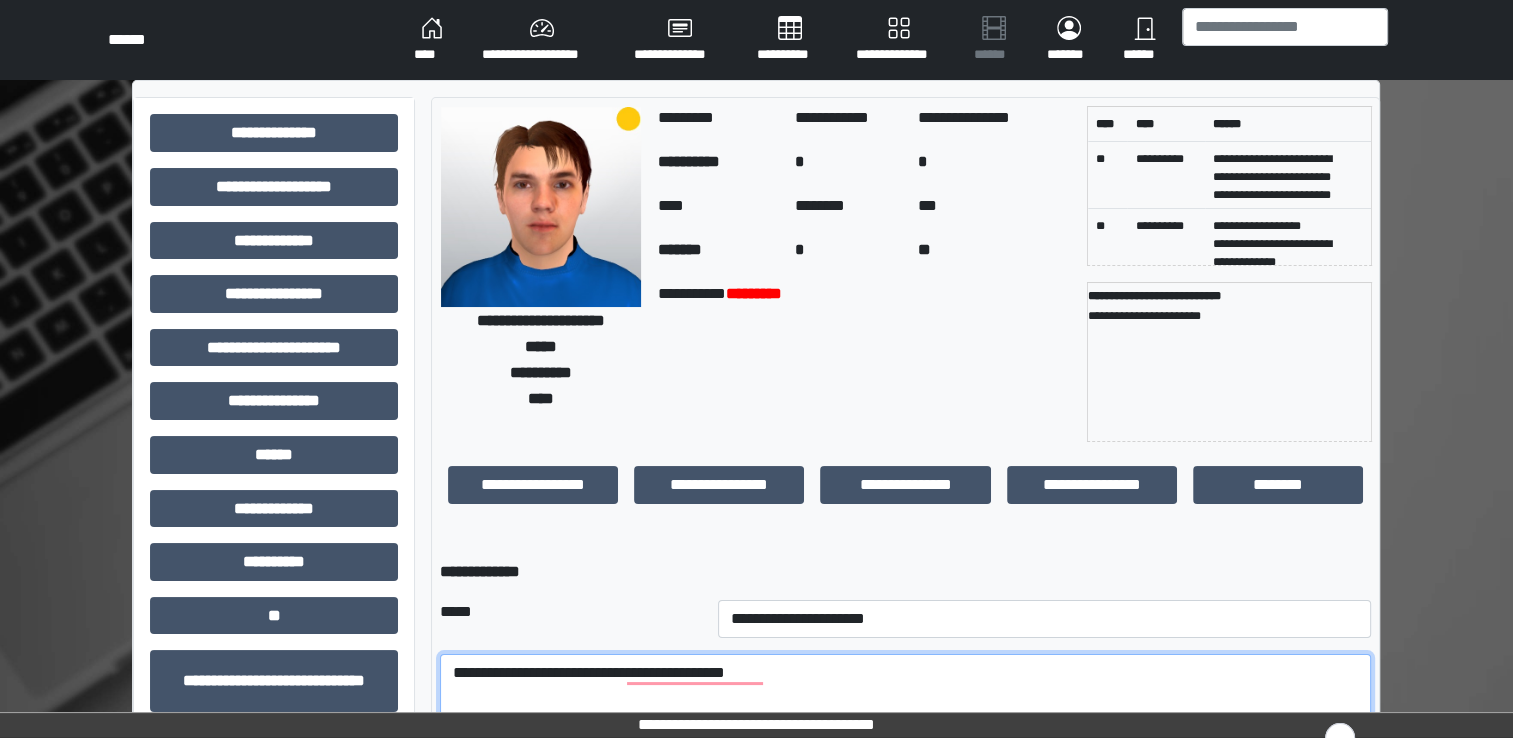 click on "**********" at bounding box center [905, 709] 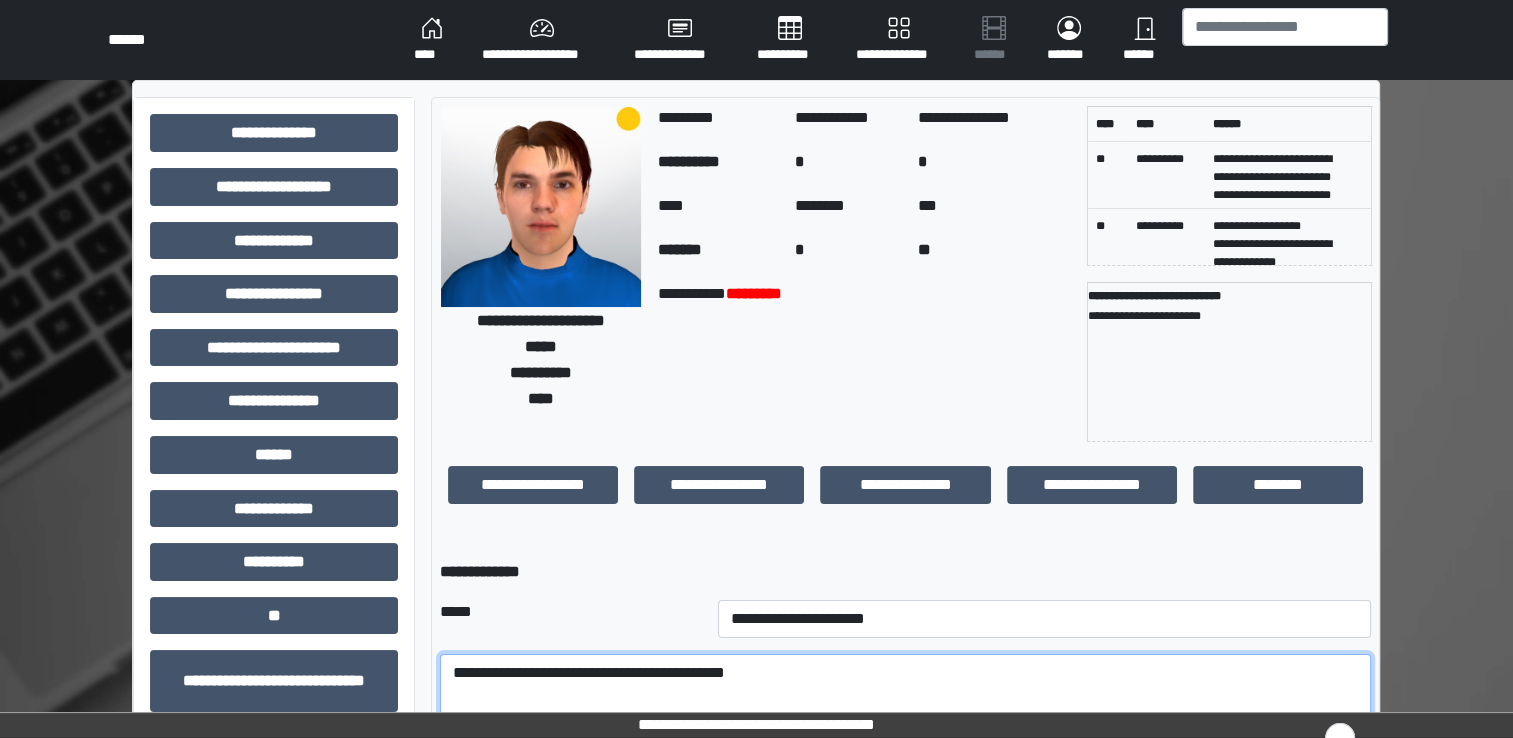 click on "**********" at bounding box center [905, 709] 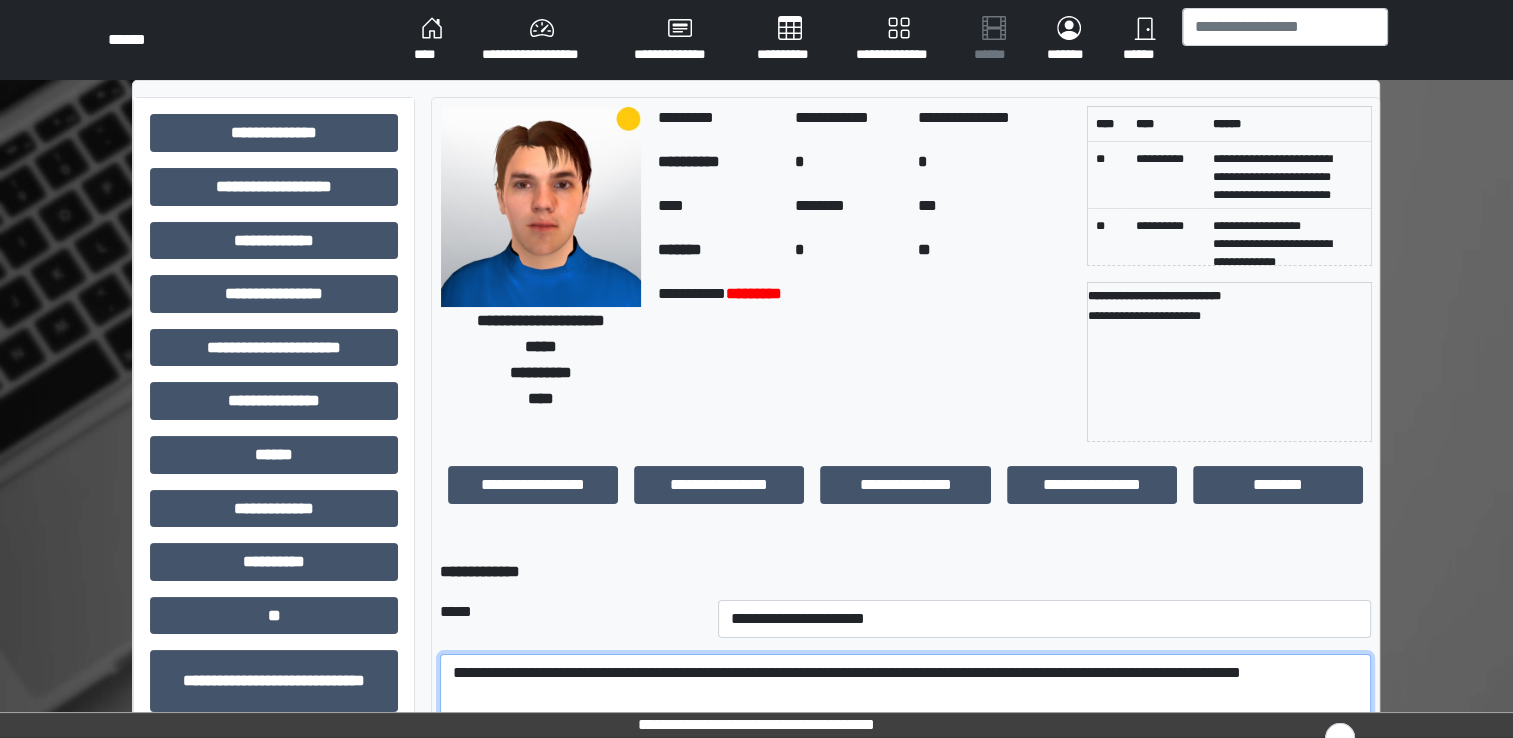 click on "**********" at bounding box center [905, 709] 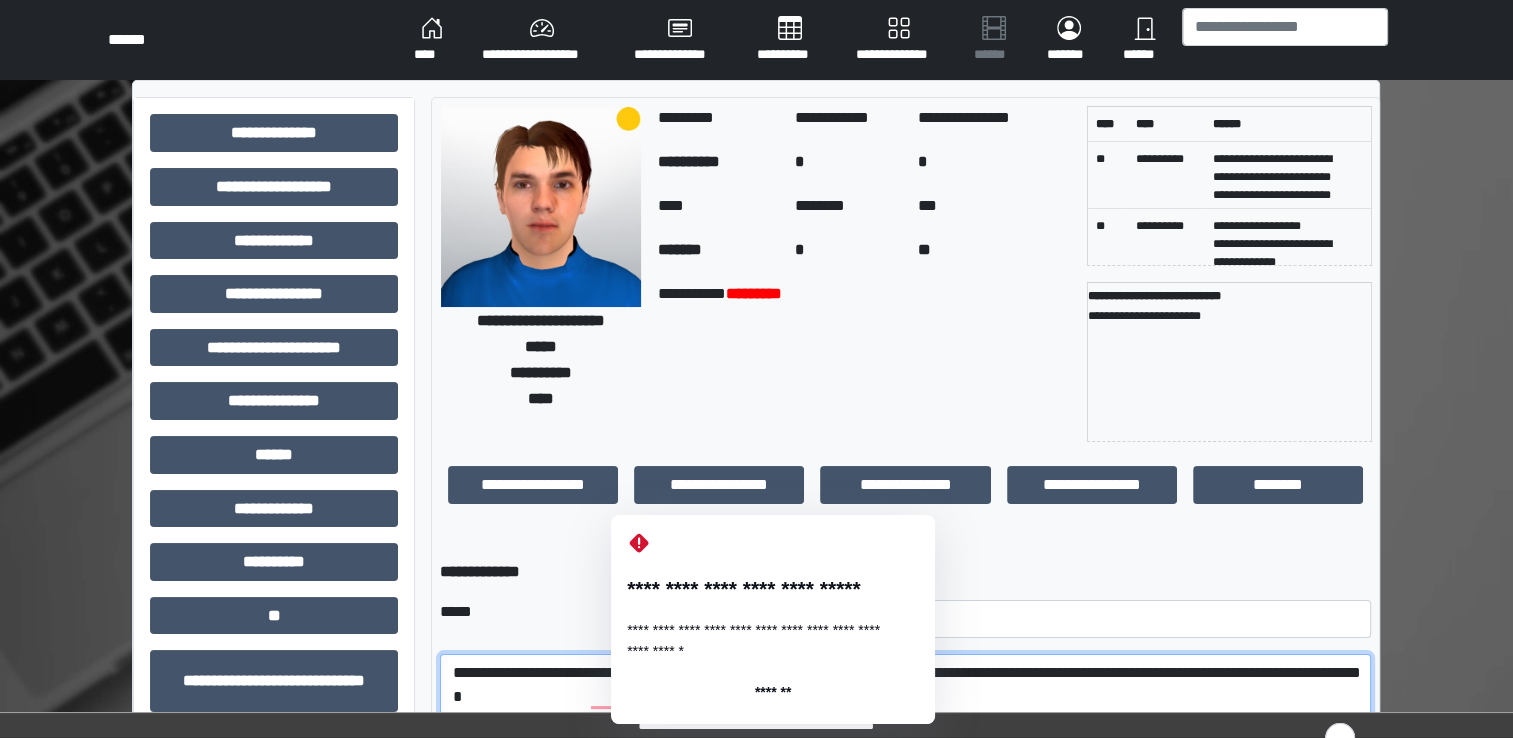 drag, startPoint x: 662, startPoint y: 676, endPoint x: 935, endPoint y: 705, distance: 274.53598 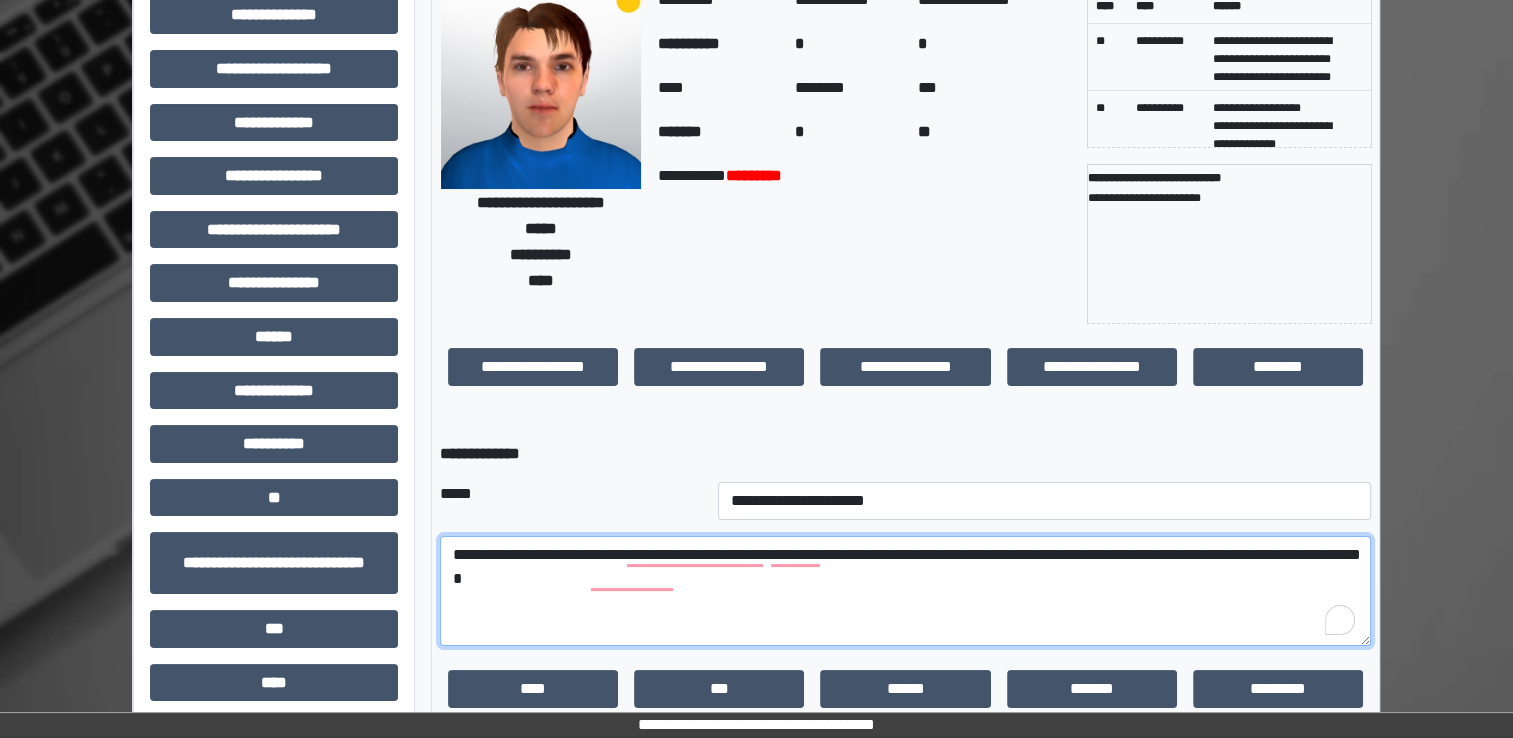 scroll, scrollTop: 259, scrollLeft: 0, axis: vertical 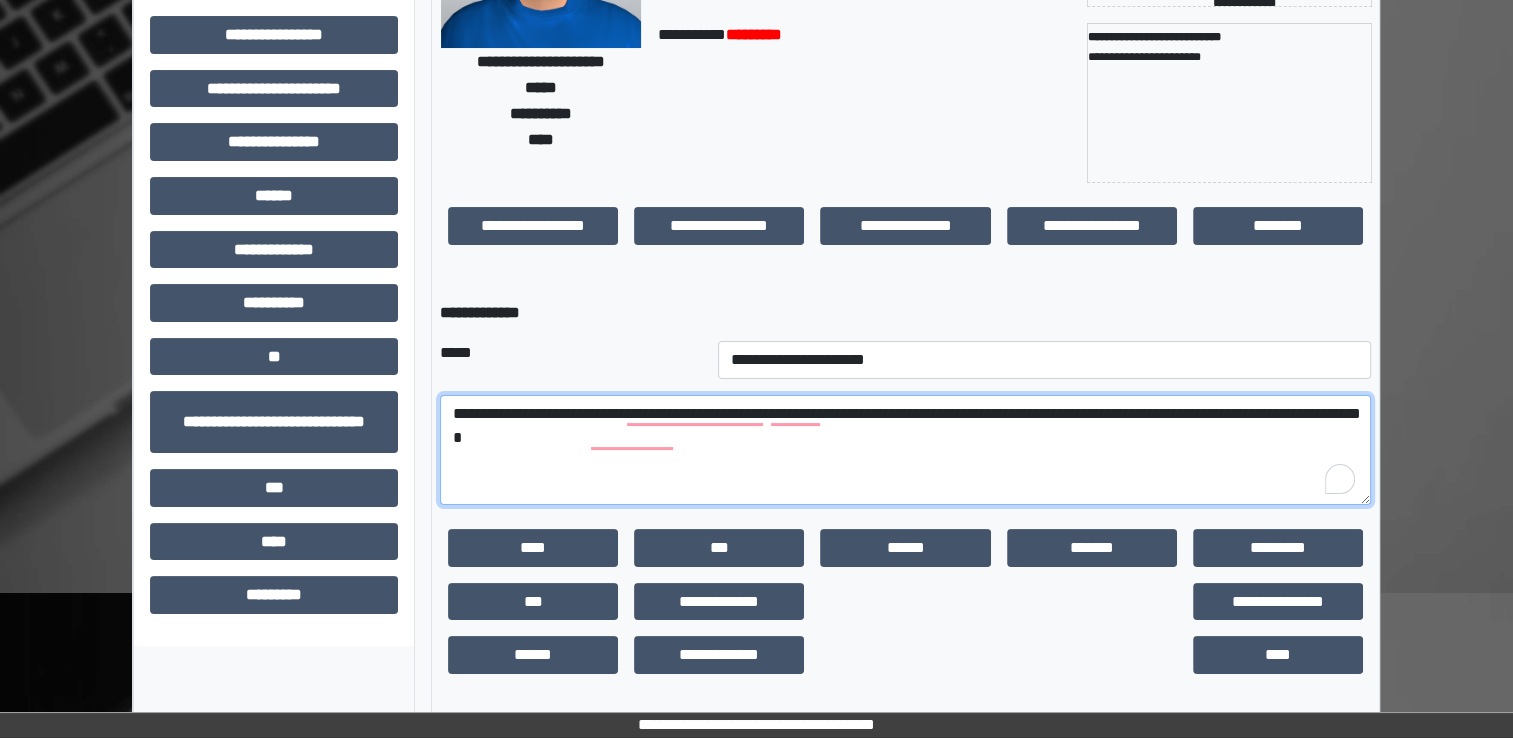click on "**********" at bounding box center (905, 450) 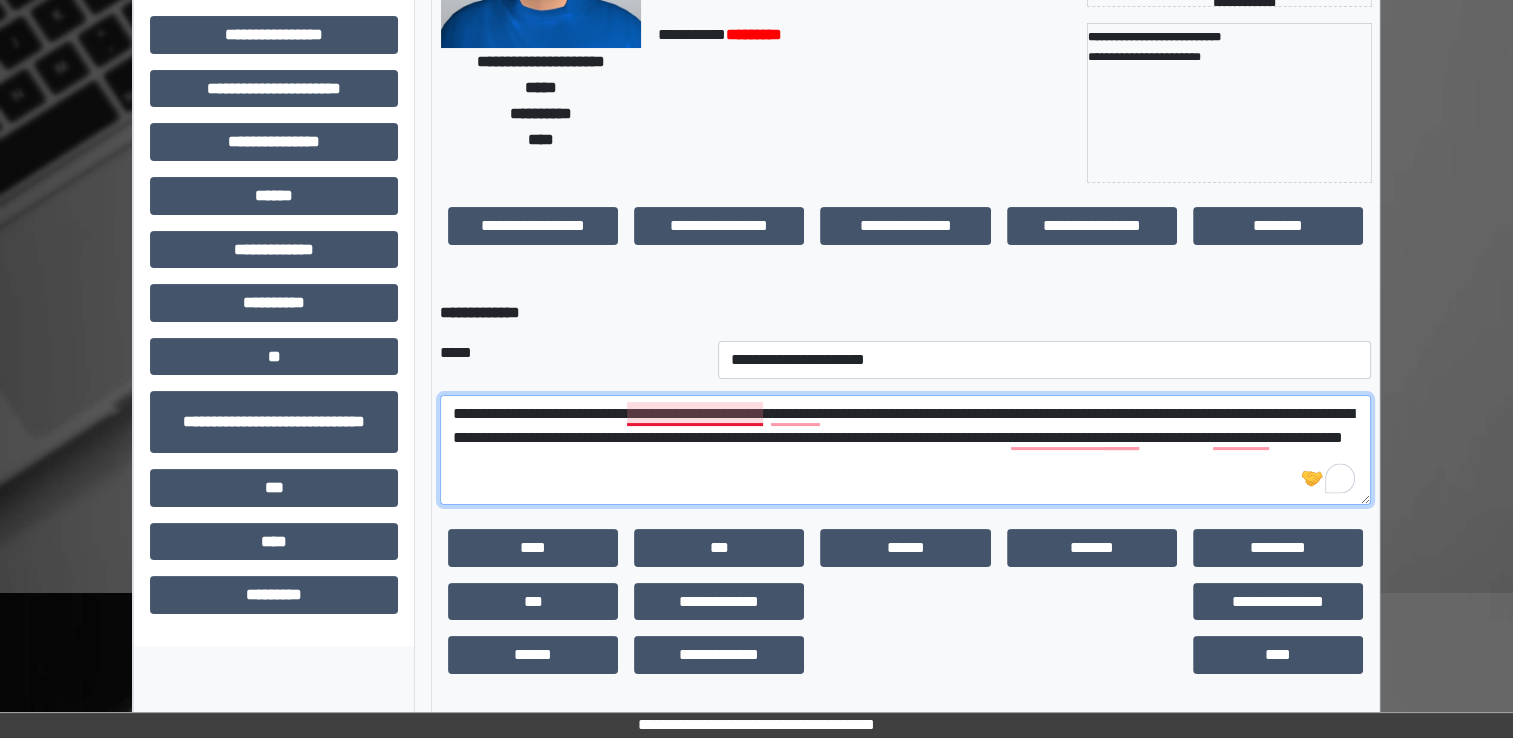 click on "**********" at bounding box center (905, 450) 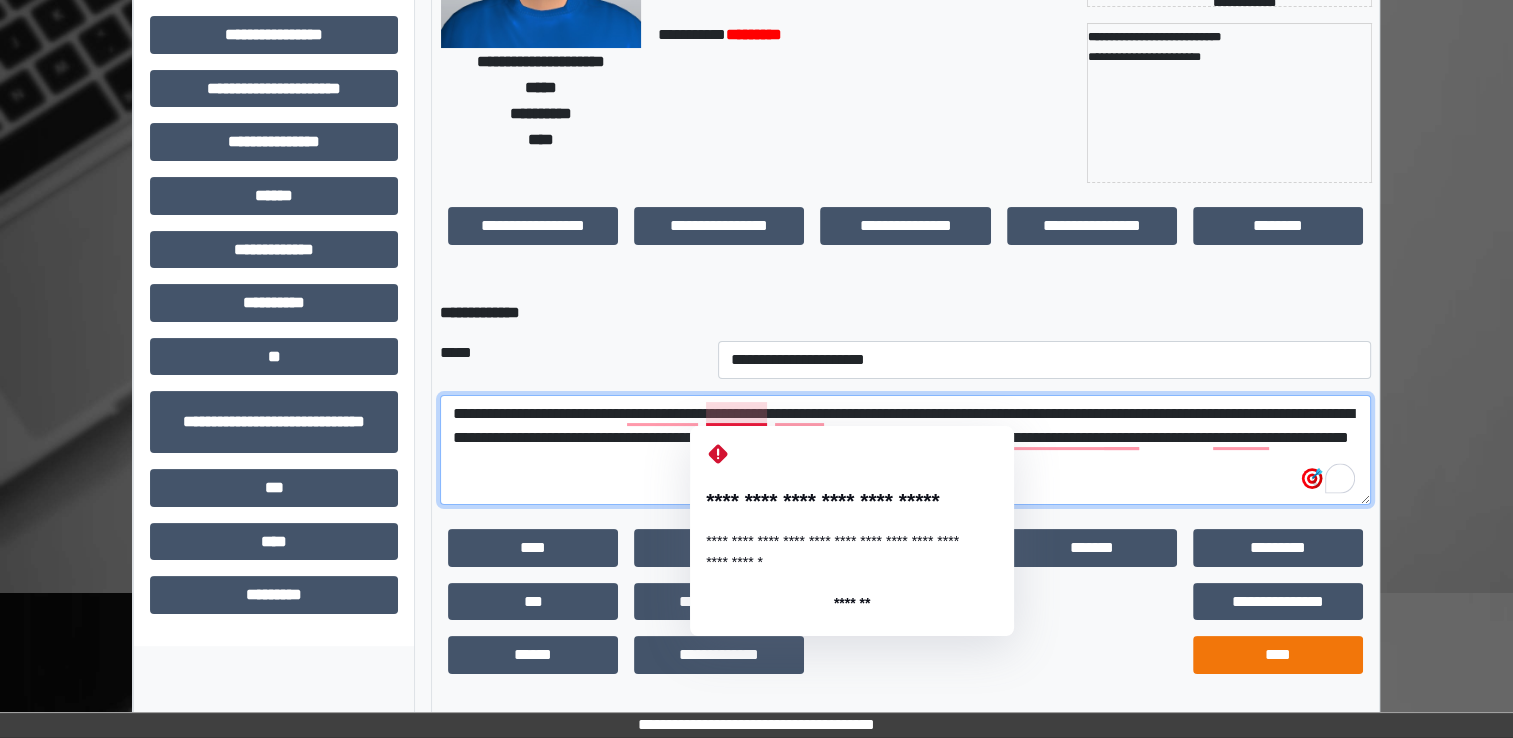 type on "**********" 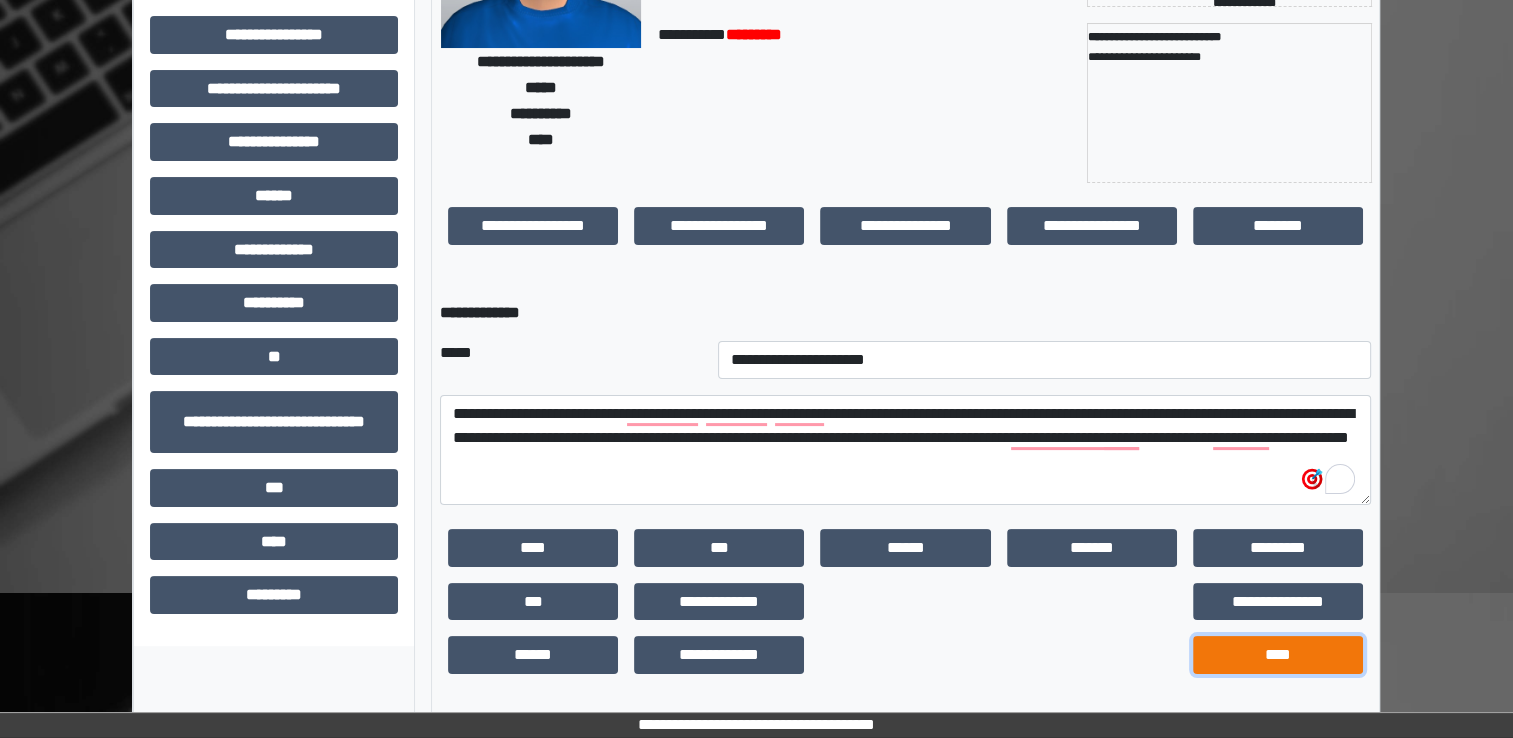 click on "****" at bounding box center [1278, 655] 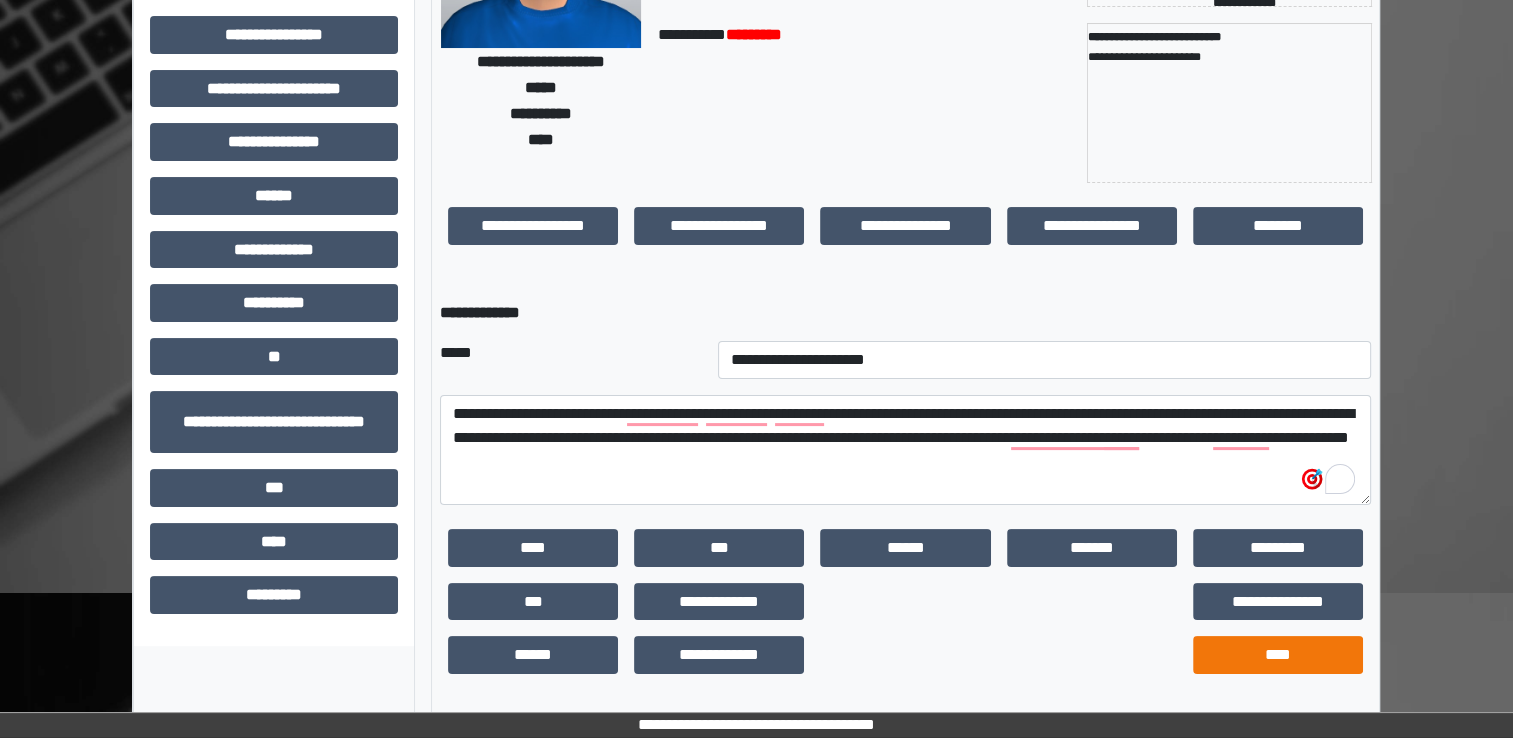 scroll, scrollTop: 184, scrollLeft: 0, axis: vertical 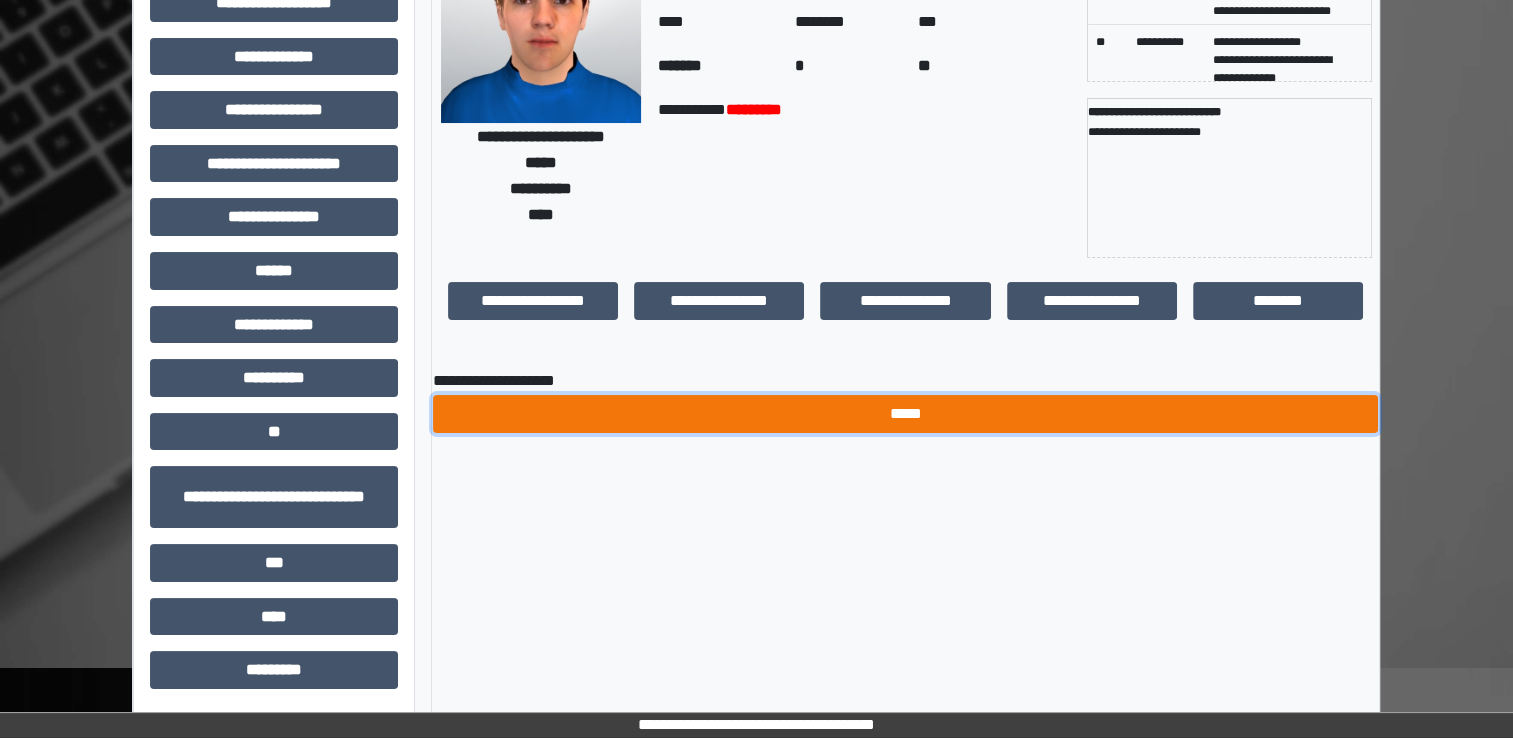 click on "*****" at bounding box center [905, 414] 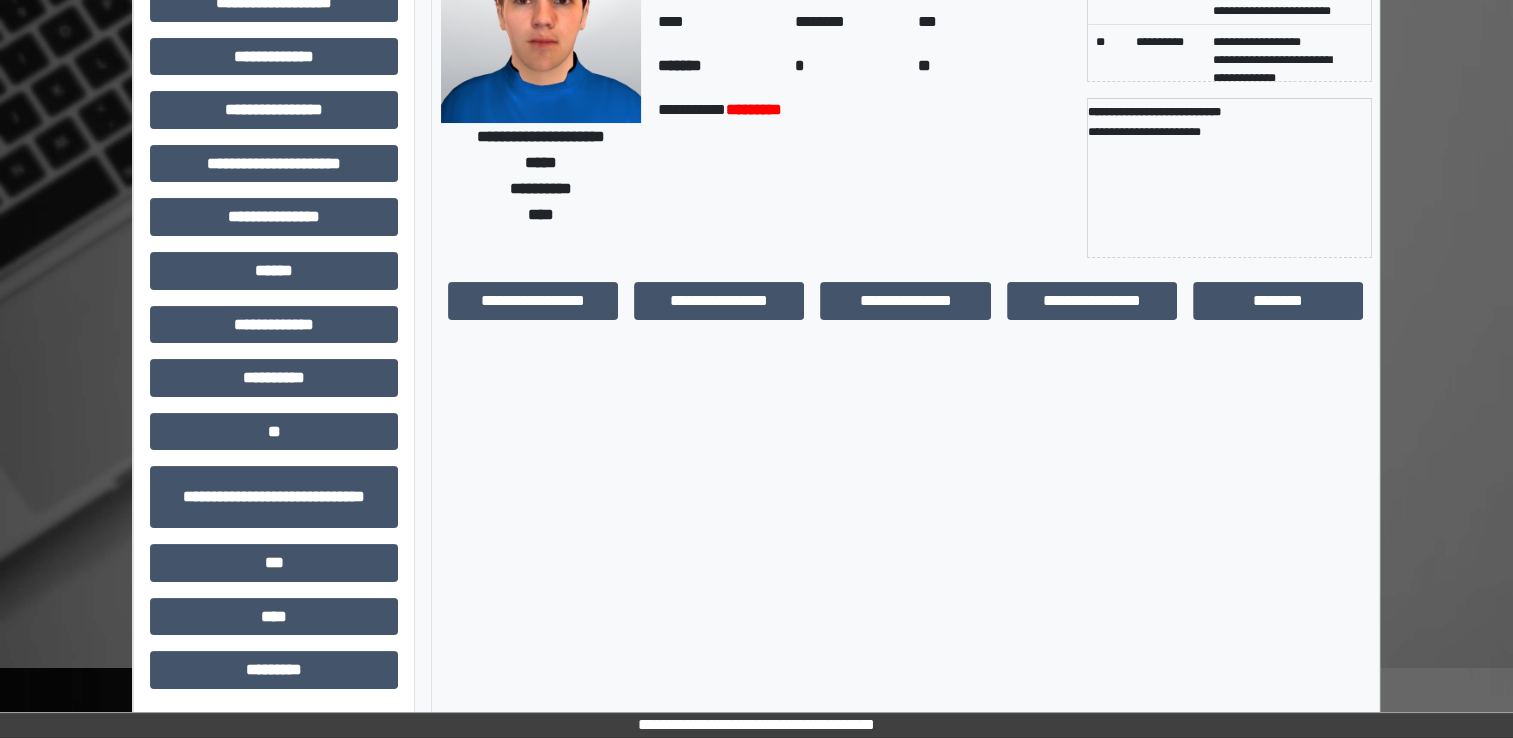 scroll, scrollTop: 0, scrollLeft: 0, axis: both 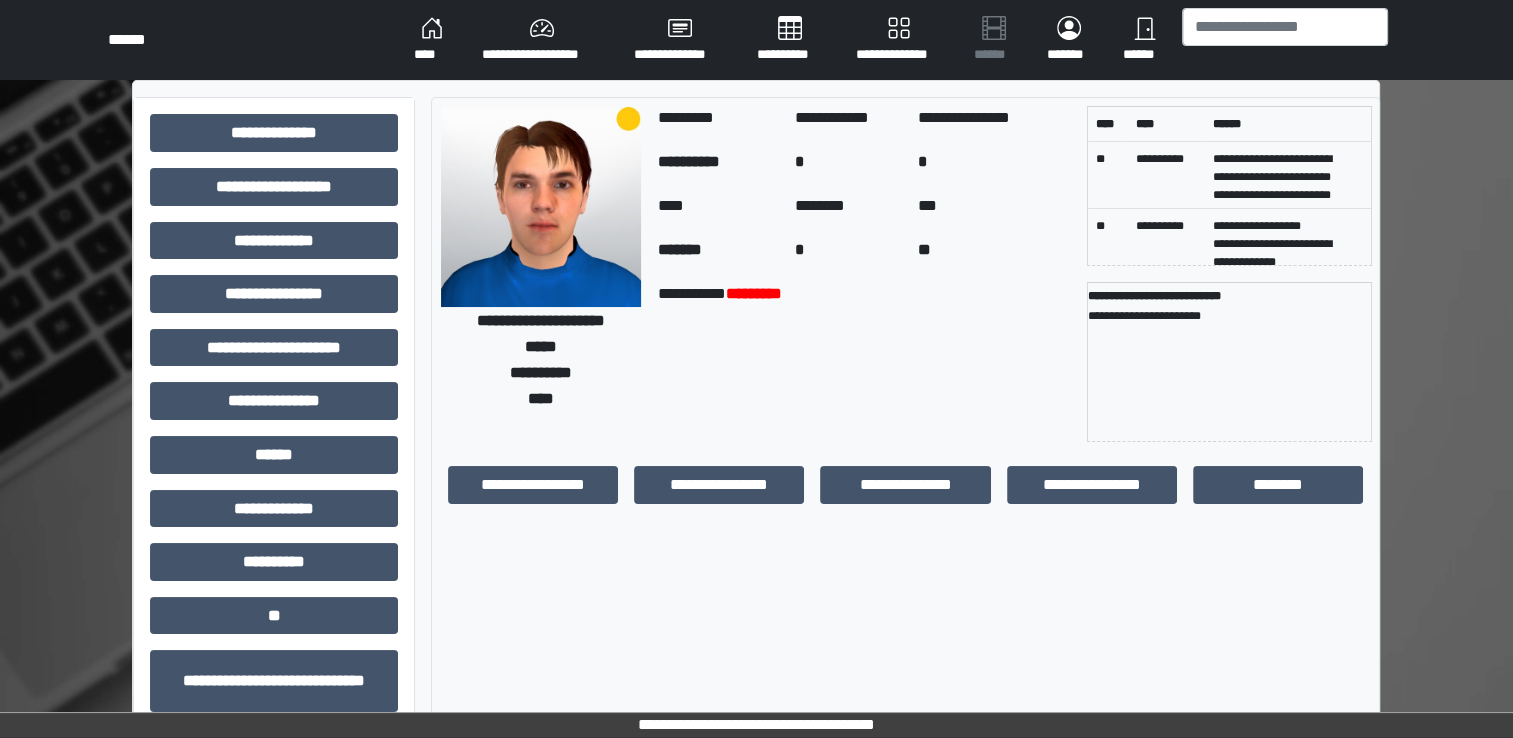 click on "****" at bounding box center [432, 40] 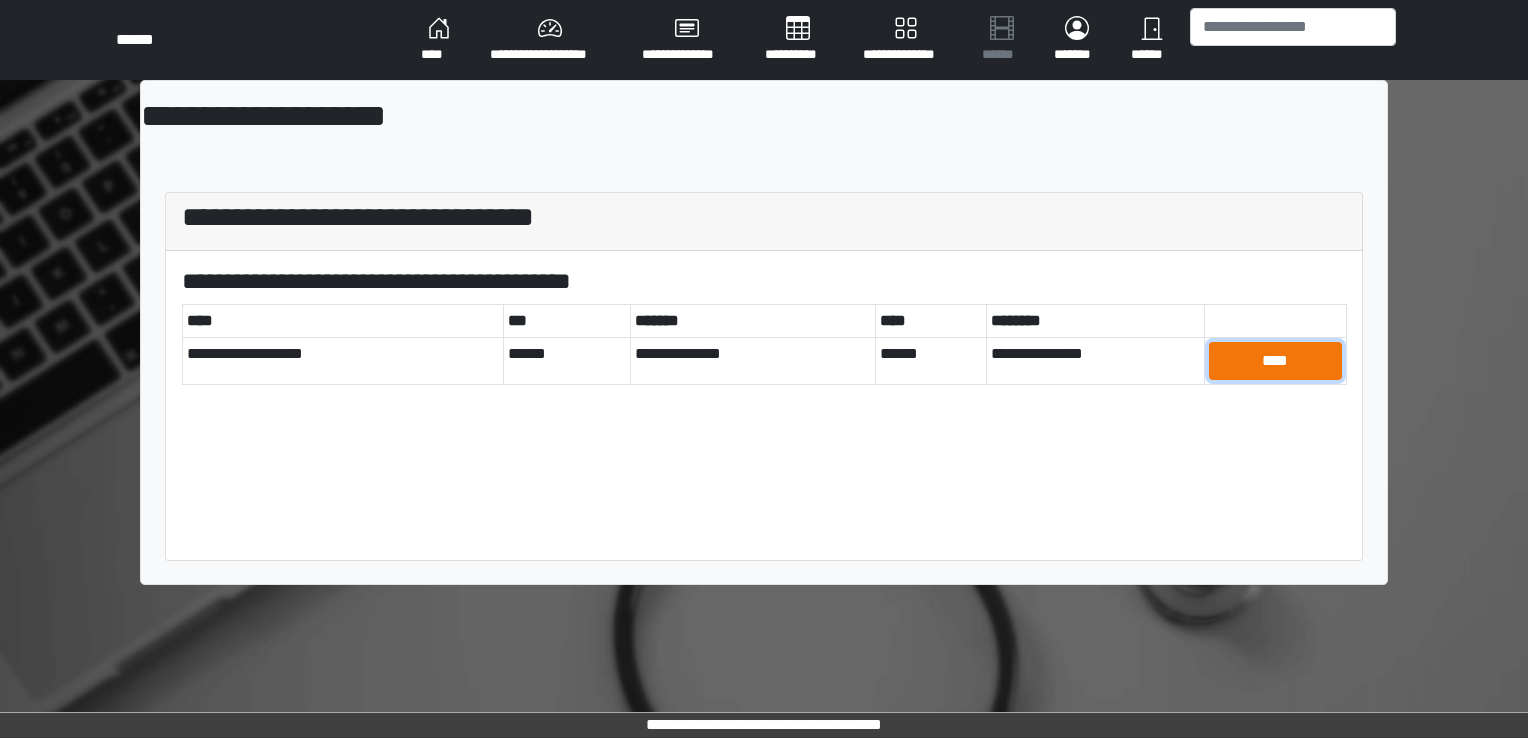 click on "****" at bounding box center (1276, 361) 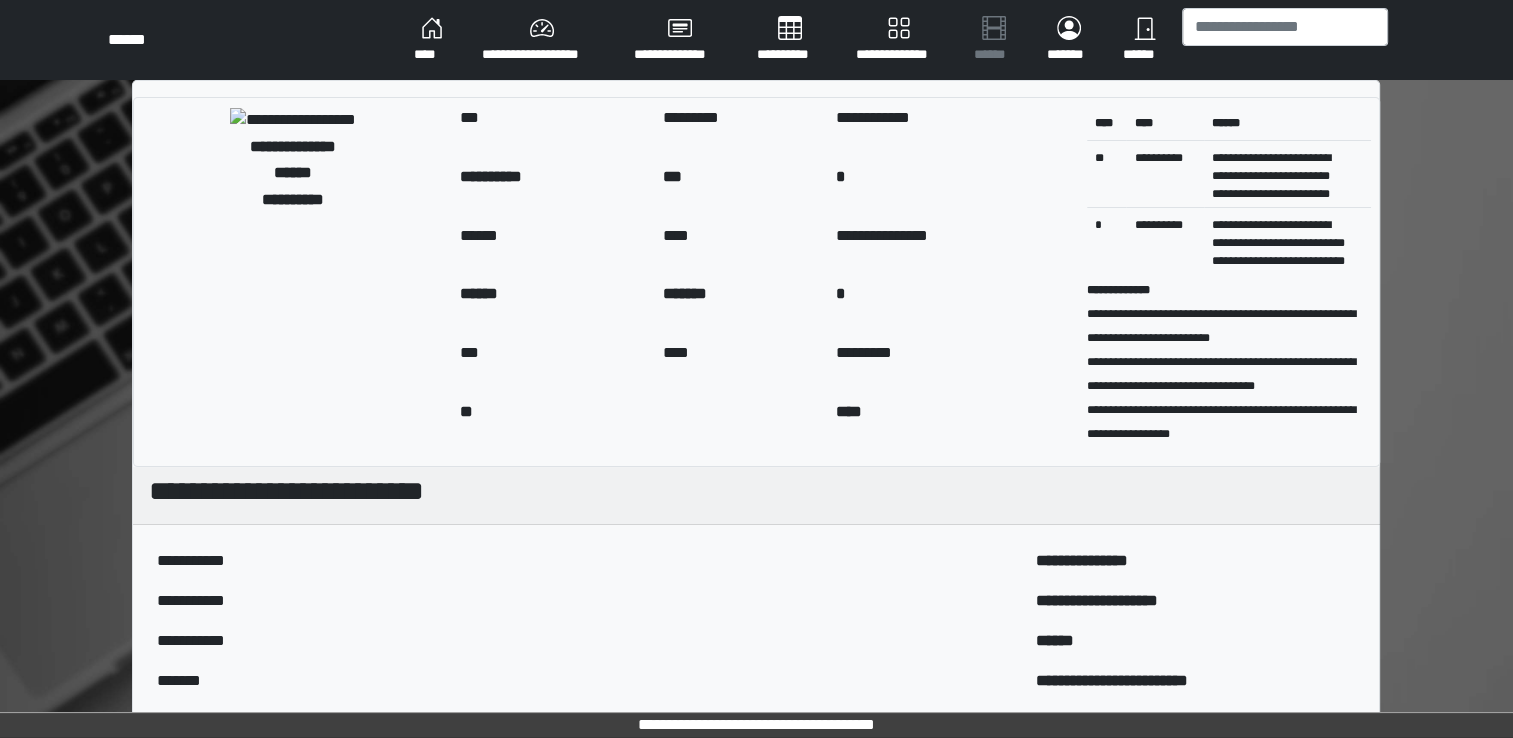 scroll, scrollTop: 8, scrollLeft: 0, axis: vertical 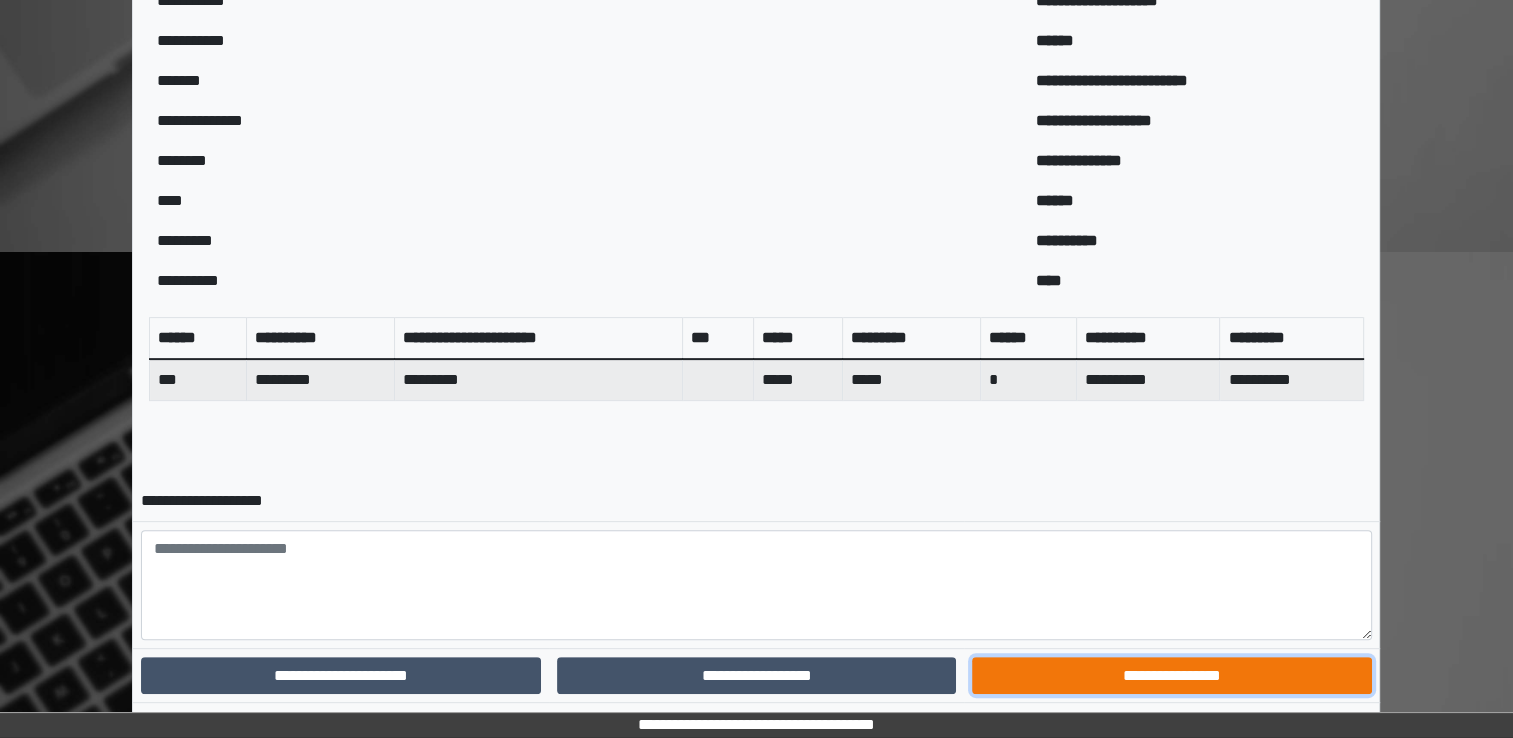 click on "**********" at bounding box center (1171, 676) 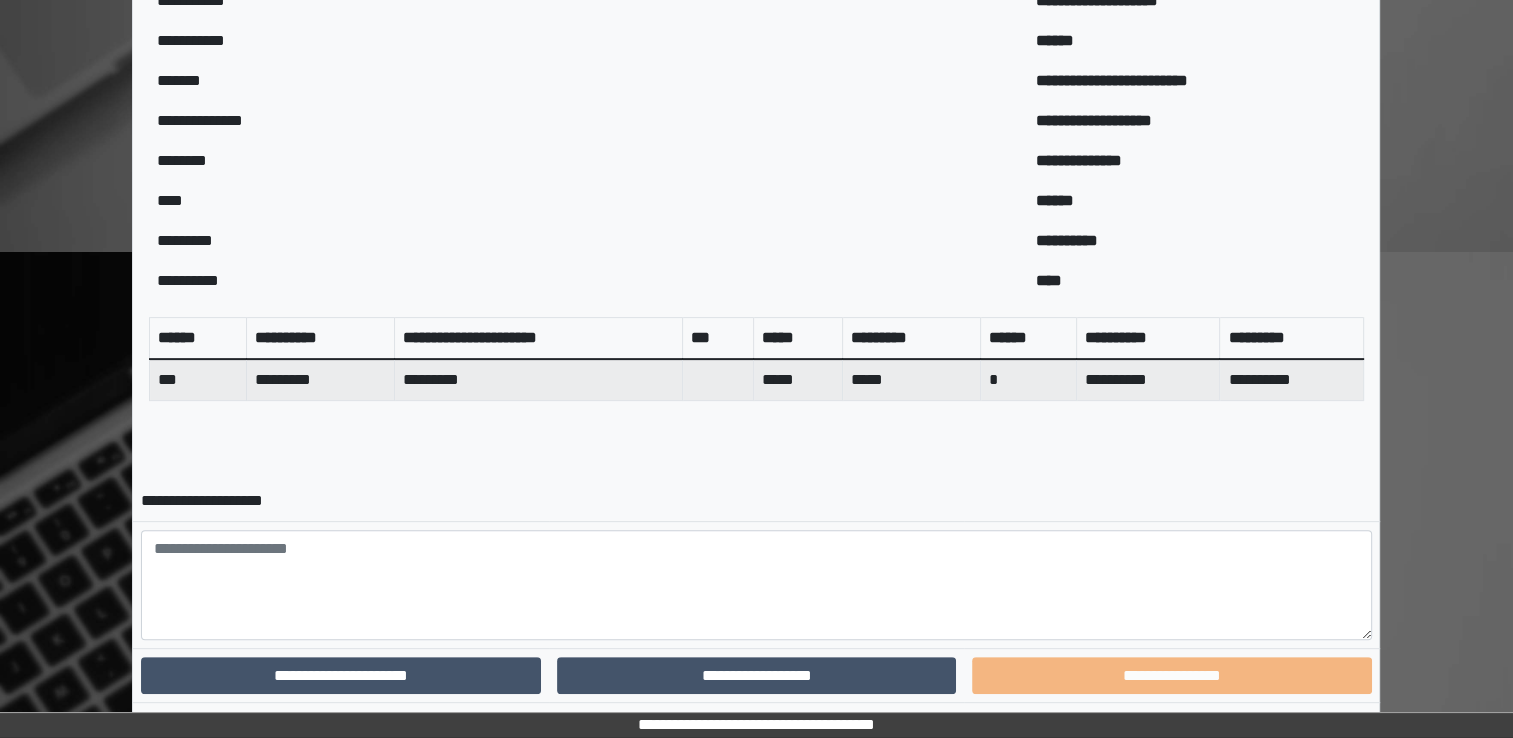 scroll, scrollTop: 559, scrollLeft: 0, axis: vertical 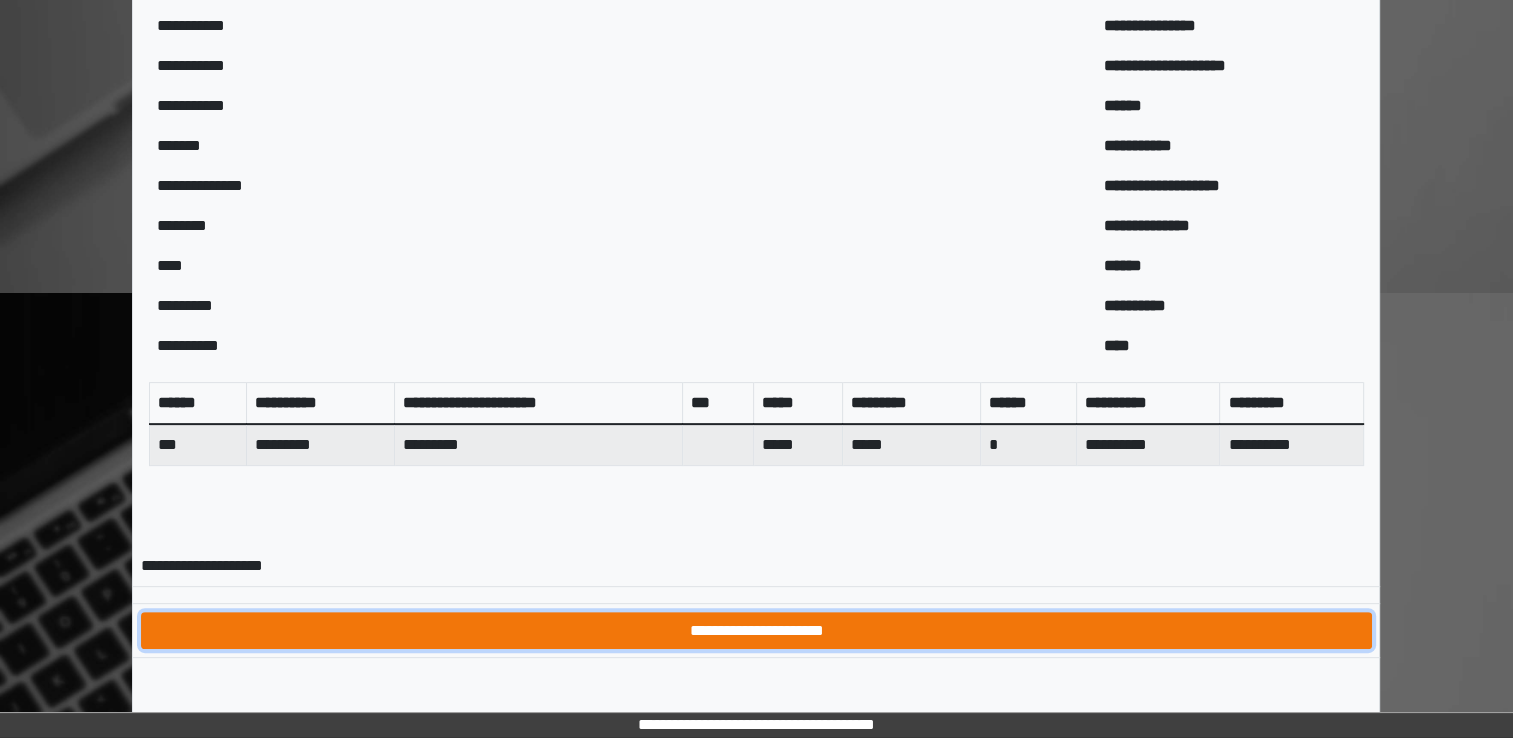 click on "**********" at bounding box center [756, 631] 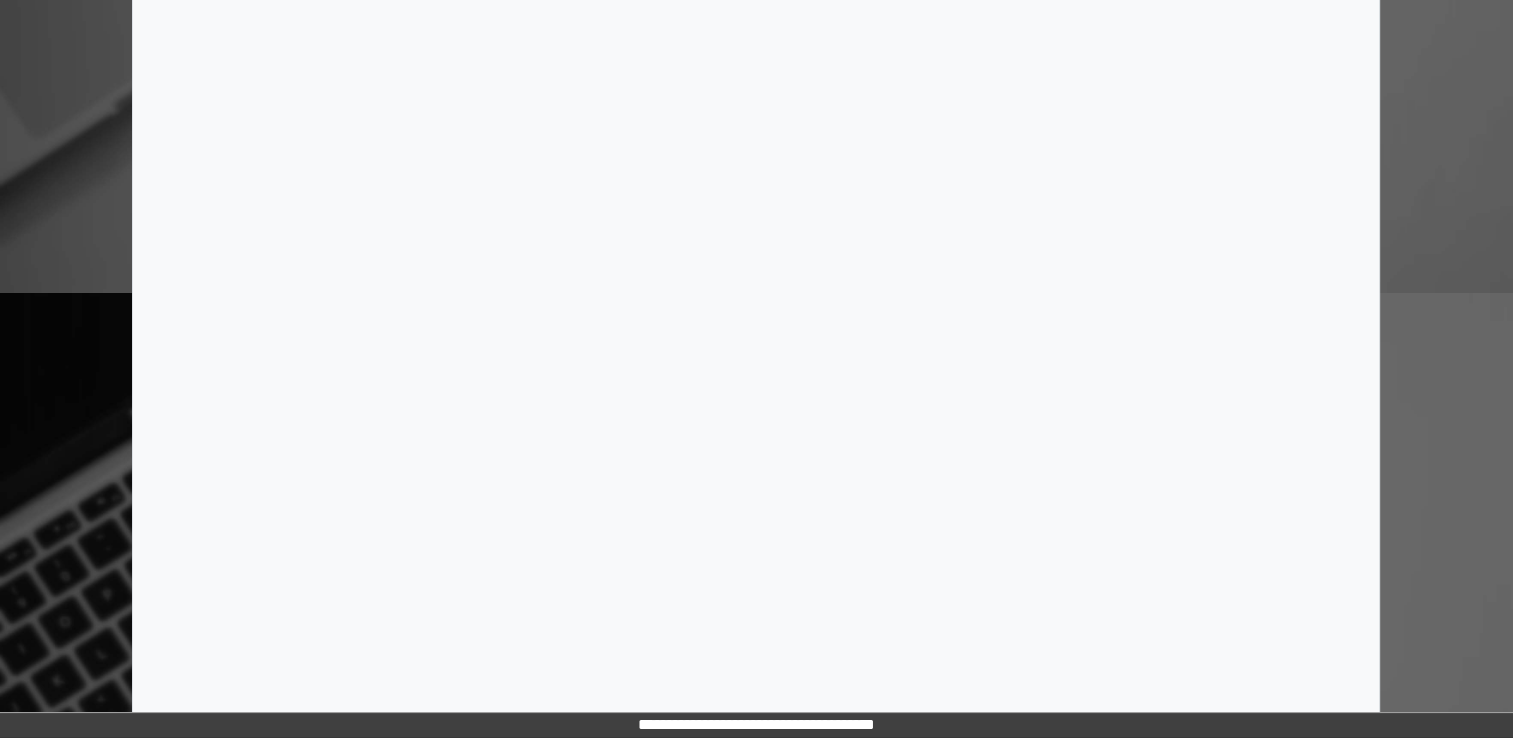 scroll, scrollTop: 0, scrollLeft: 0, axis: both 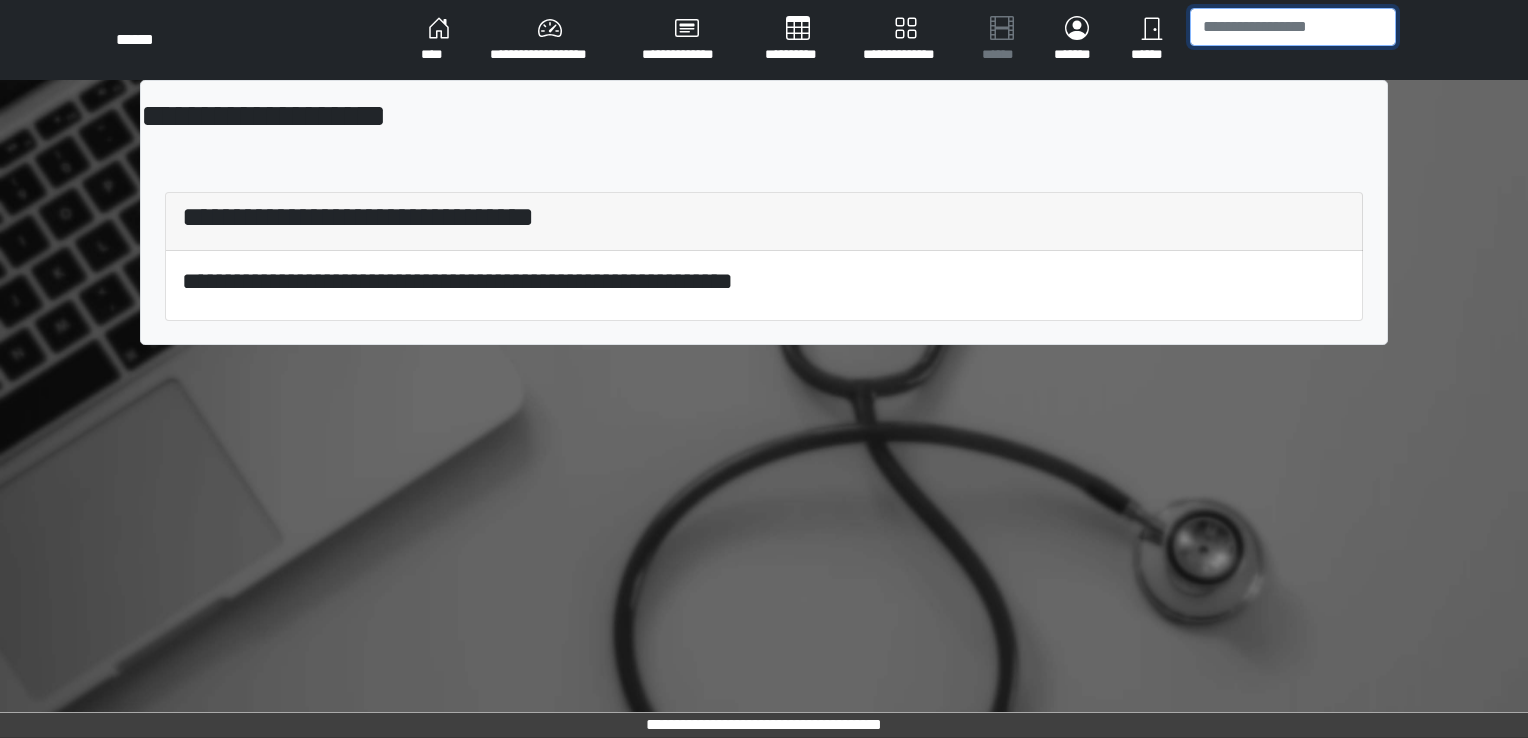 click at bounding box center (1293, 27) 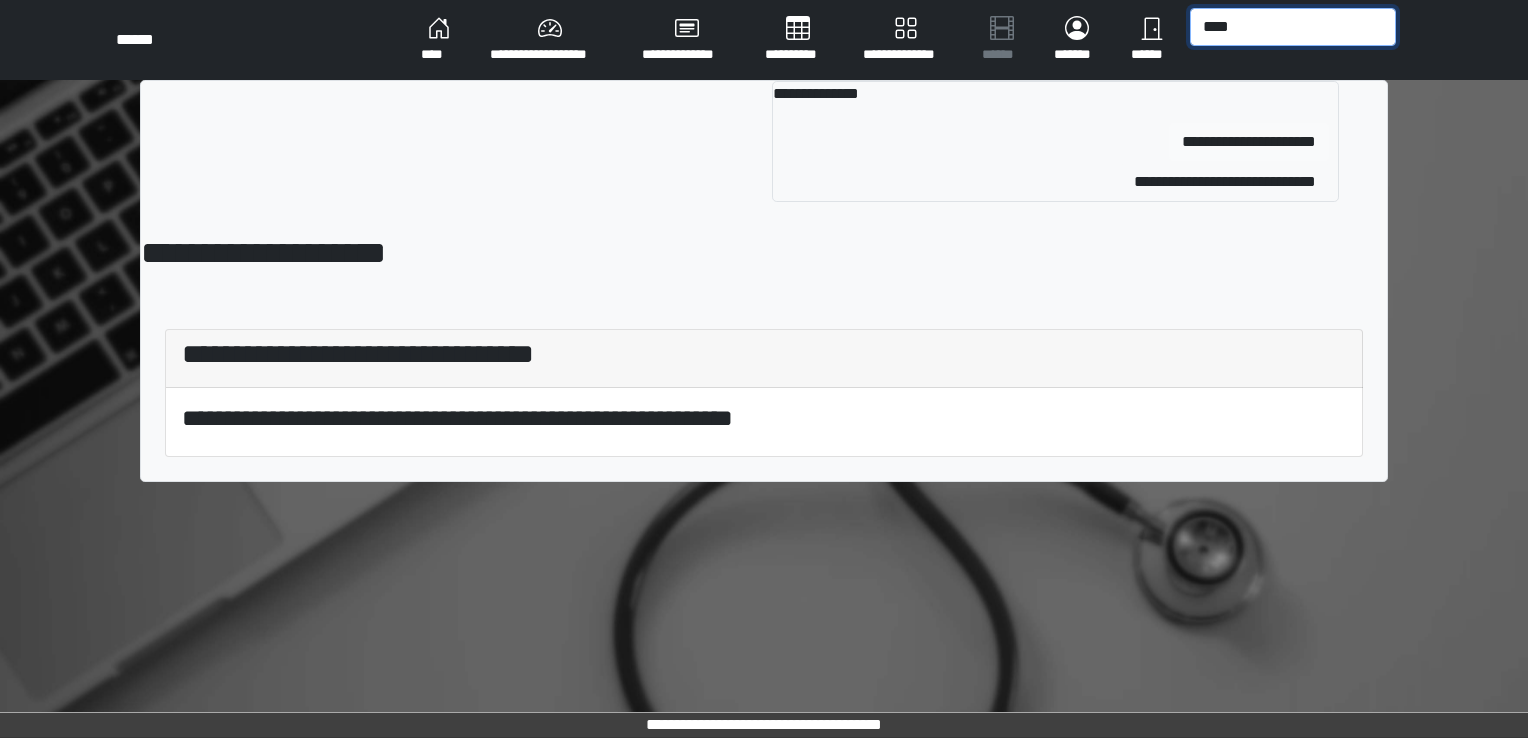 type on "****" 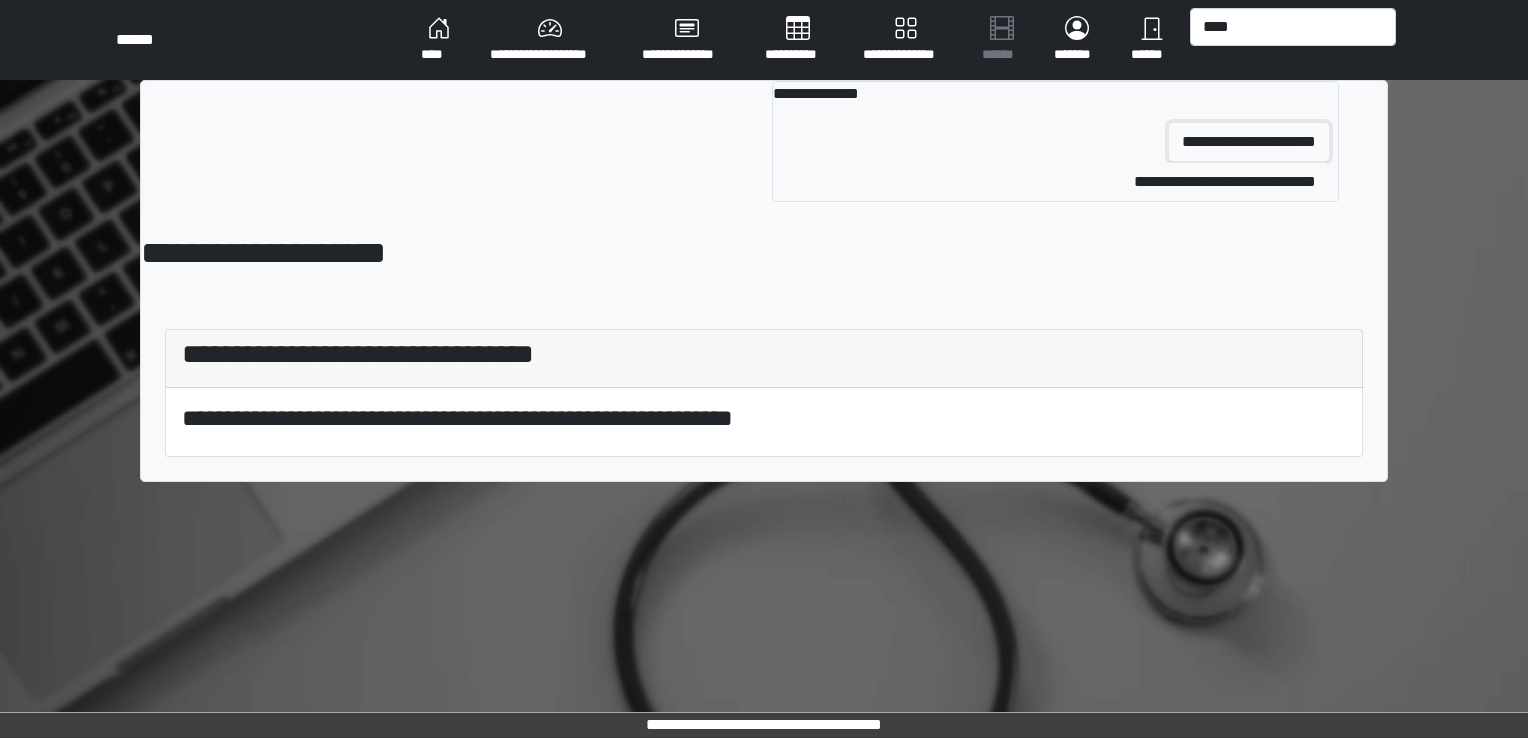 click on "**********" at bounding box center [1249, 142] 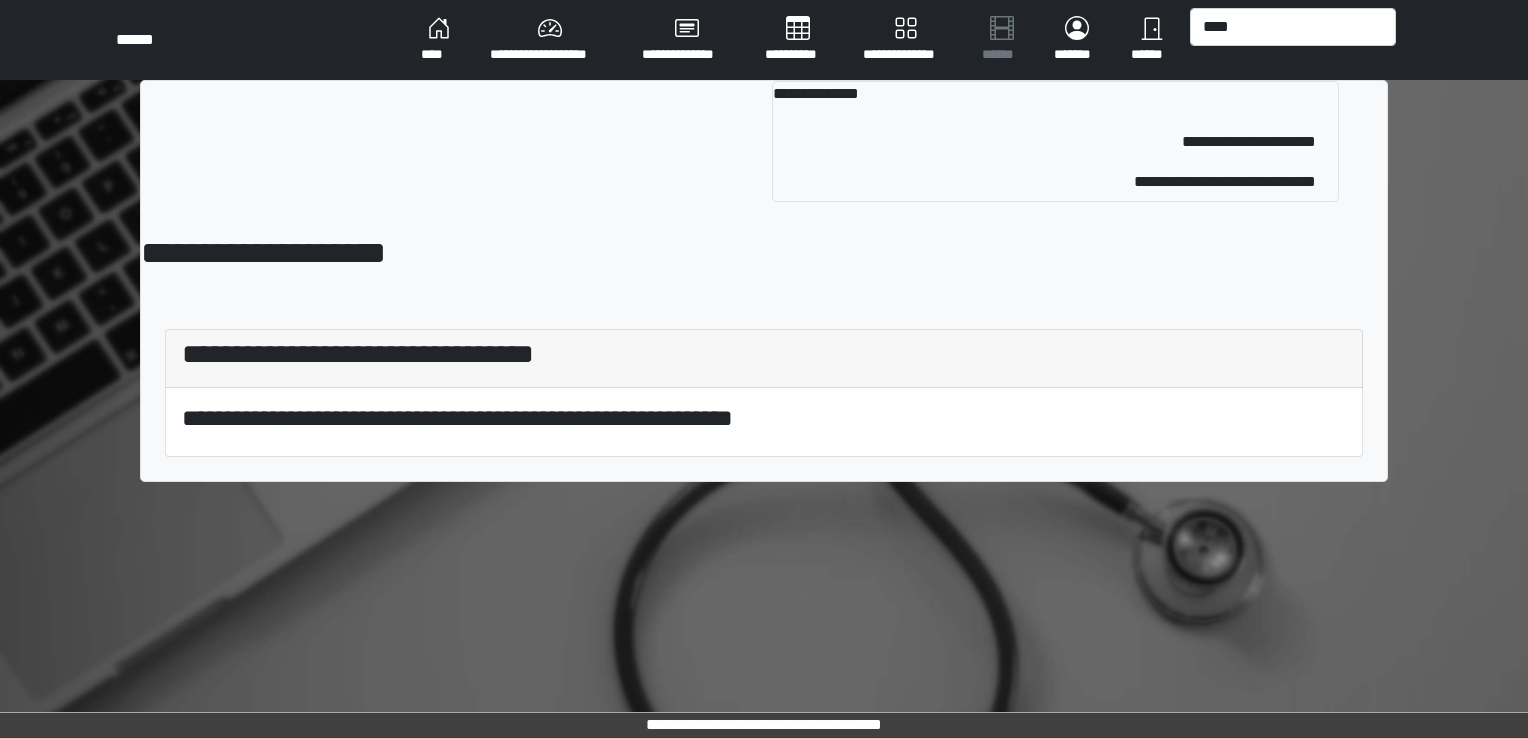 type 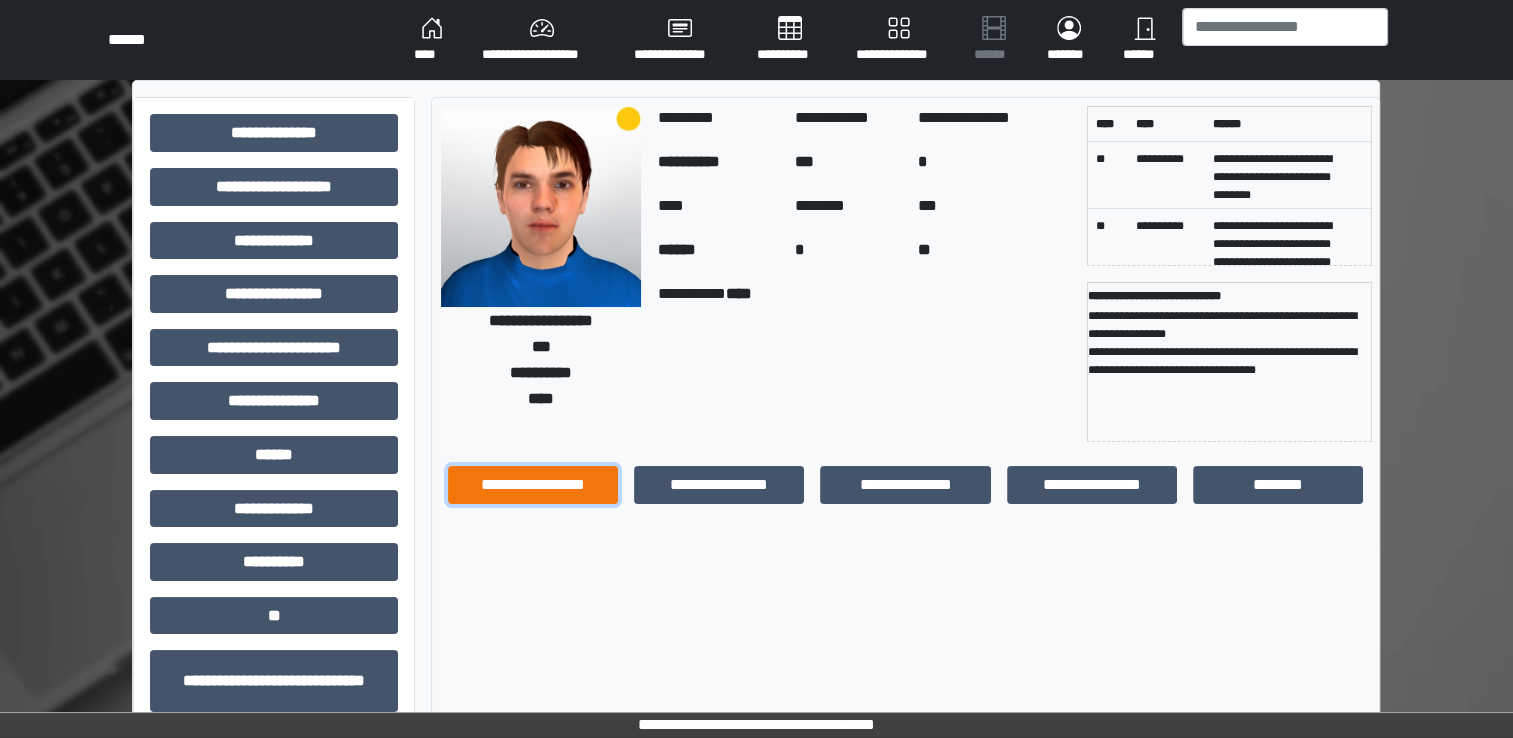 click on "**********" at bounding box center (533, 485) 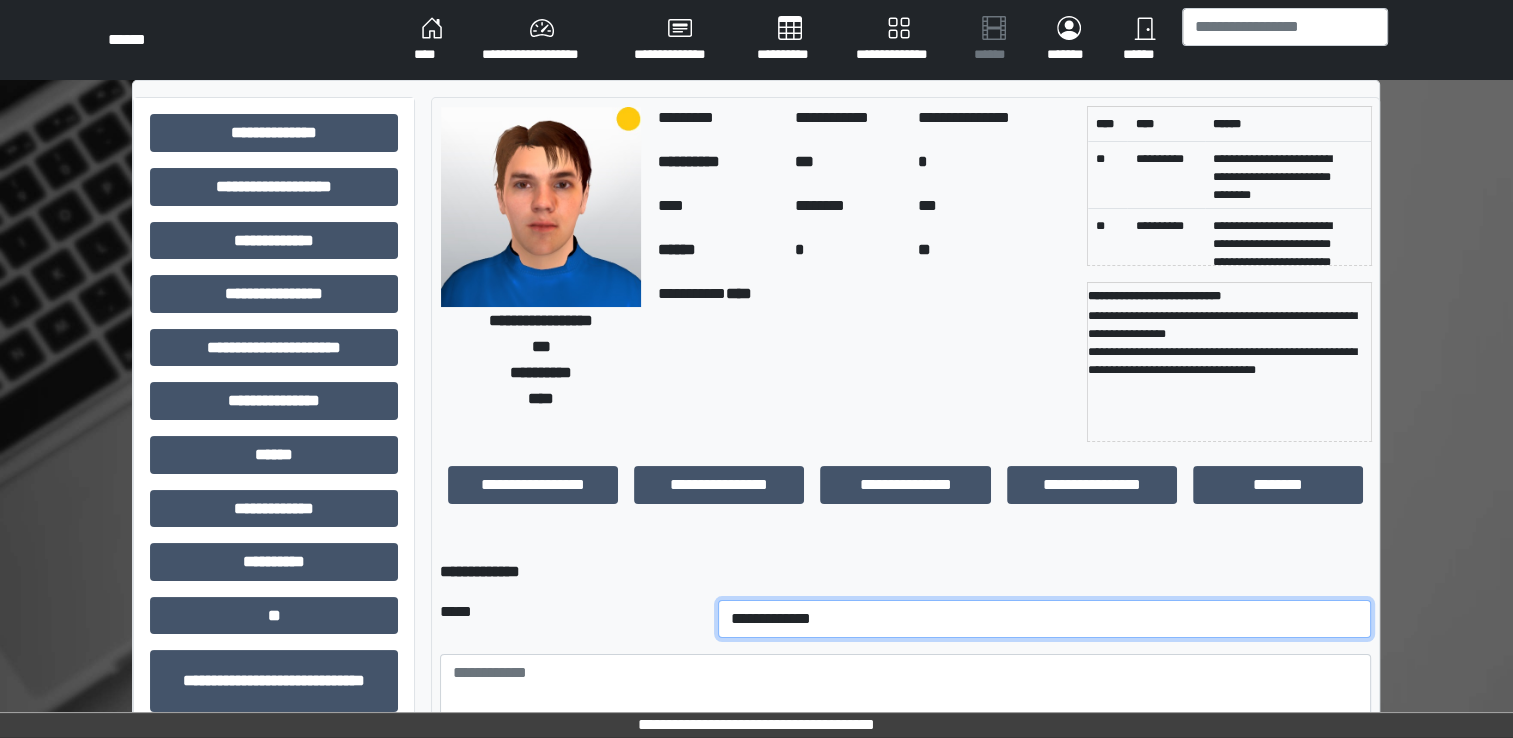 click on "**********" at bounding box center [1045, 619] 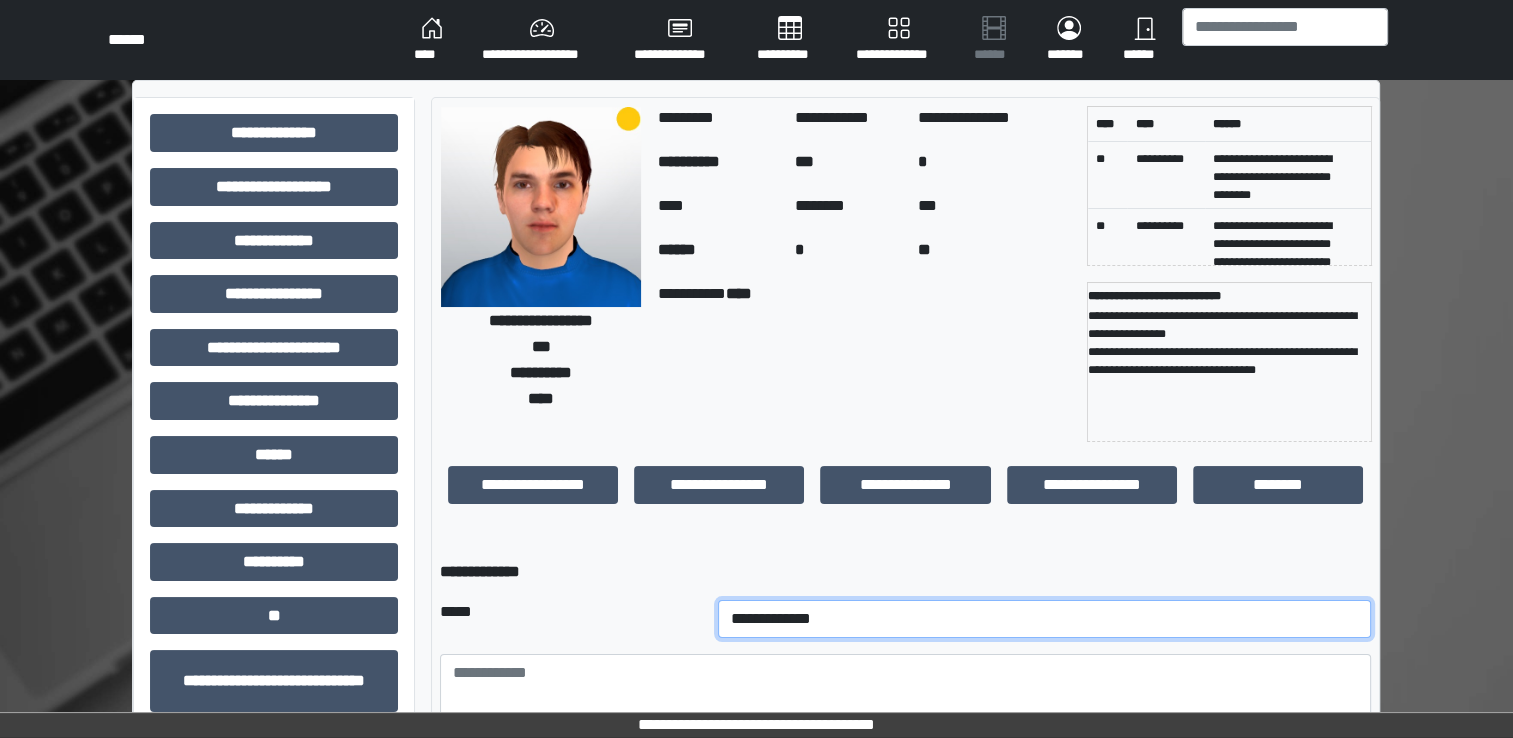 select on "**" 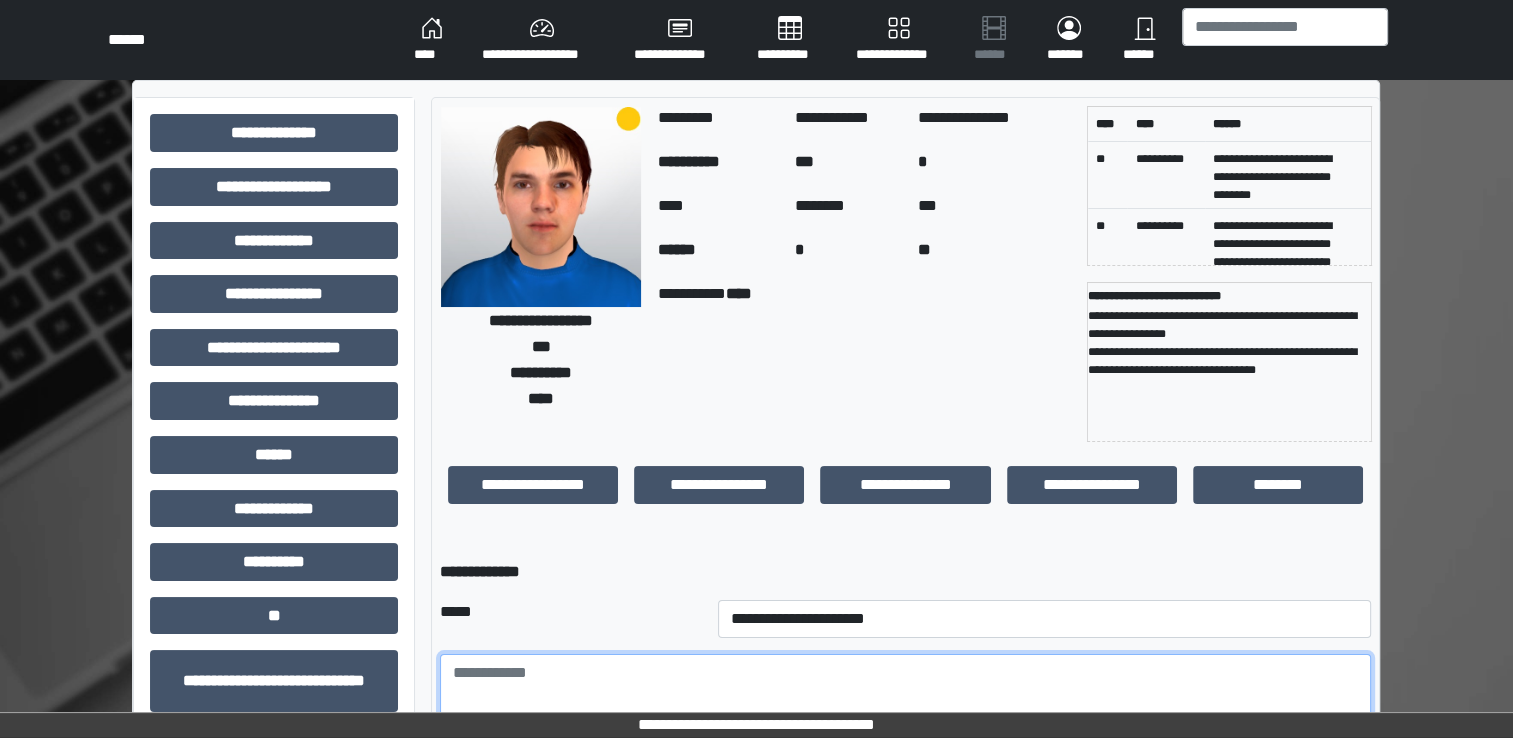 click at bounding box center [905, 709] 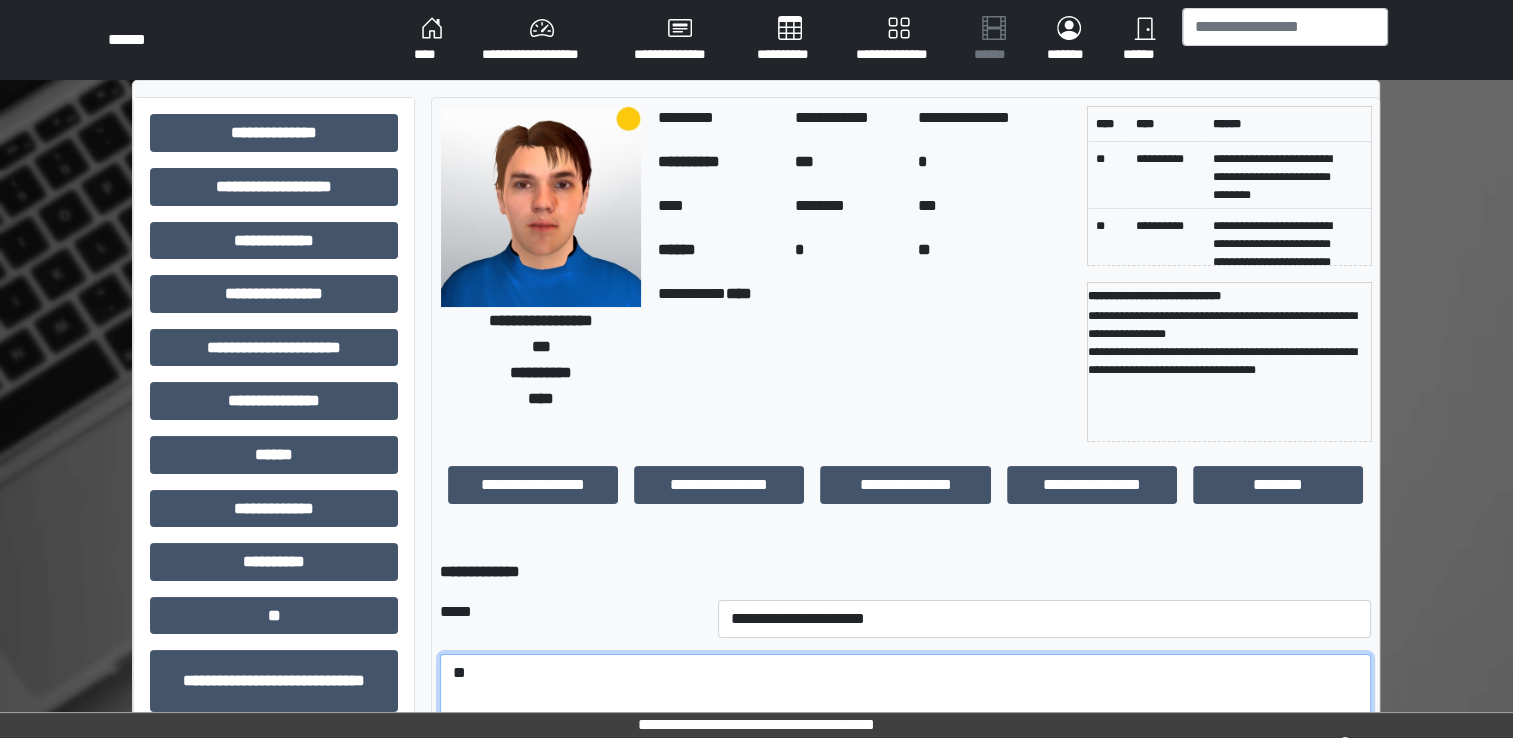 type on "*" 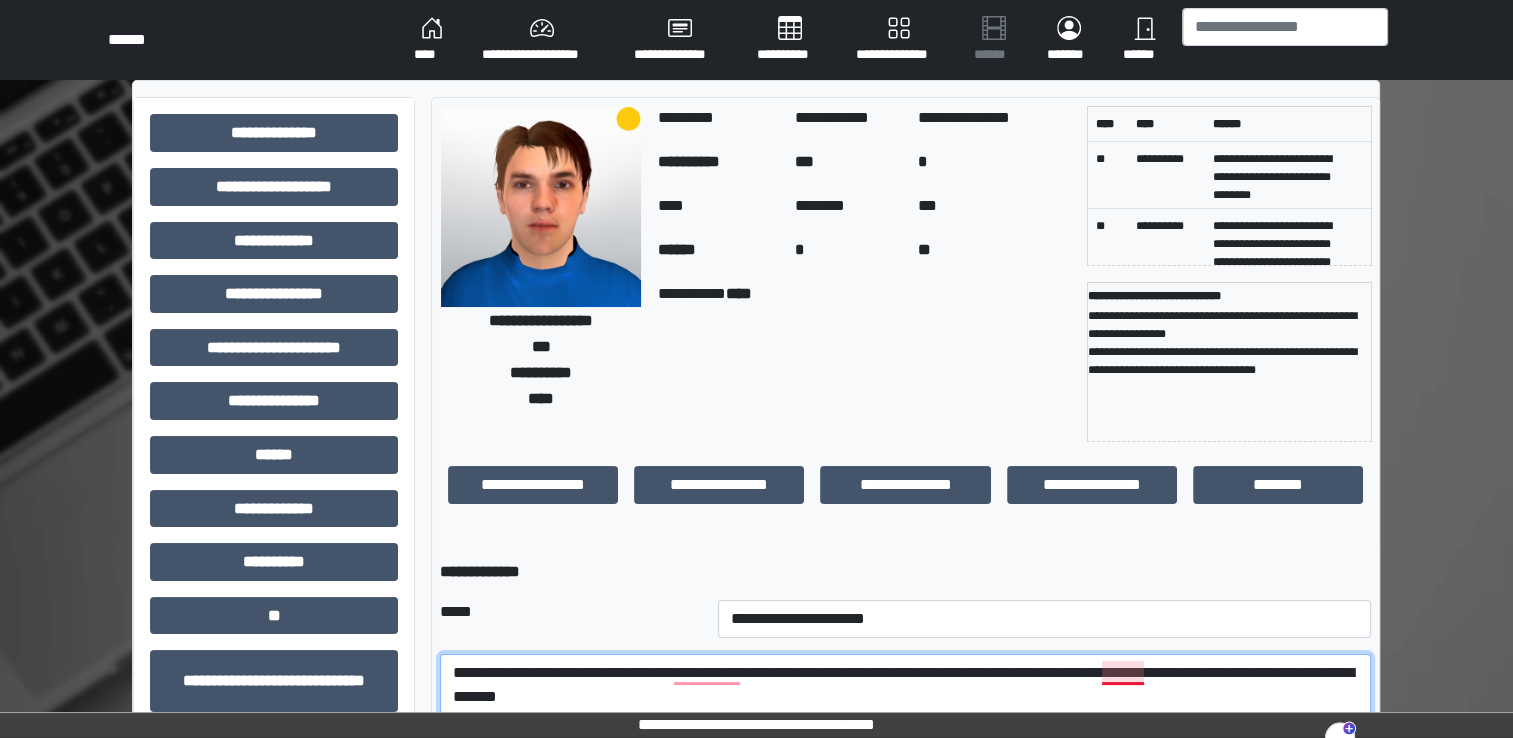 click on "**********" at bounding box center (905, 709) 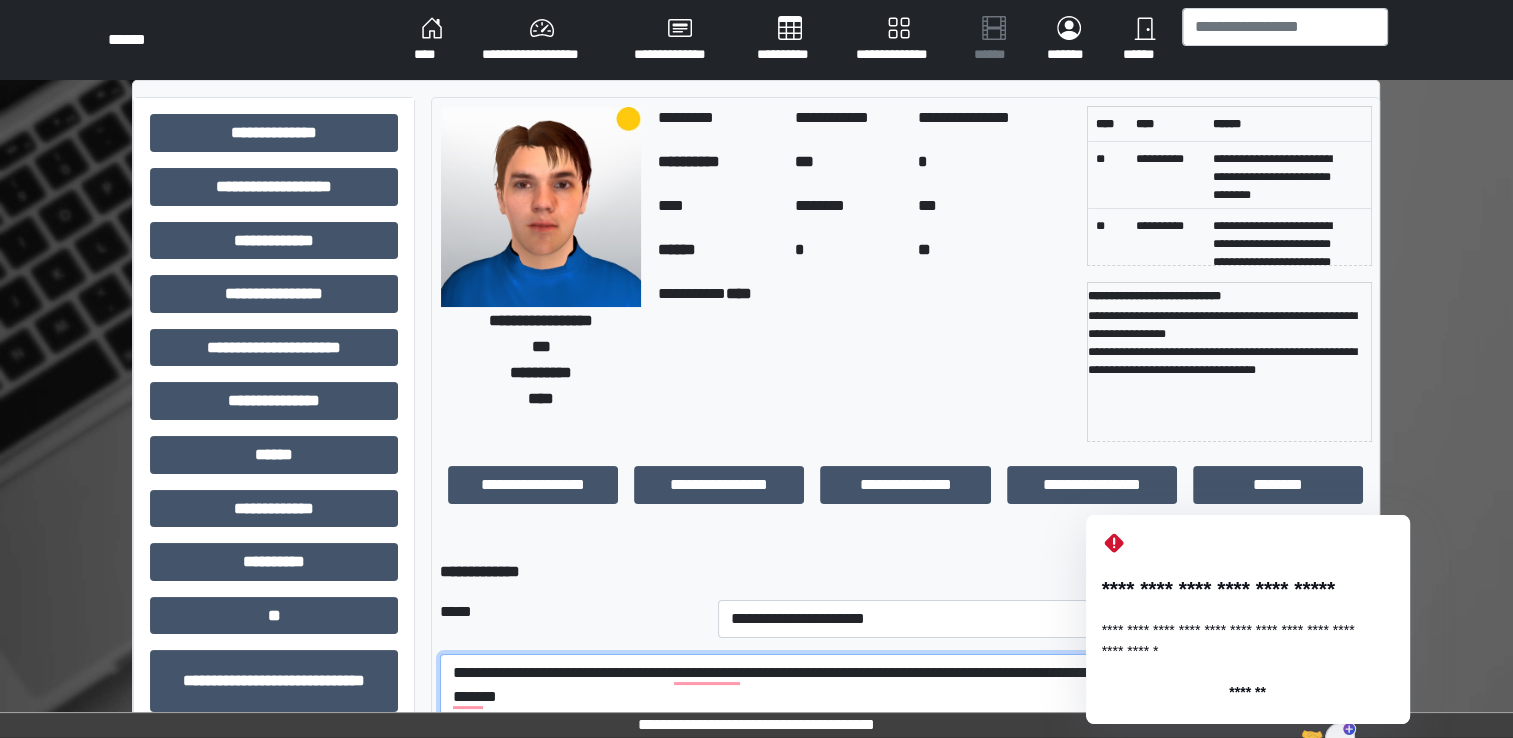 drag, startPoint x: 1110, startPoint y: 682, endPoint x: 1082, endPoint y: 693, distance: 30.083218 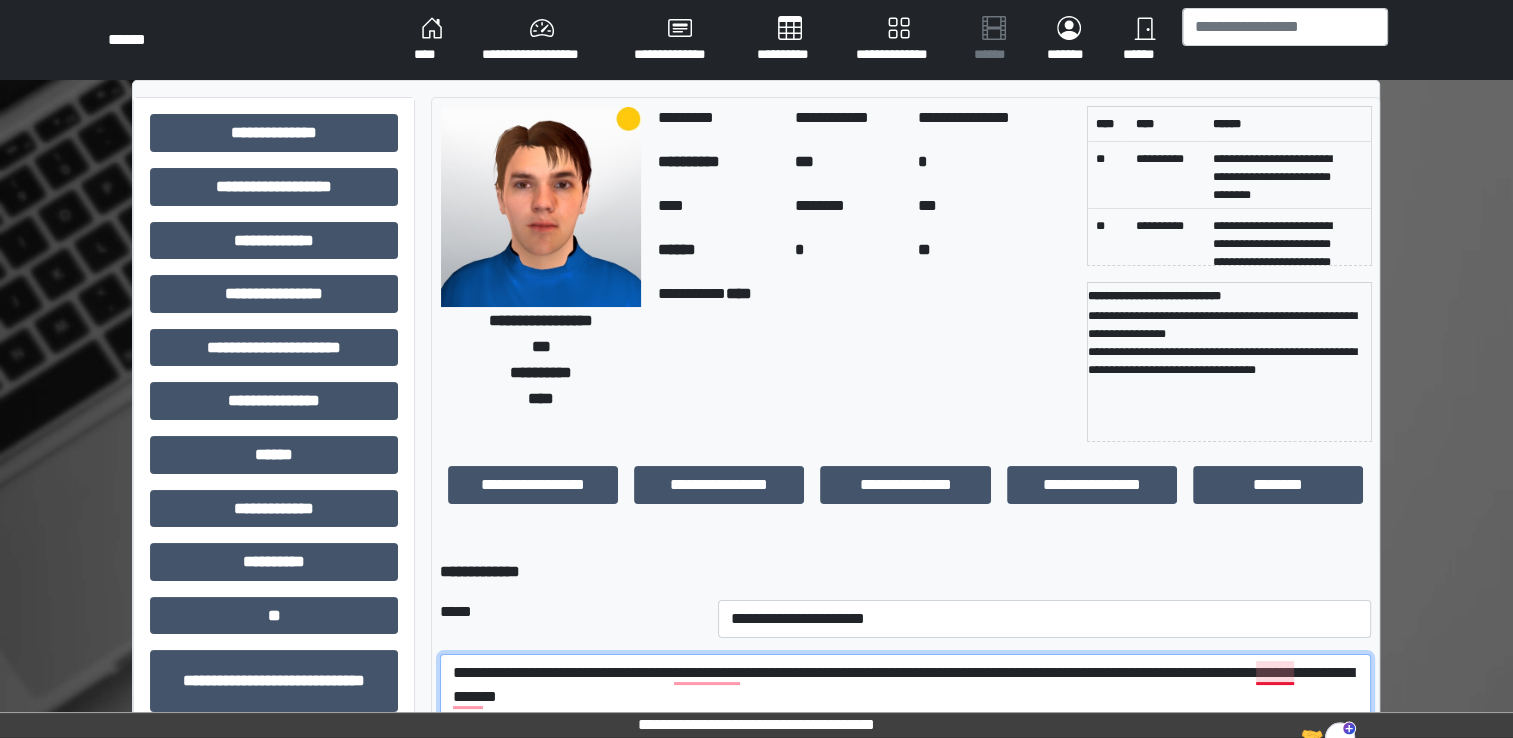 click on "**********" at bounding box center (905, 709) 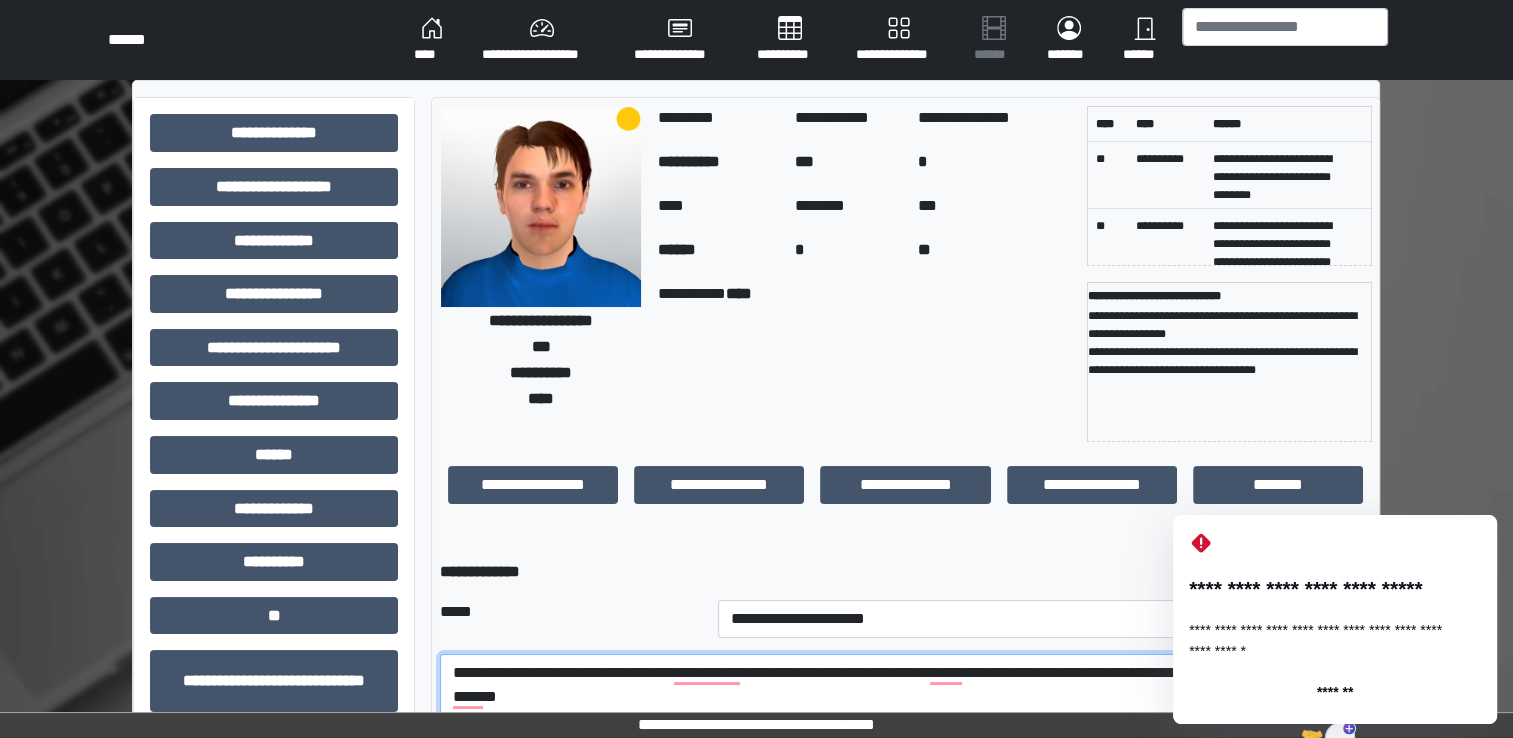 click on "**********" at bounding box center (905, 709) 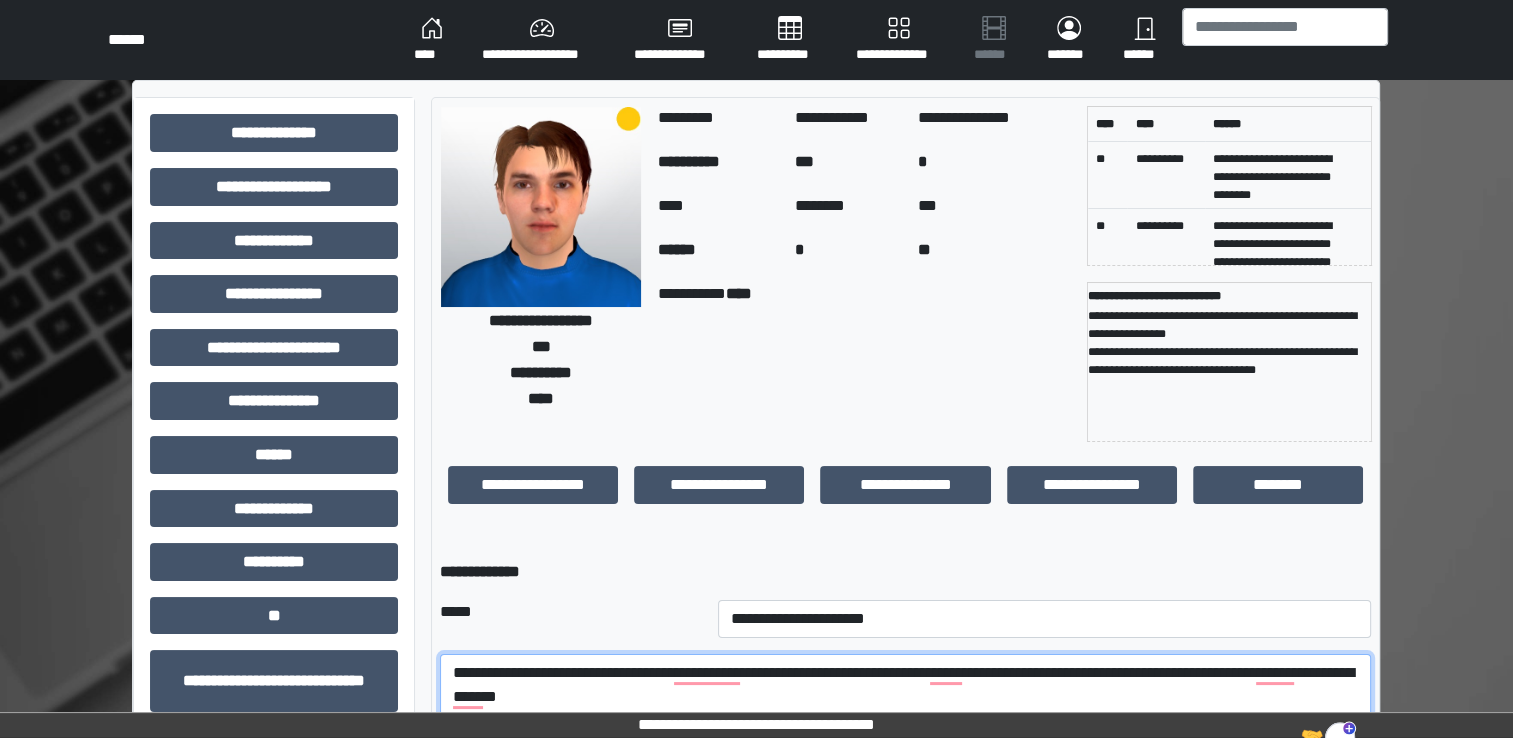 click on "**********" at bounding box center [905, 709] 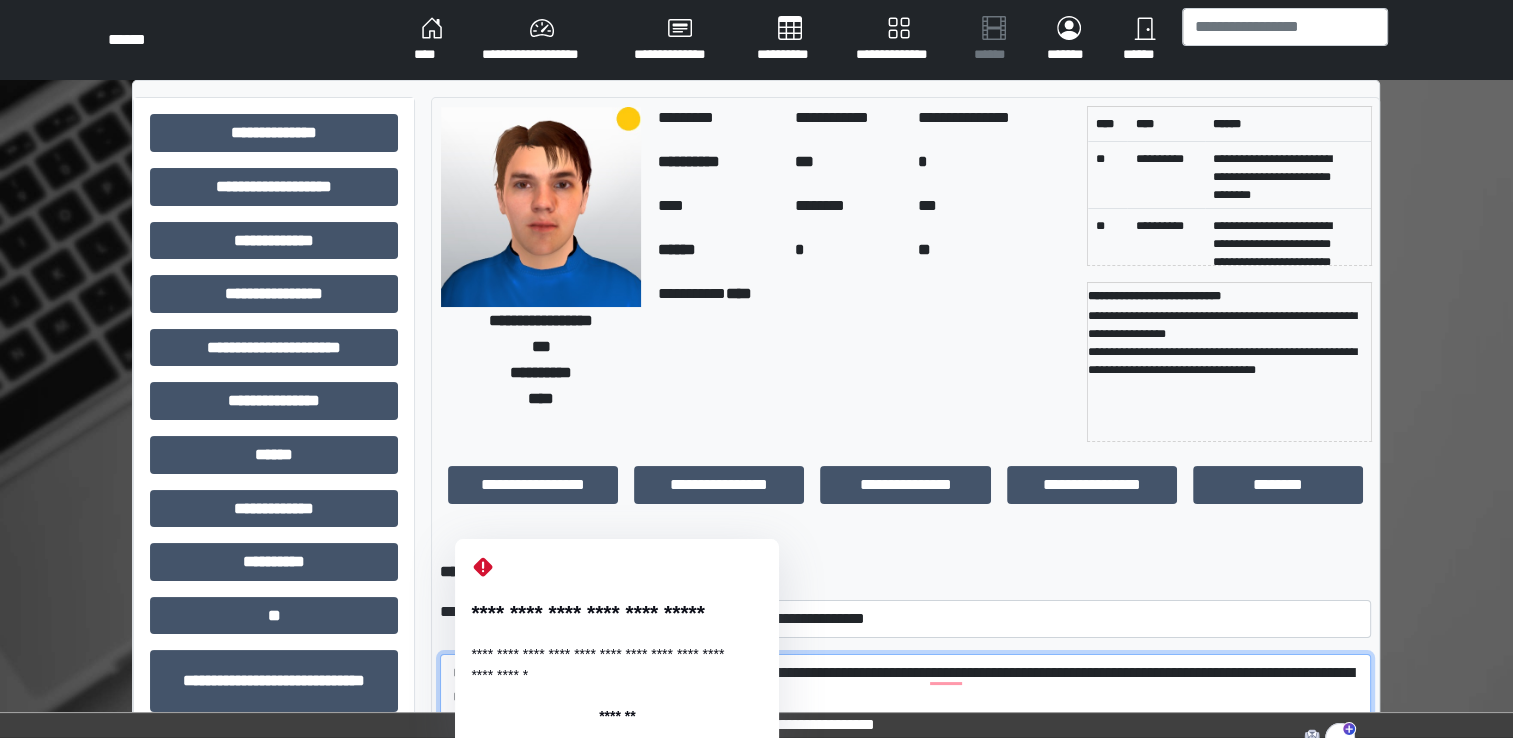 click on "**********" at bounding box center (905, 709) 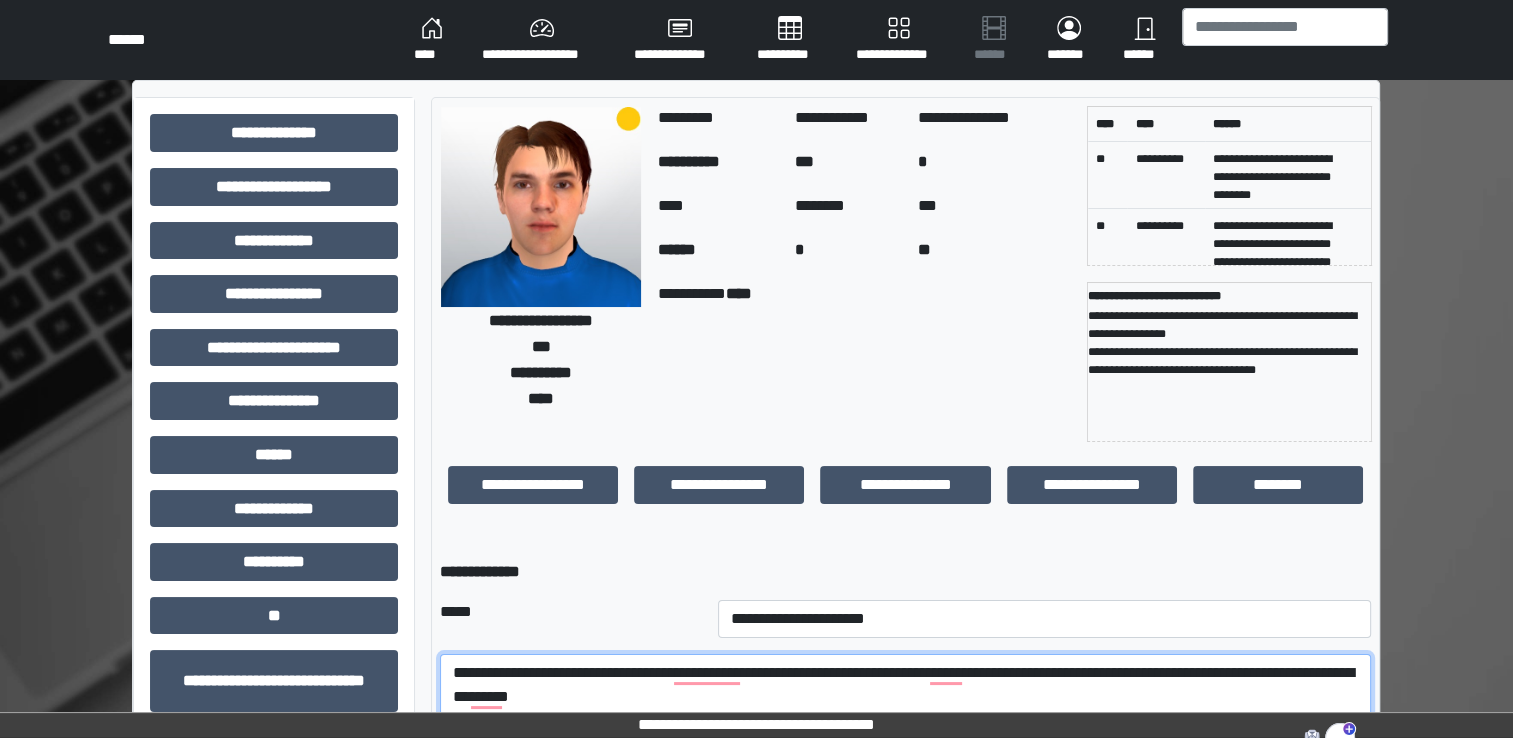 click on "**********" at bounding box center [905, 709] 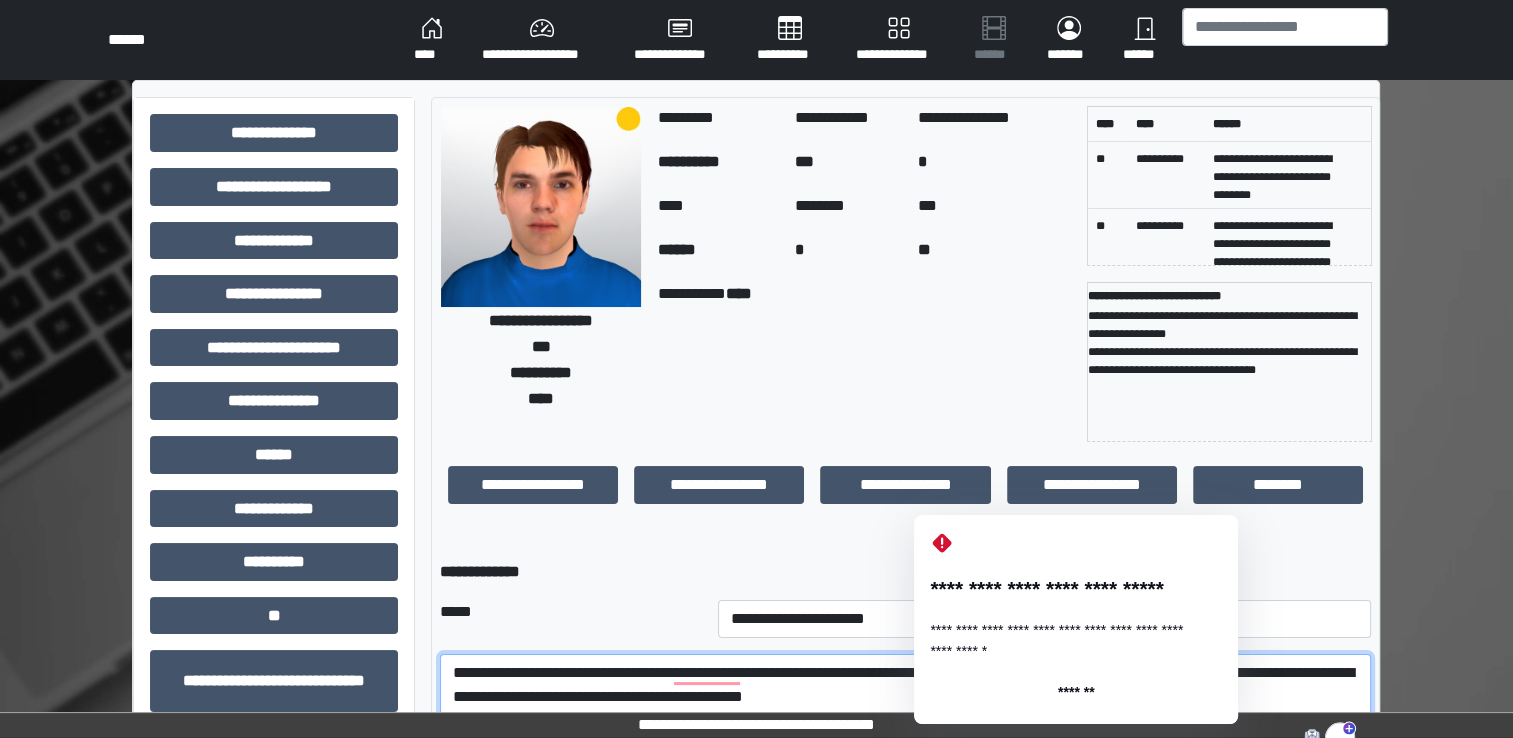 drag, startPoint x: 952, startPoint y: 676, endPoint x: 1022, endPoint y: 707, distance: 76.55717 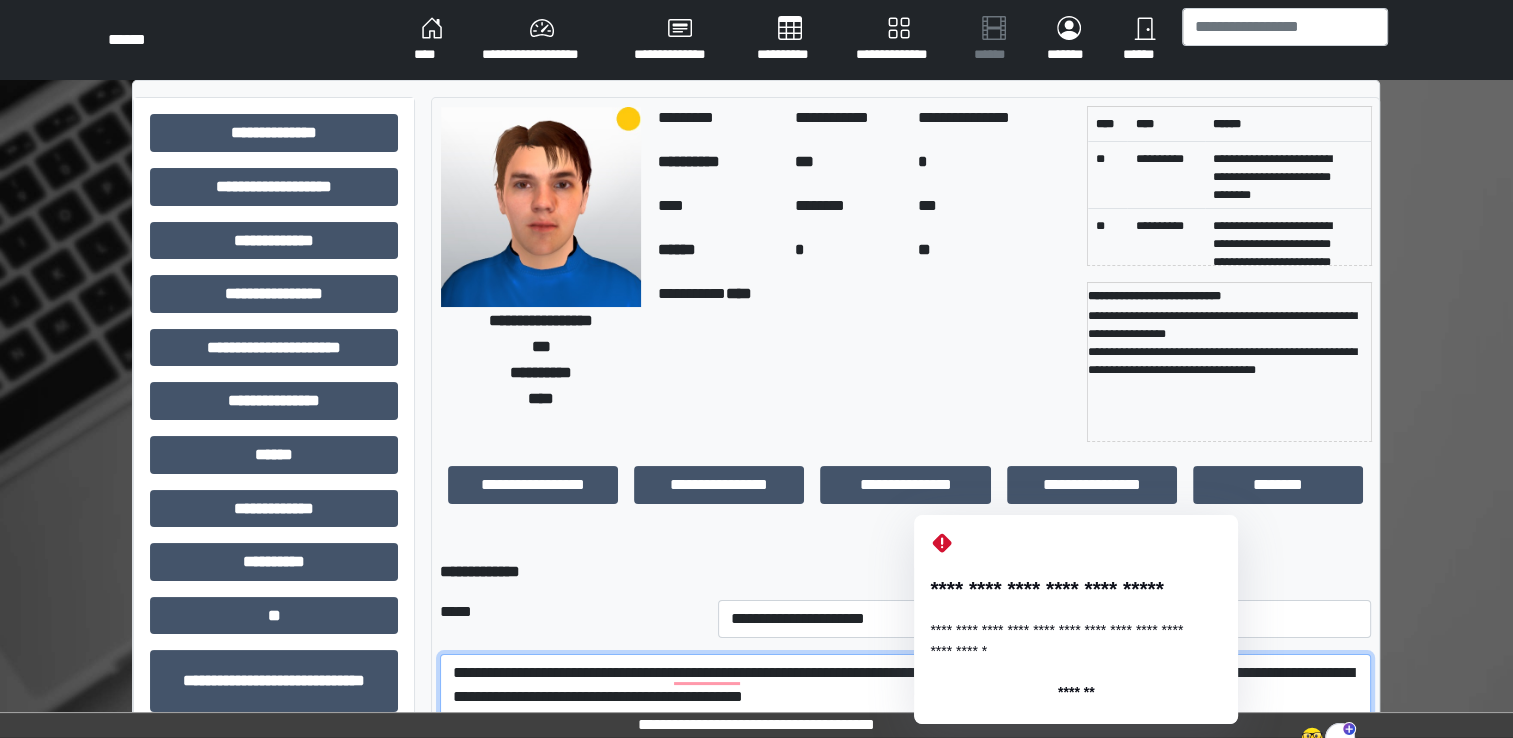 click on "**********" at bounding box center (905, 709) 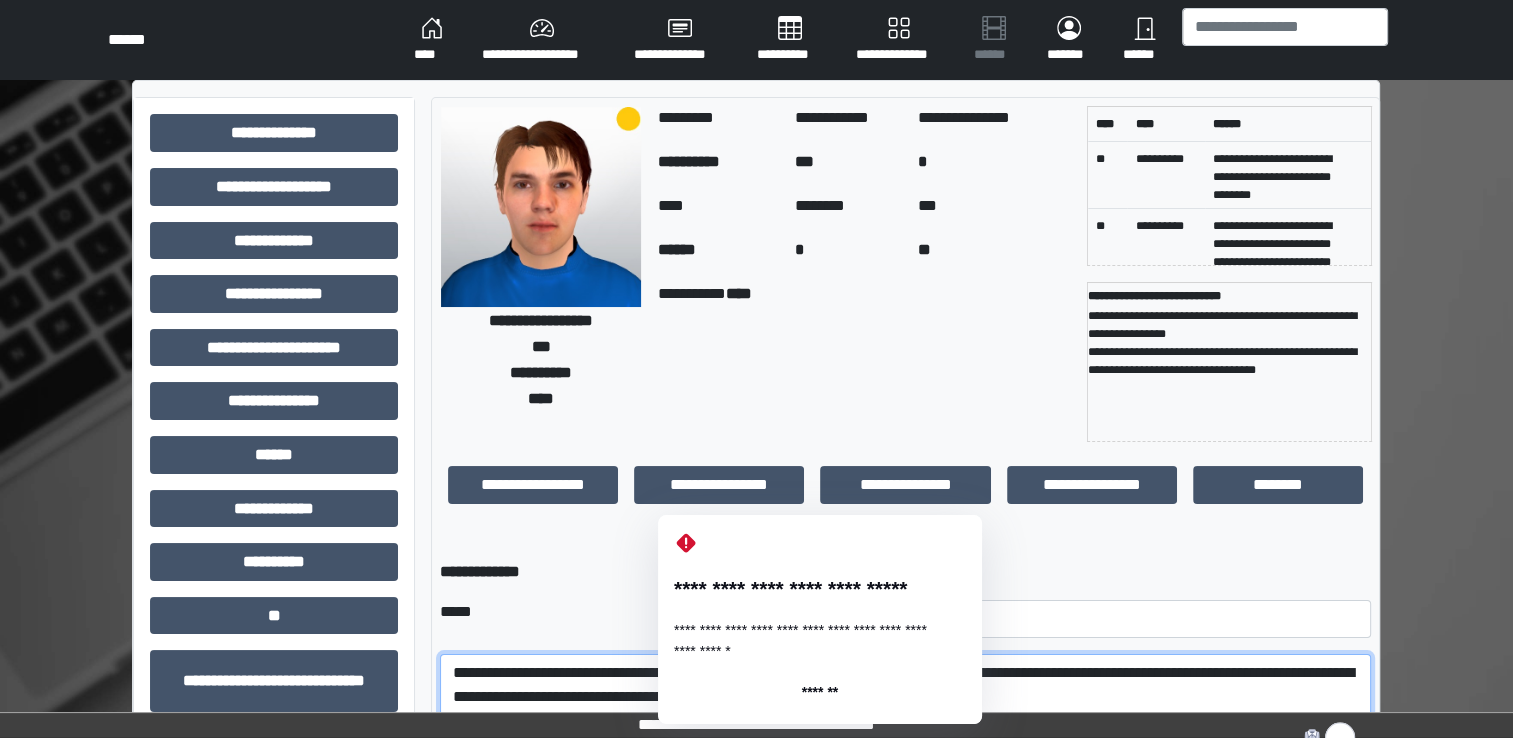 click on "**********" at bounding box center [905, 709] 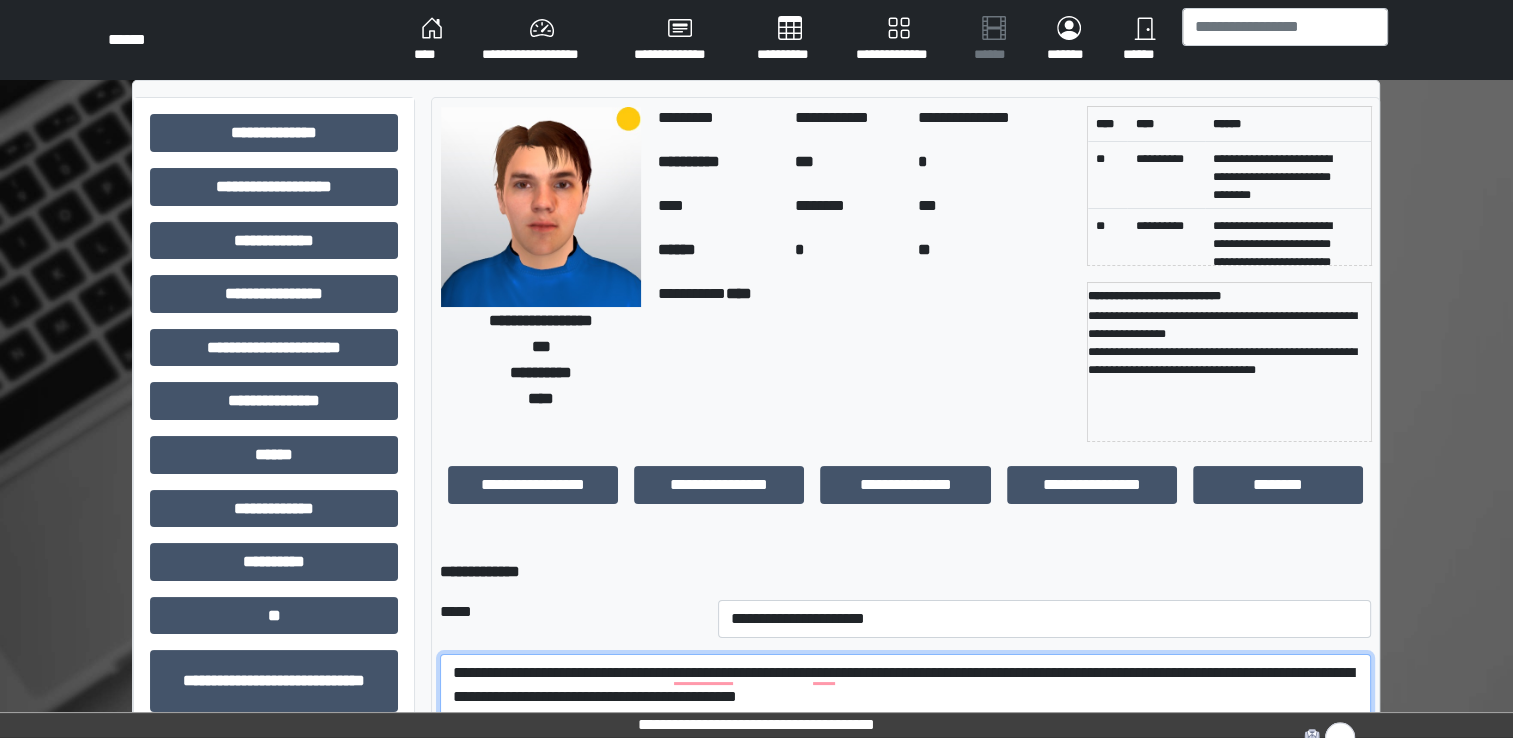click on "**********" at bounding box center [905, 709] 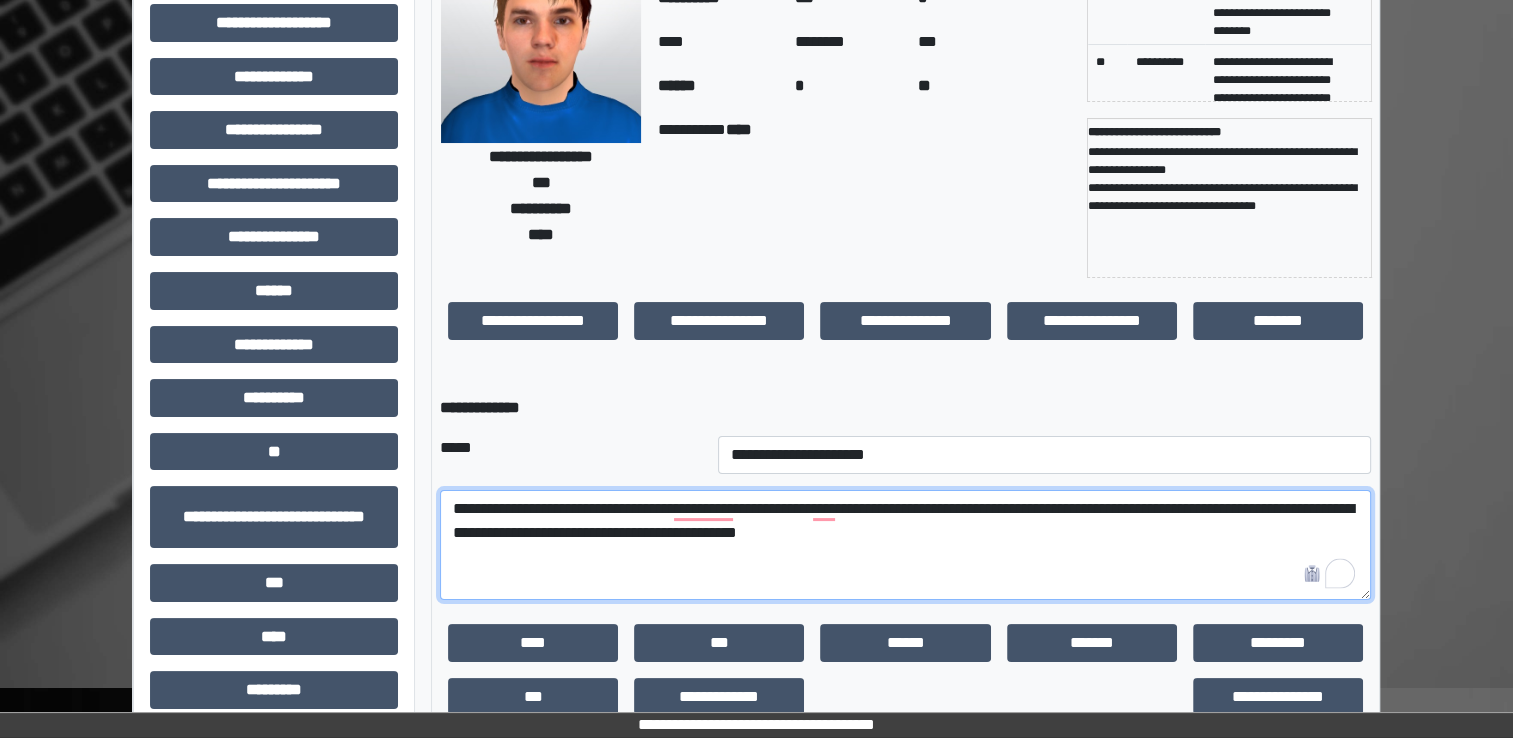 scroll, scrollTop: 200, scrollLeft: 0, axis: vertical 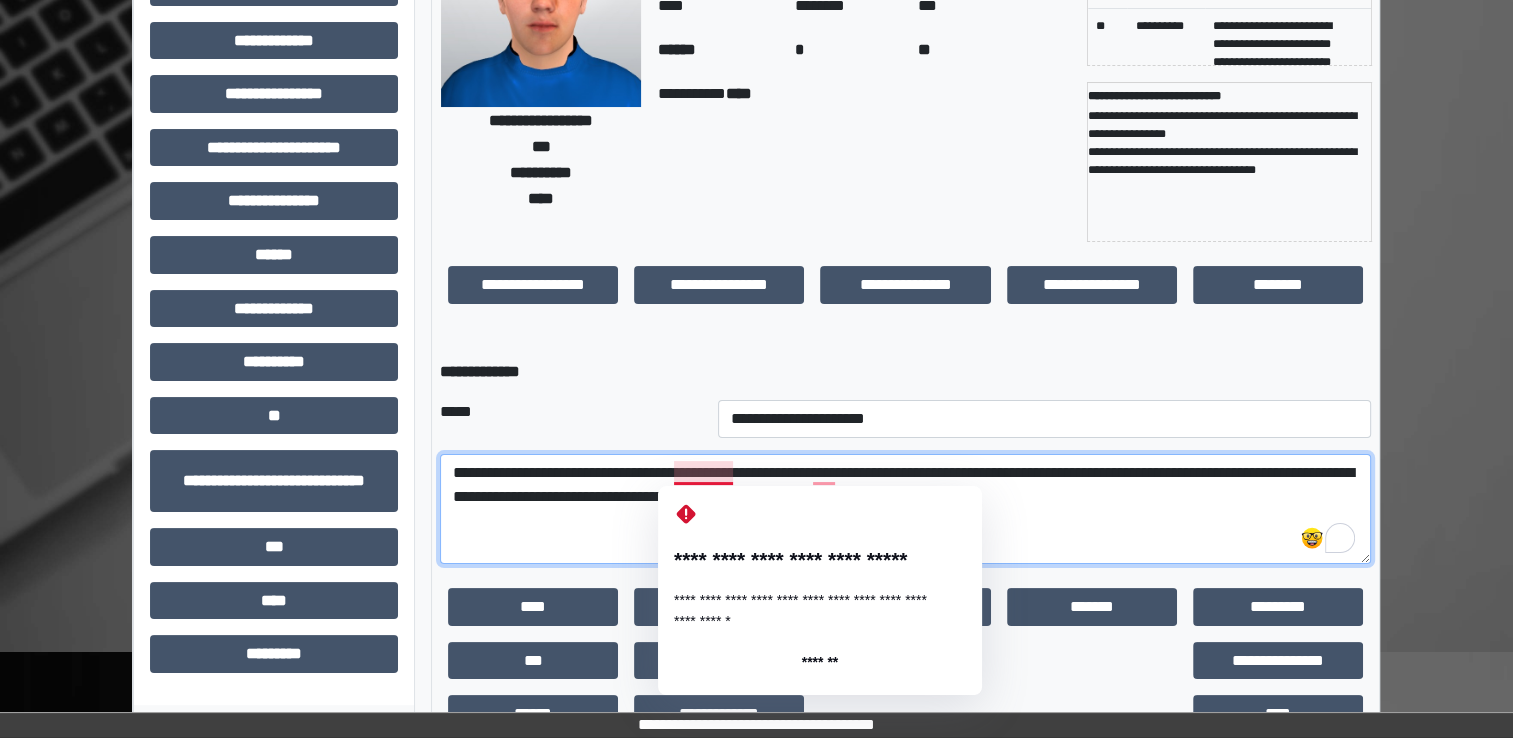 click on "**********" at bounding box center (905, 509) 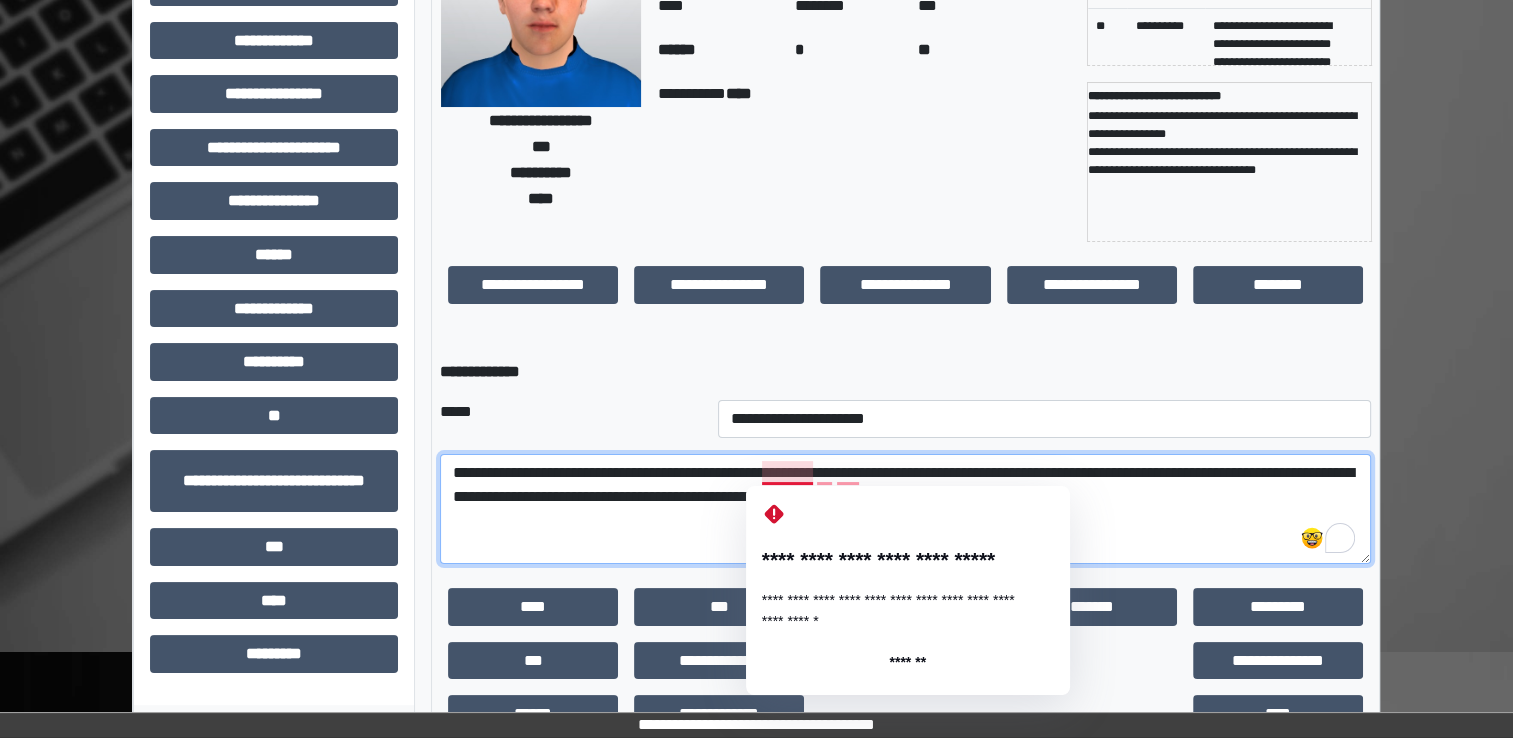 click on "**********" at bounding box center [905, 509] 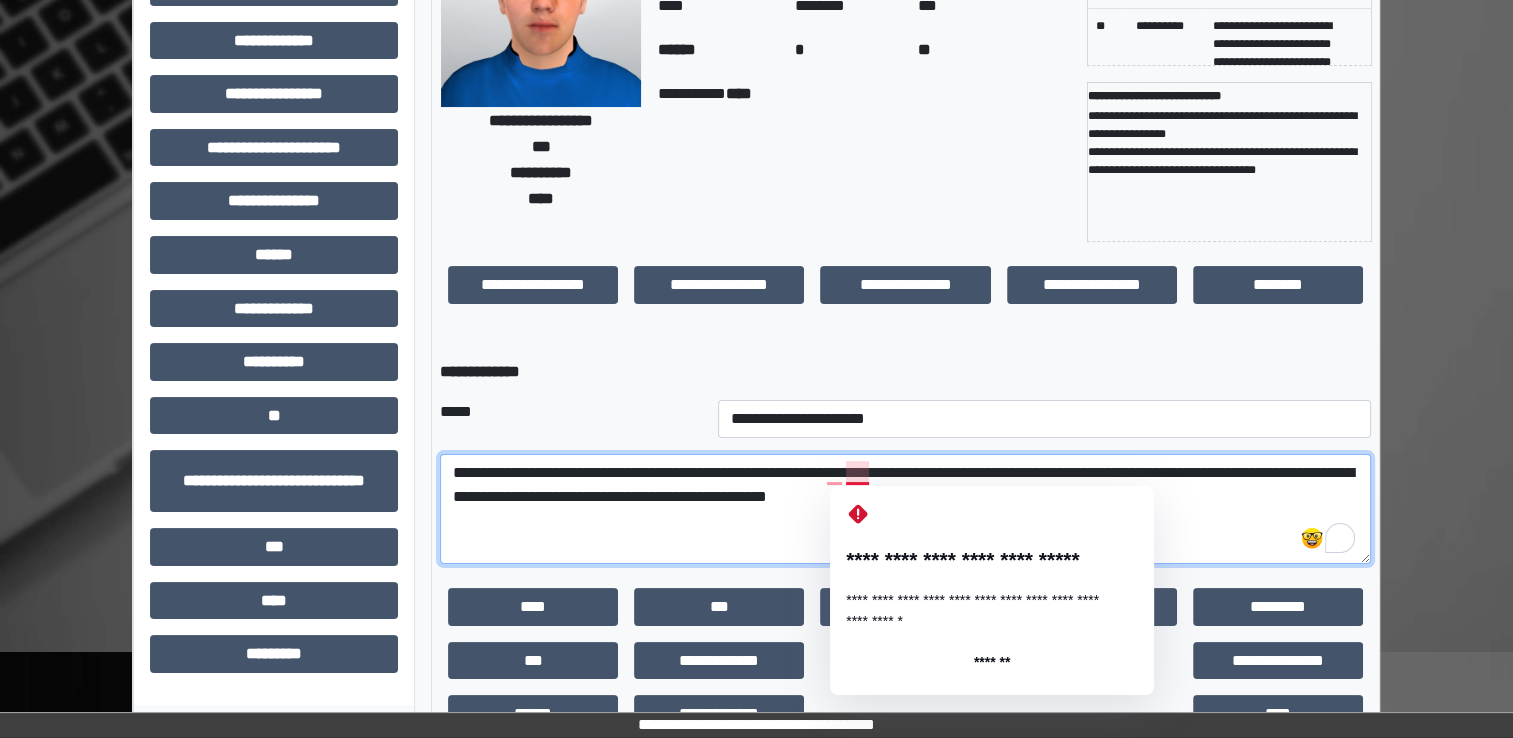 drag, startPoint x: 847, startPoint y: 469, endPoint x: 755, endPoint y: 528, distance: 109.29318 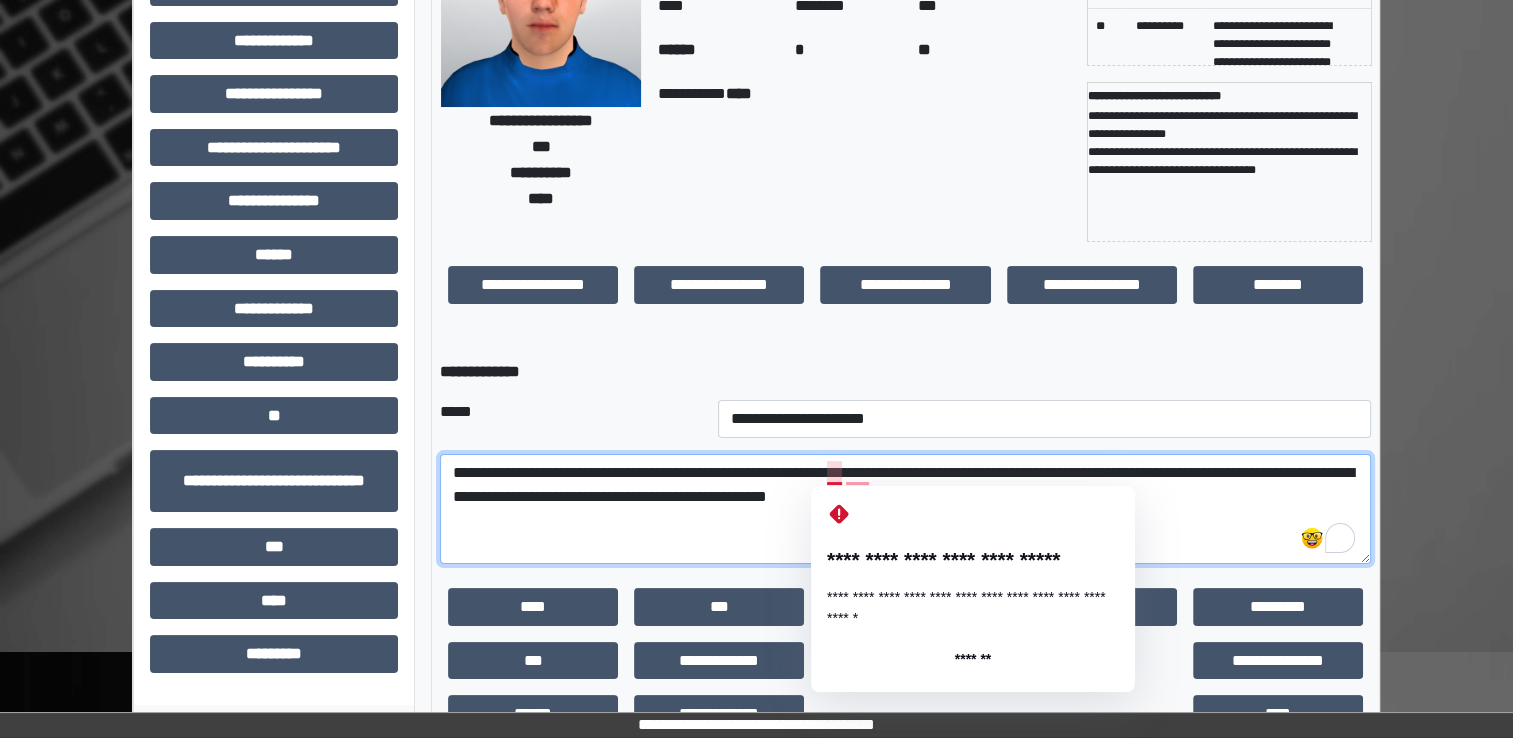 click on "**********" at bounding box center (905, 509) 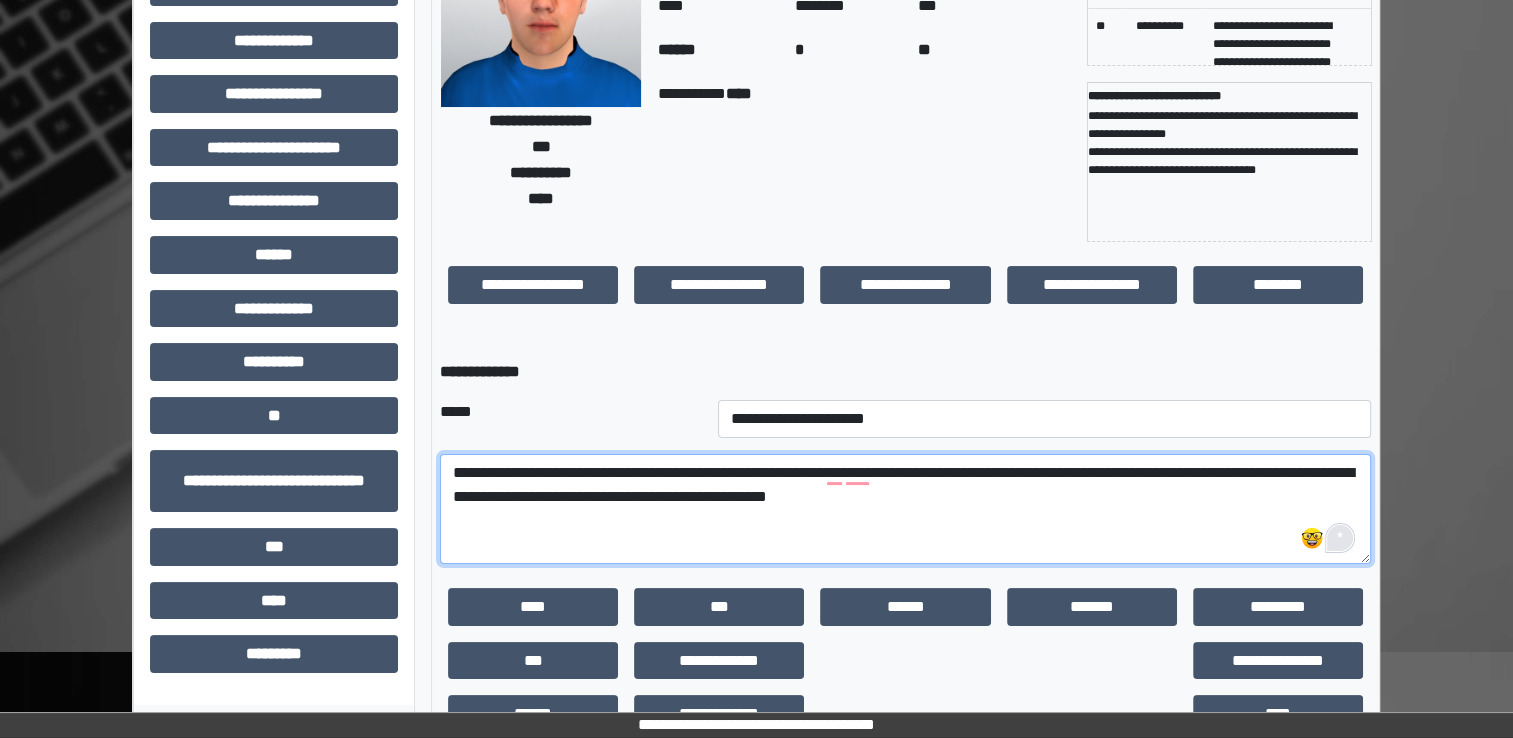 type on "**********" 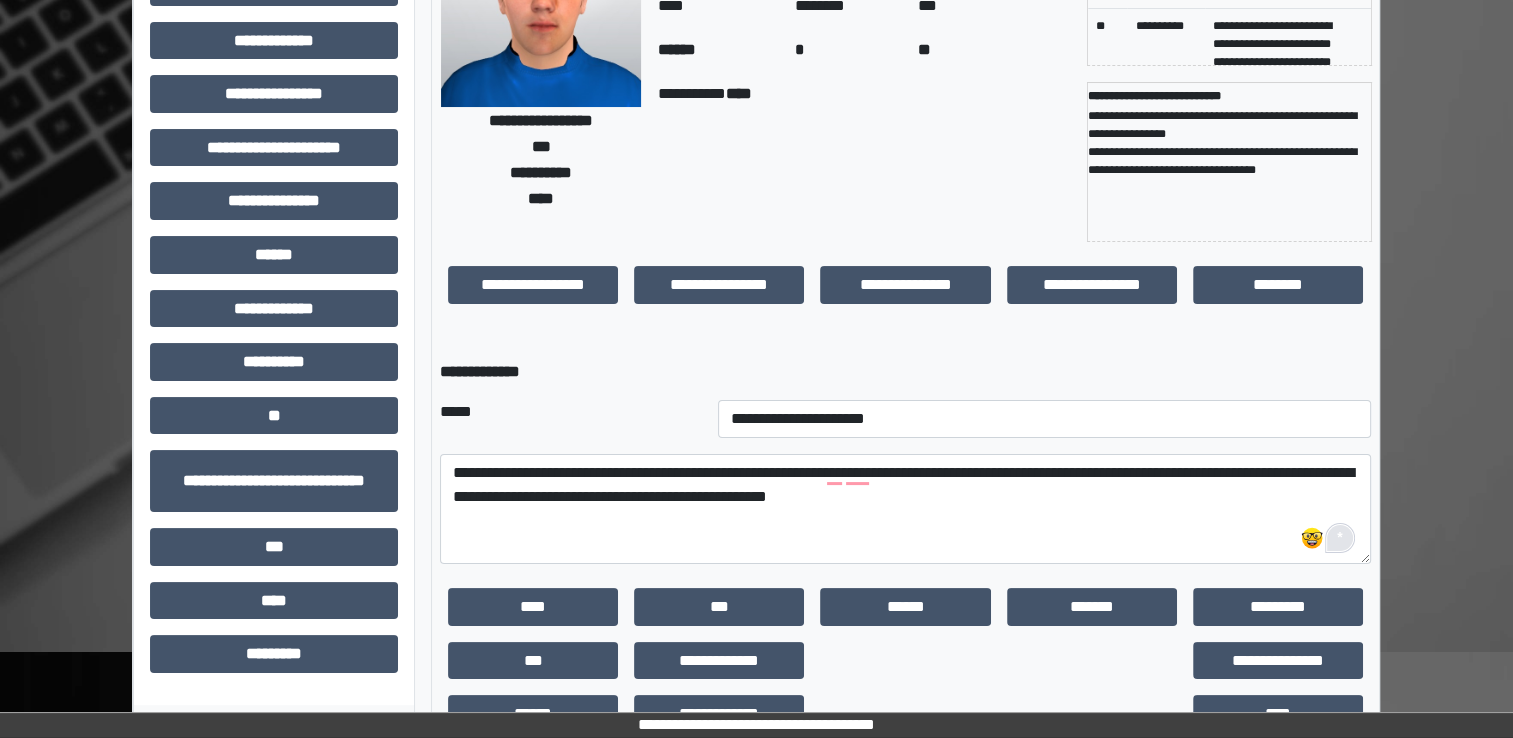 click on "*" at bounding box center [1340, 538] 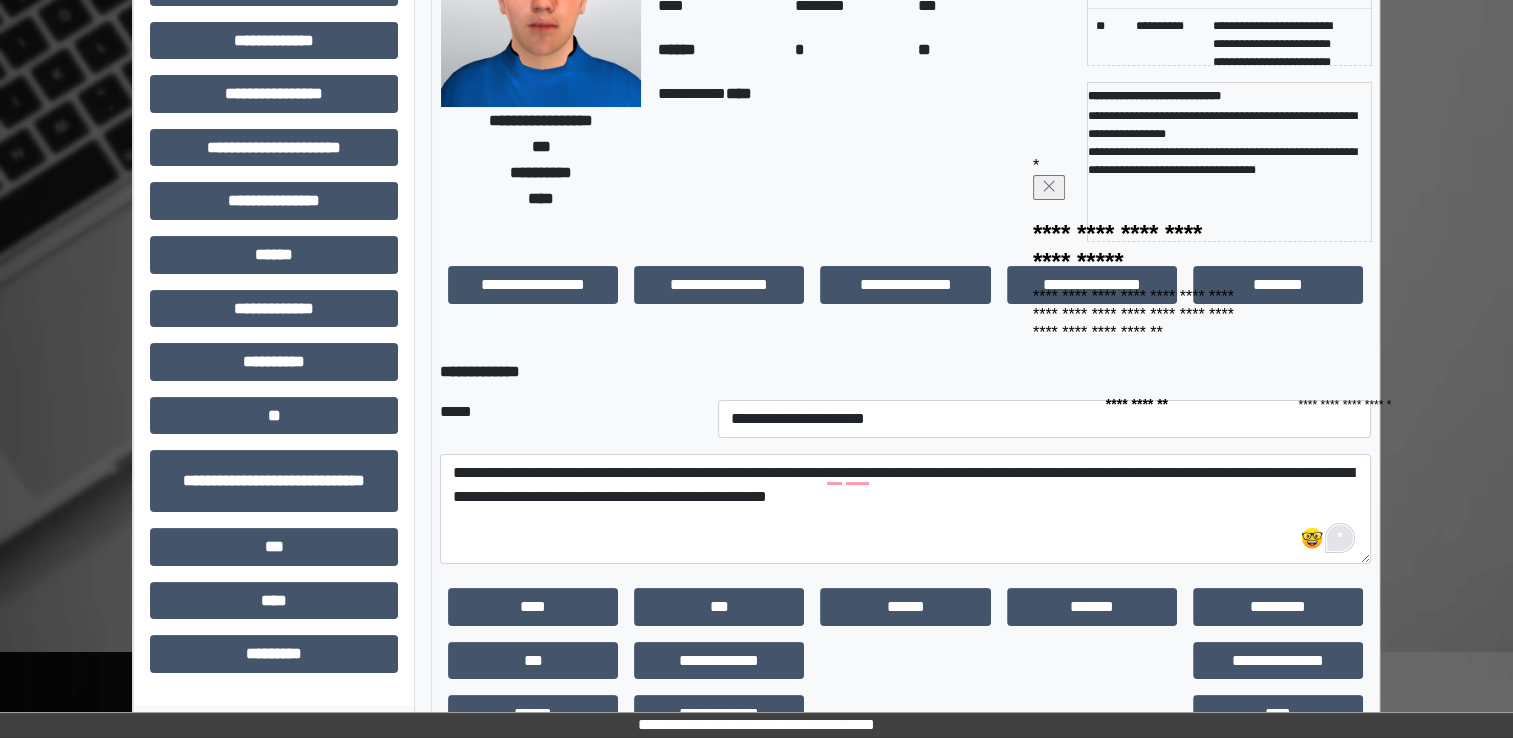 click on "*" at bounding box center [1340, 538] 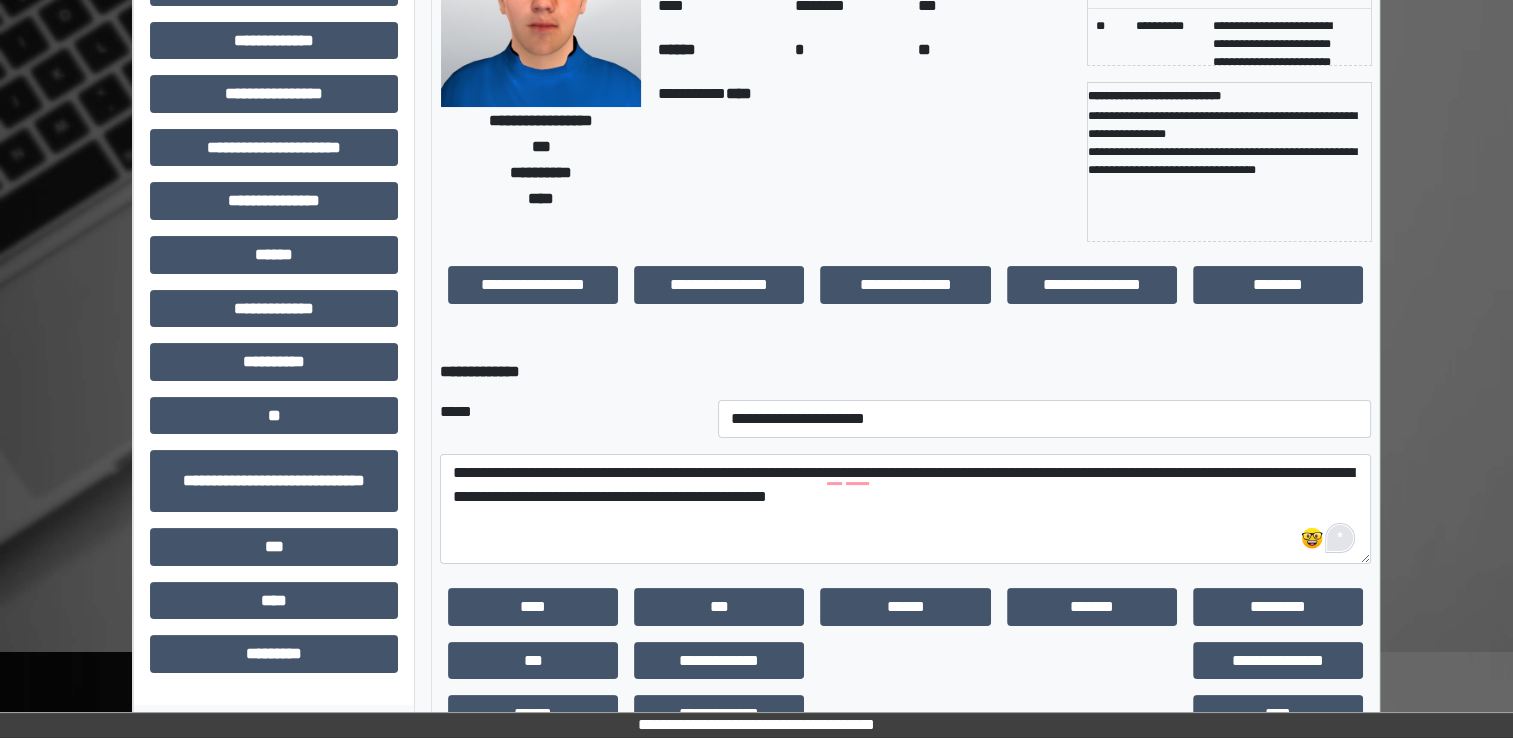 click on "*" at bounding box center (1340, 538) 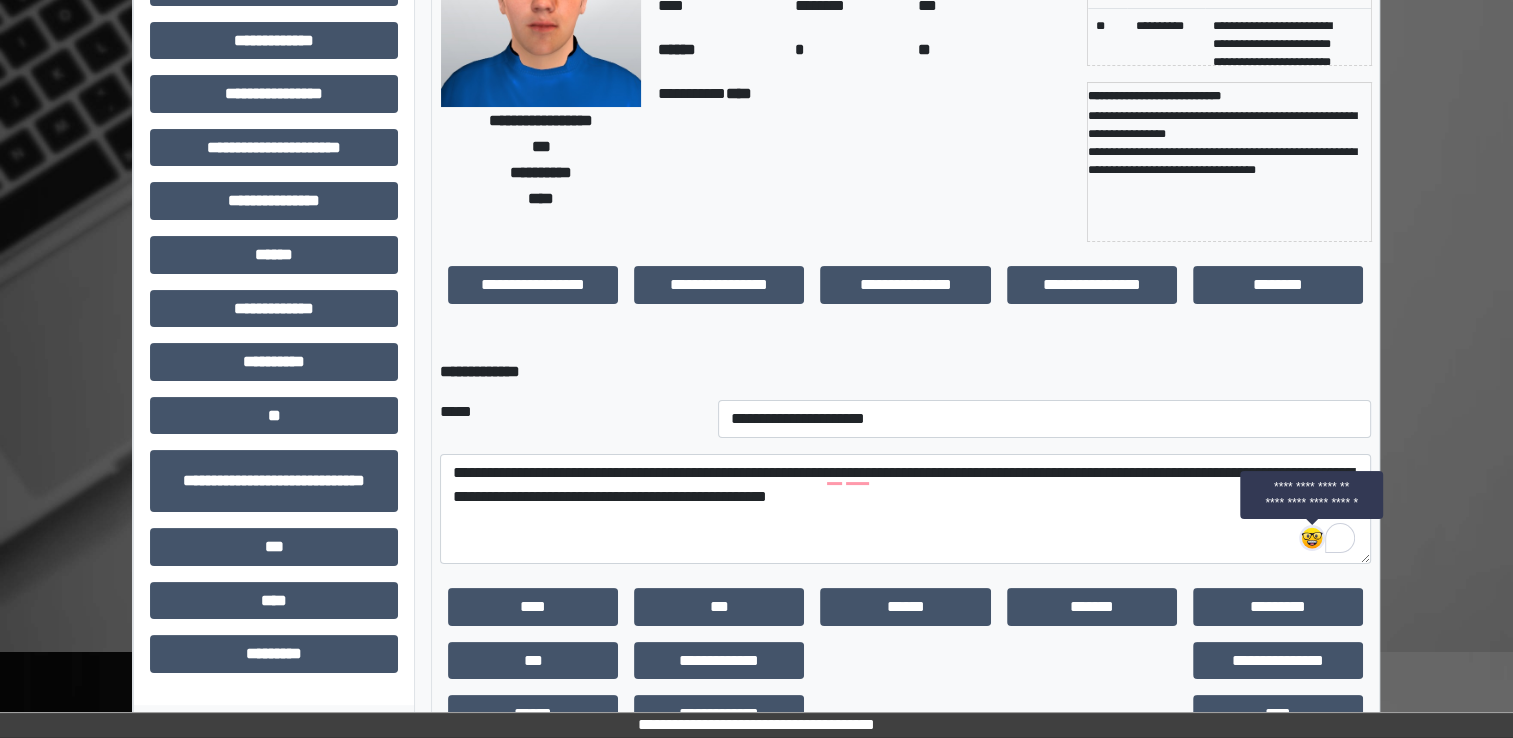 click at bounding box center [1312, 538] 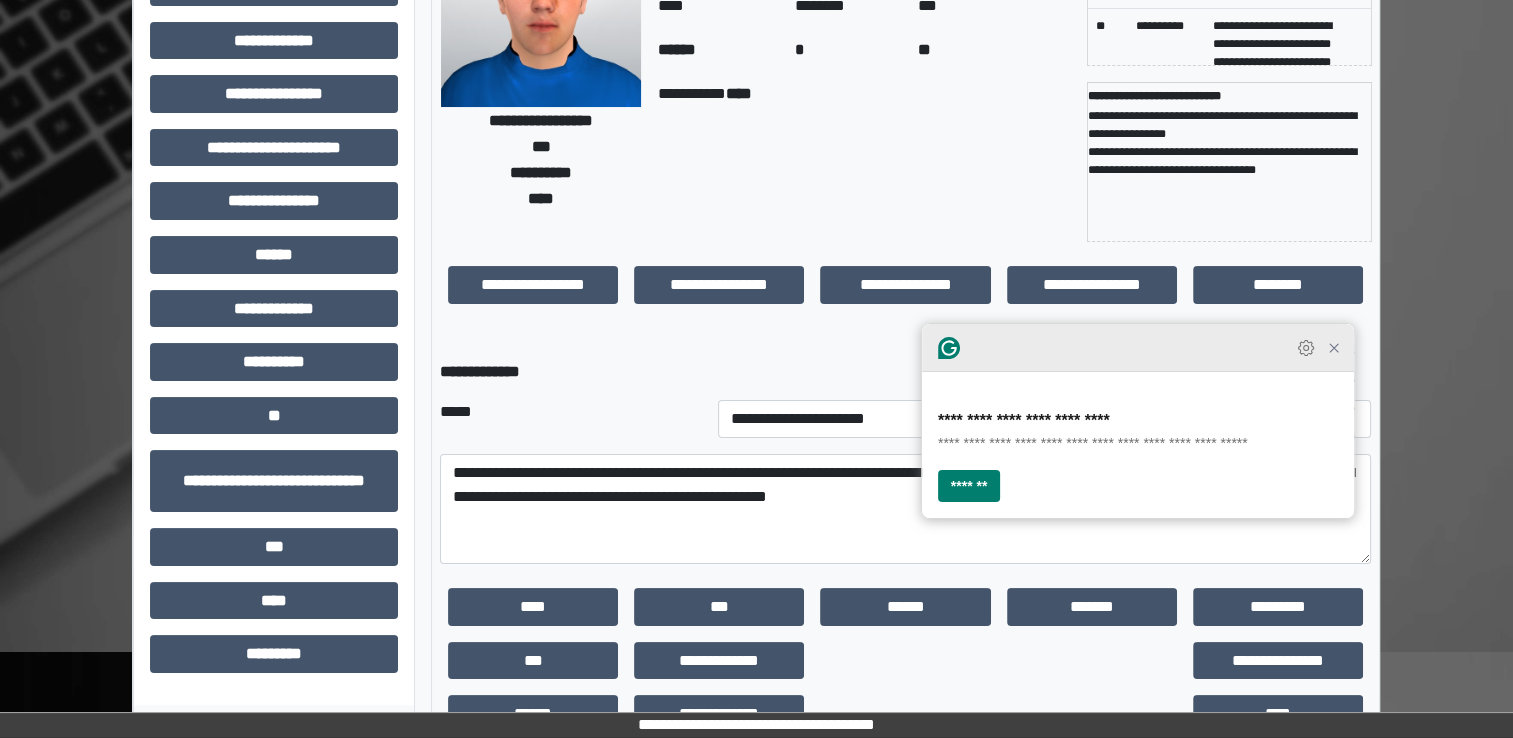 click 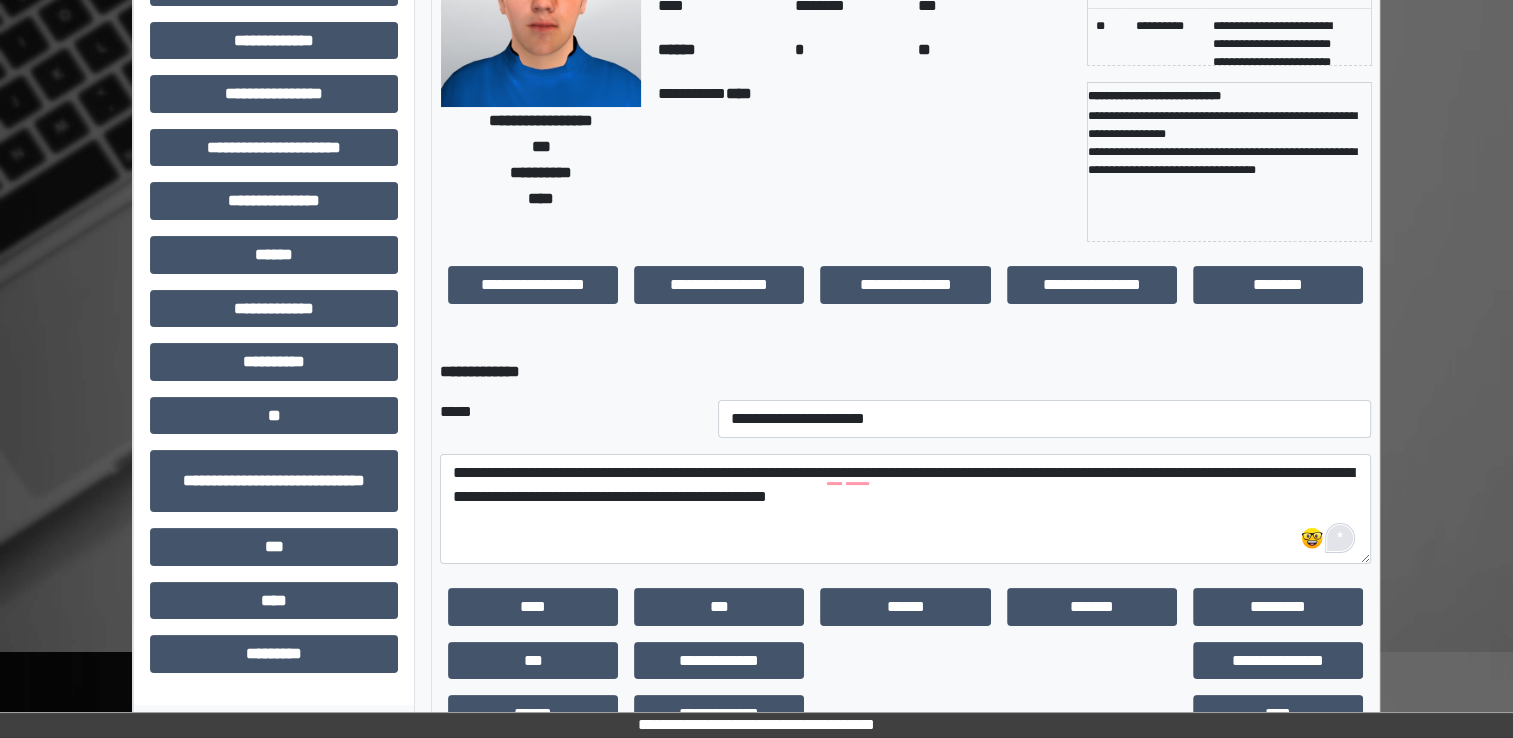click on "*" at bounding box center (1340, 538) 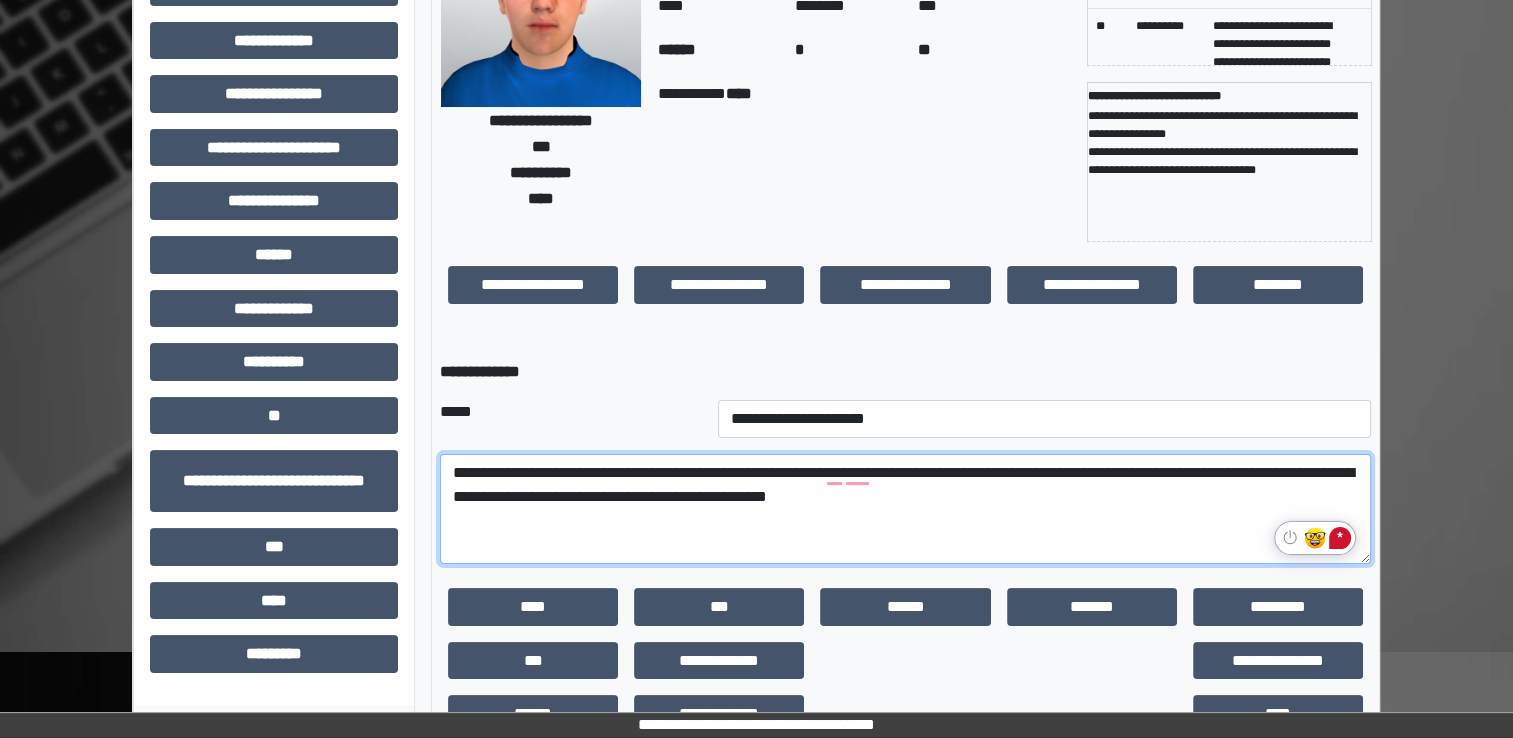 click on "**********" at bounding box center (905, 509) 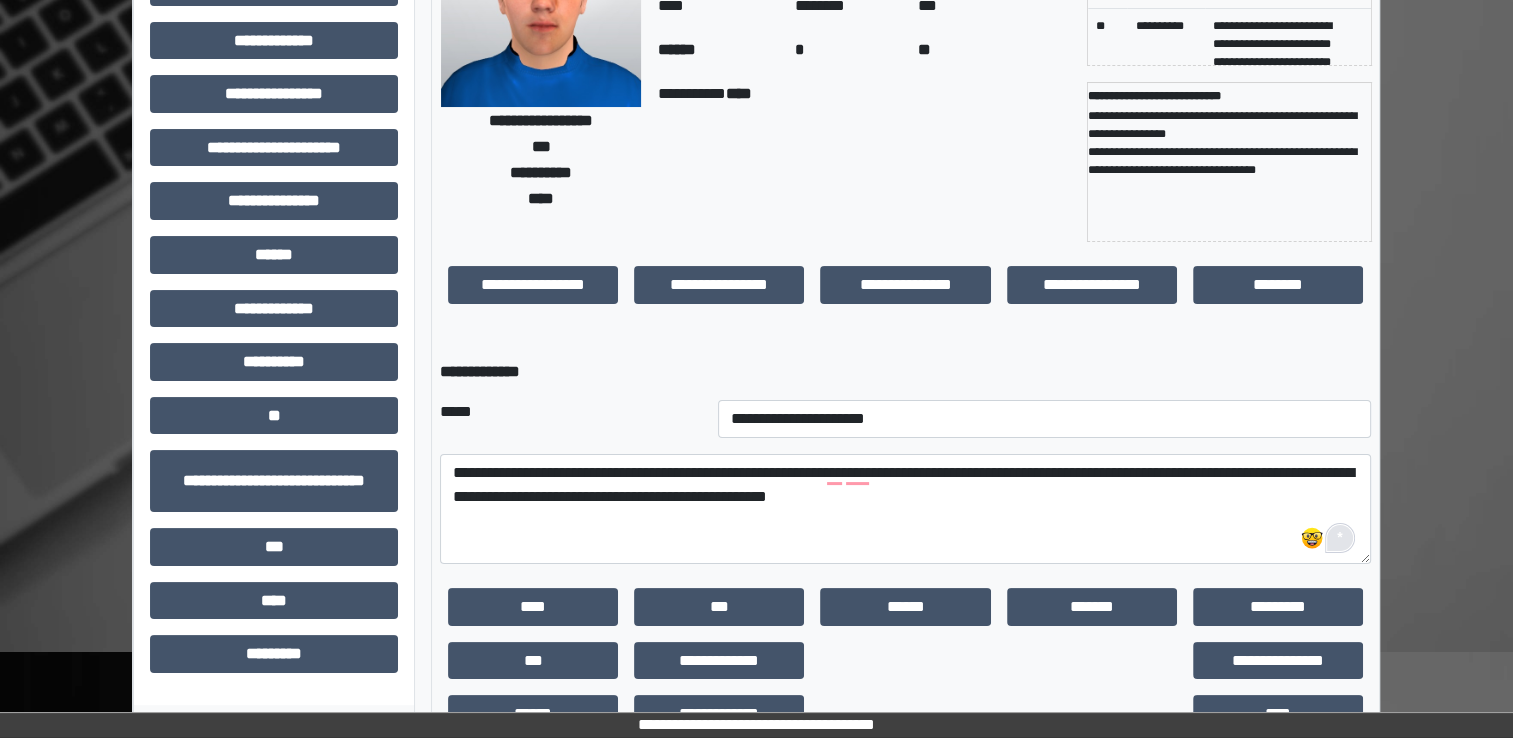 click on "*" at bounding box center [1340, 538] 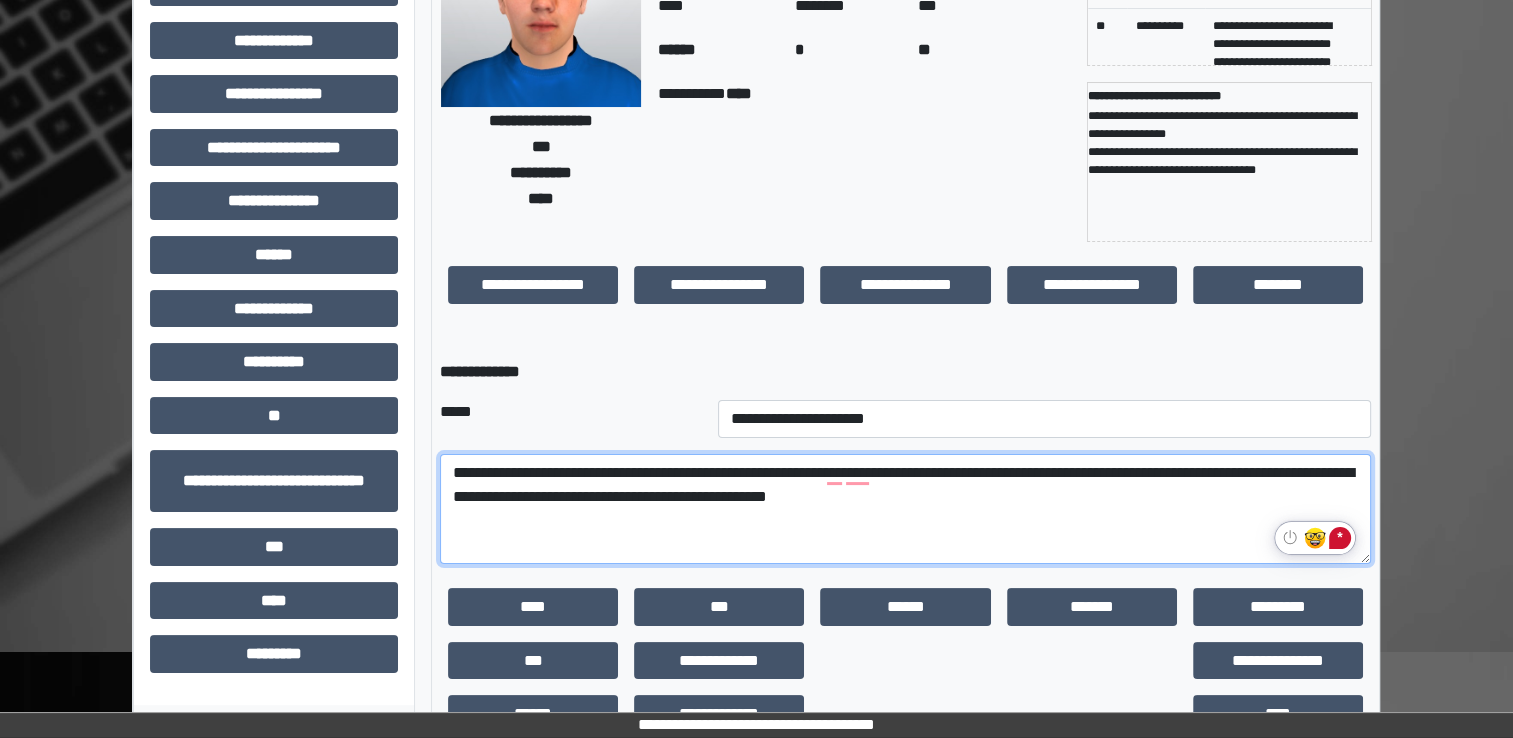 click on "**********" at bounding box center [905, 509] 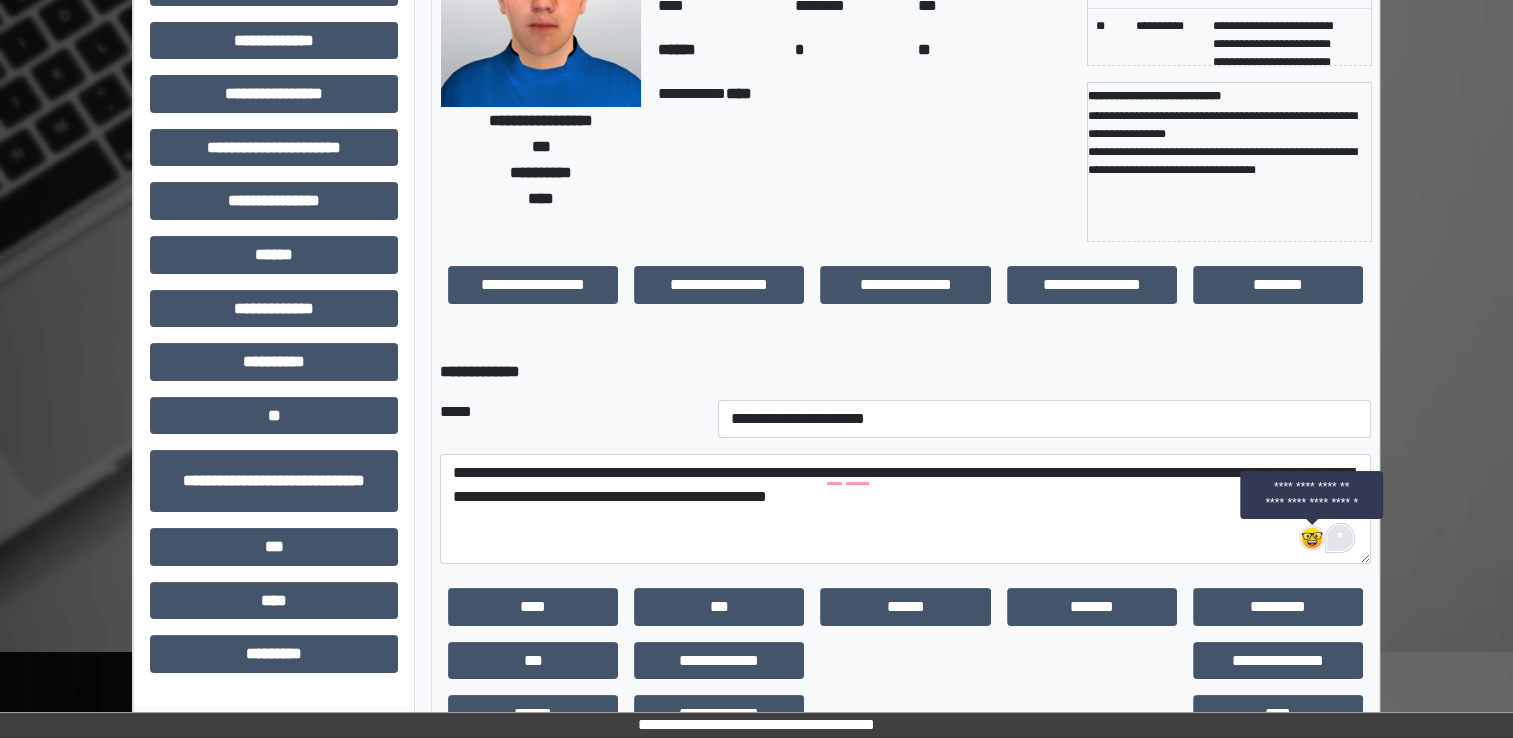 click at bounding box center [1312, 538] 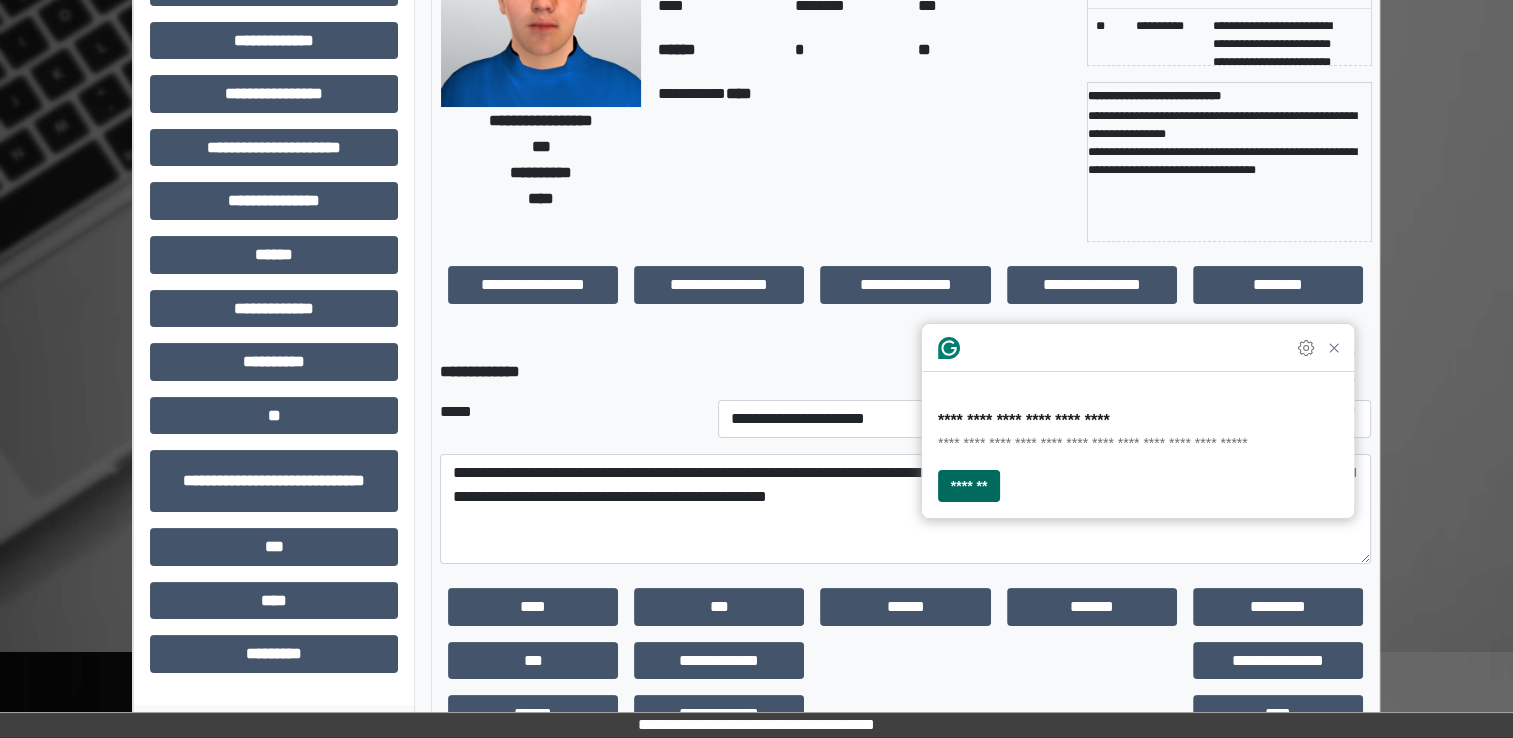 click on "*******" 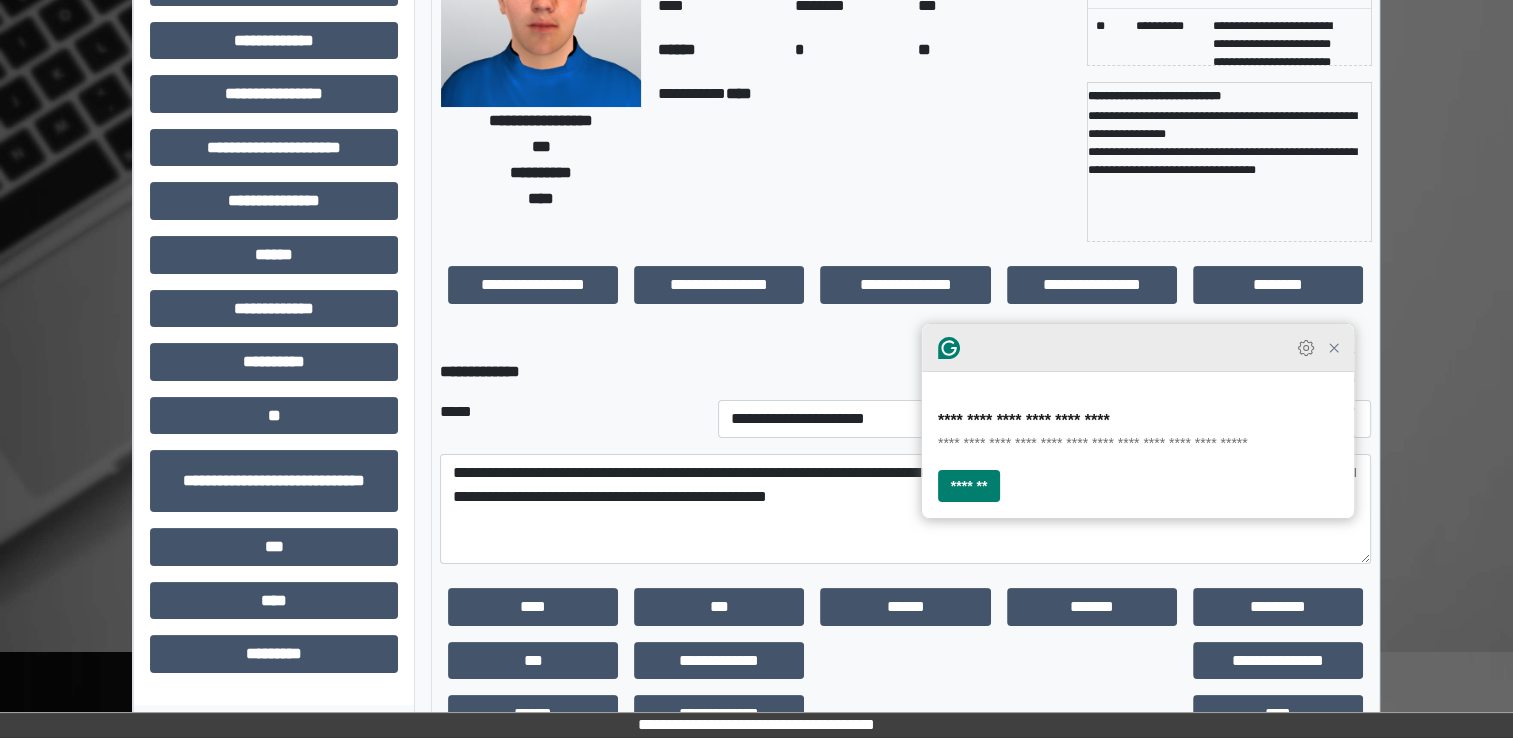 click 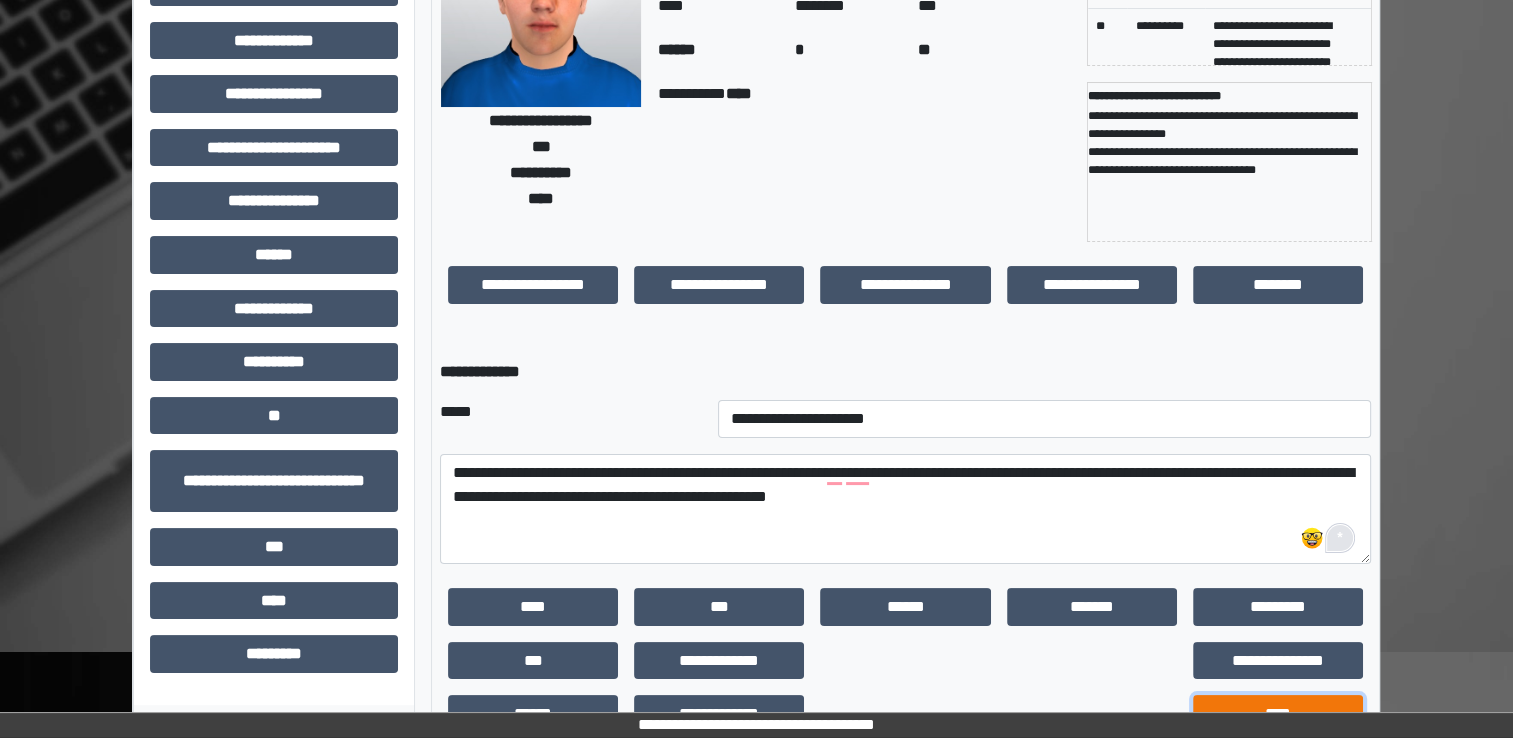 click on "****" at bounding box center (1278, 714) 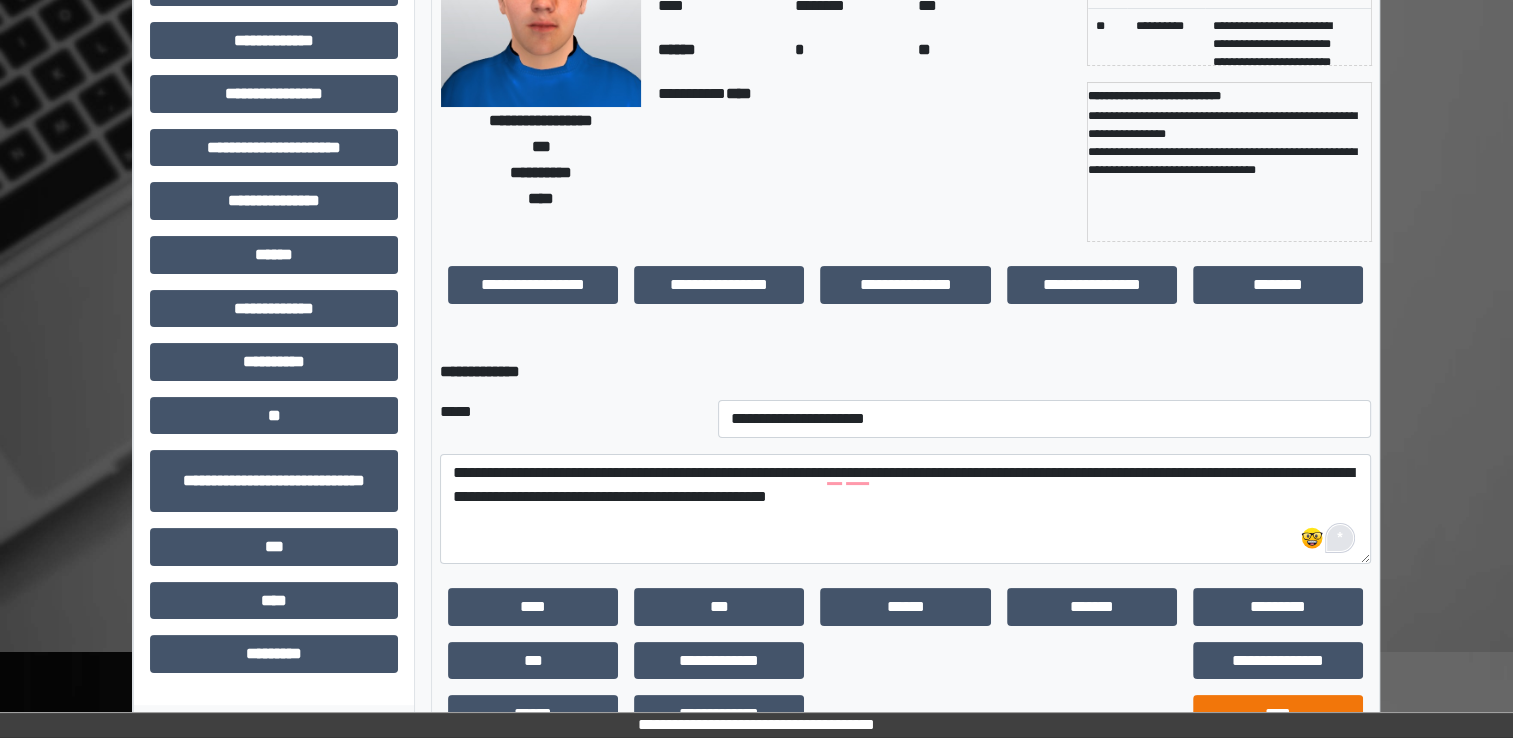 scroll, scrollTop: 184, scrollLeft: 0, axis: vertical 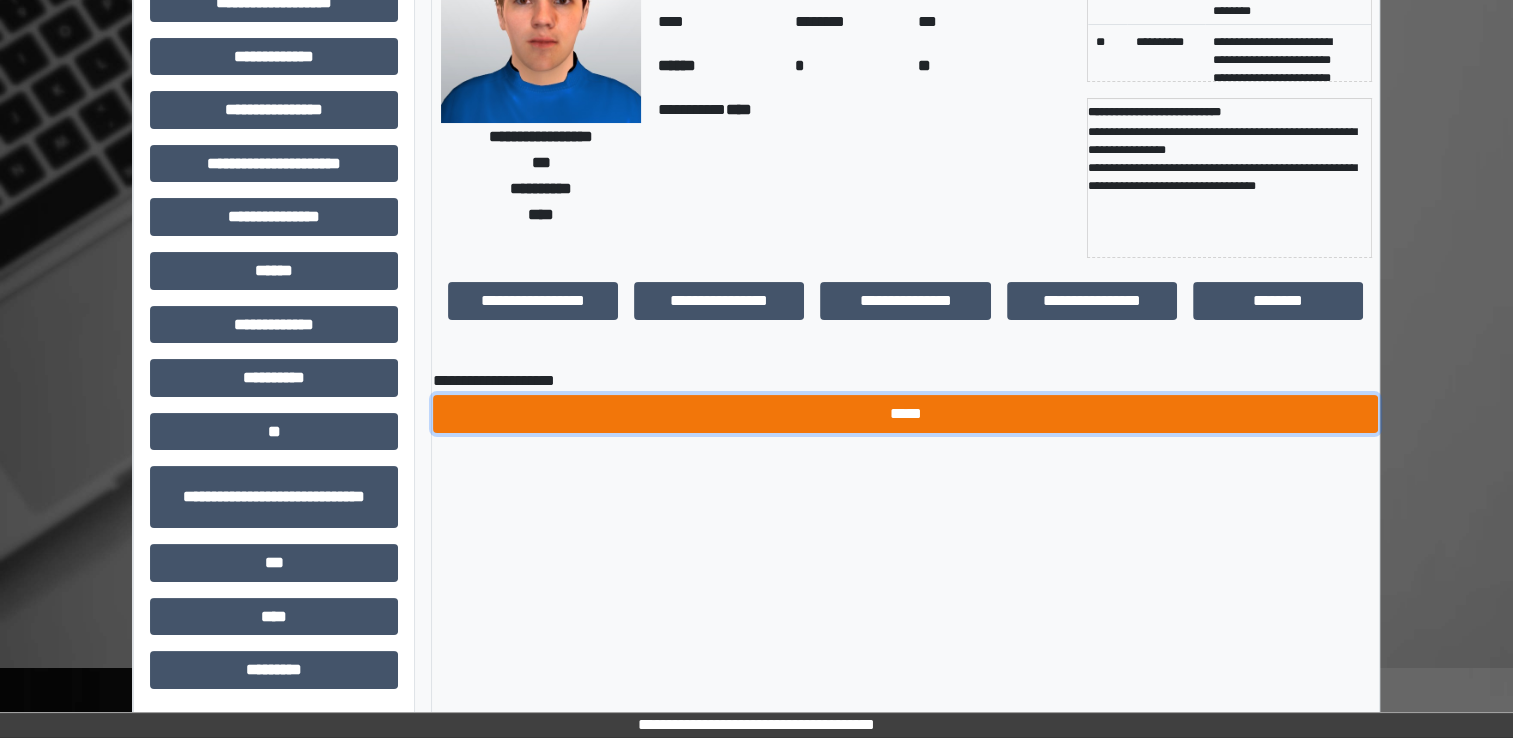 click on "*****" at bounding box center [905, 414] 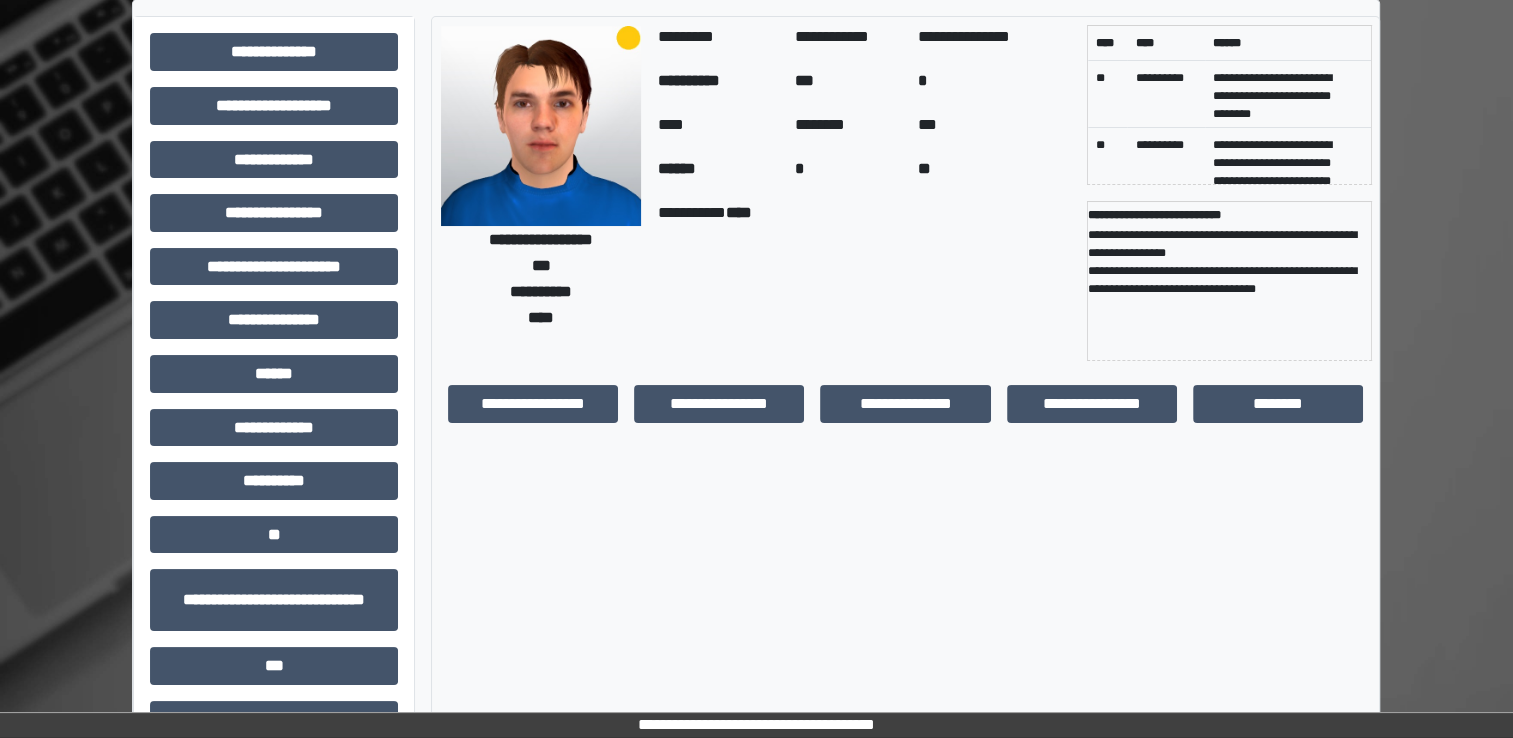 scroll, scrollTop: 0, scrollLeft: 0, axis: both 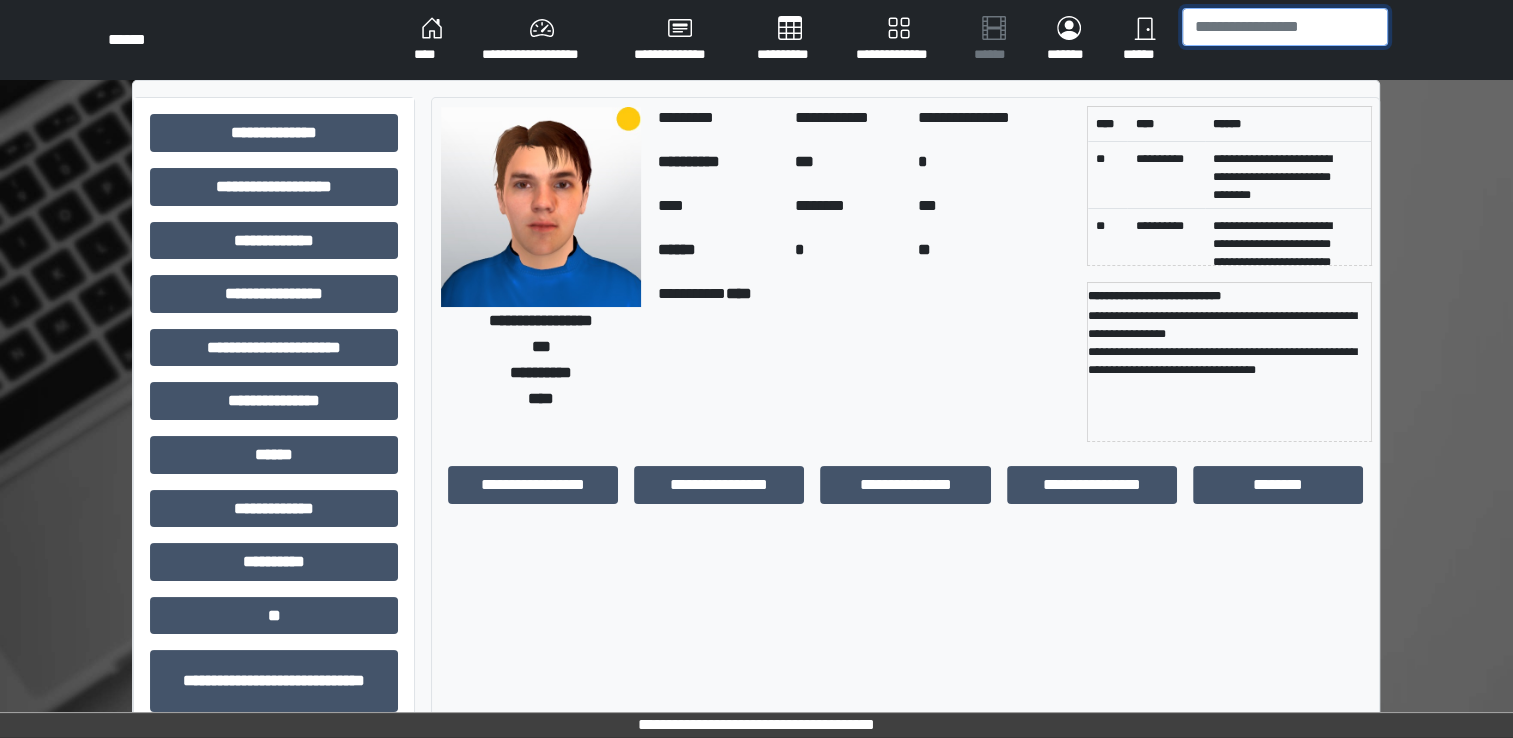 click at bounding box center [1285, 27] 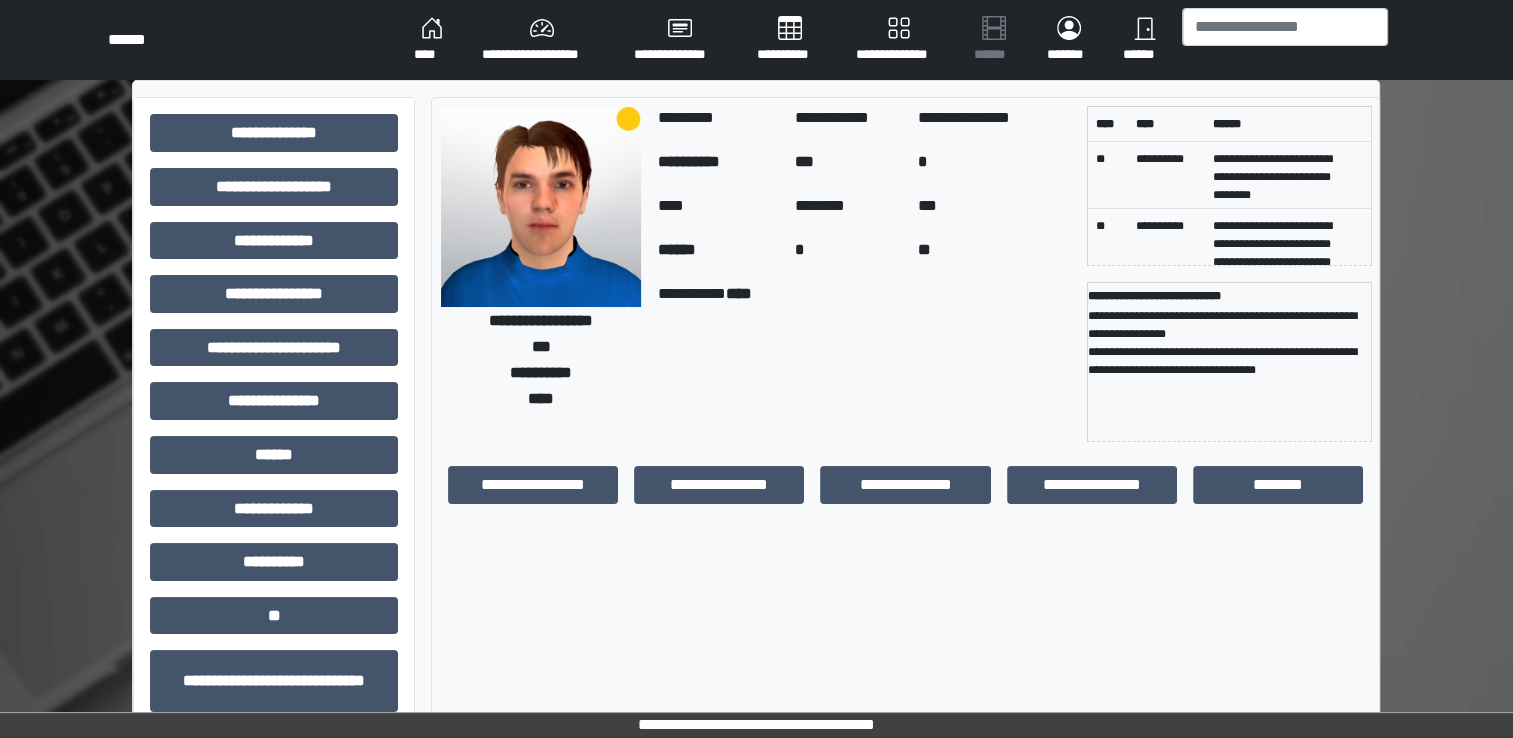 click on "****" at bounding box center (432, 40) 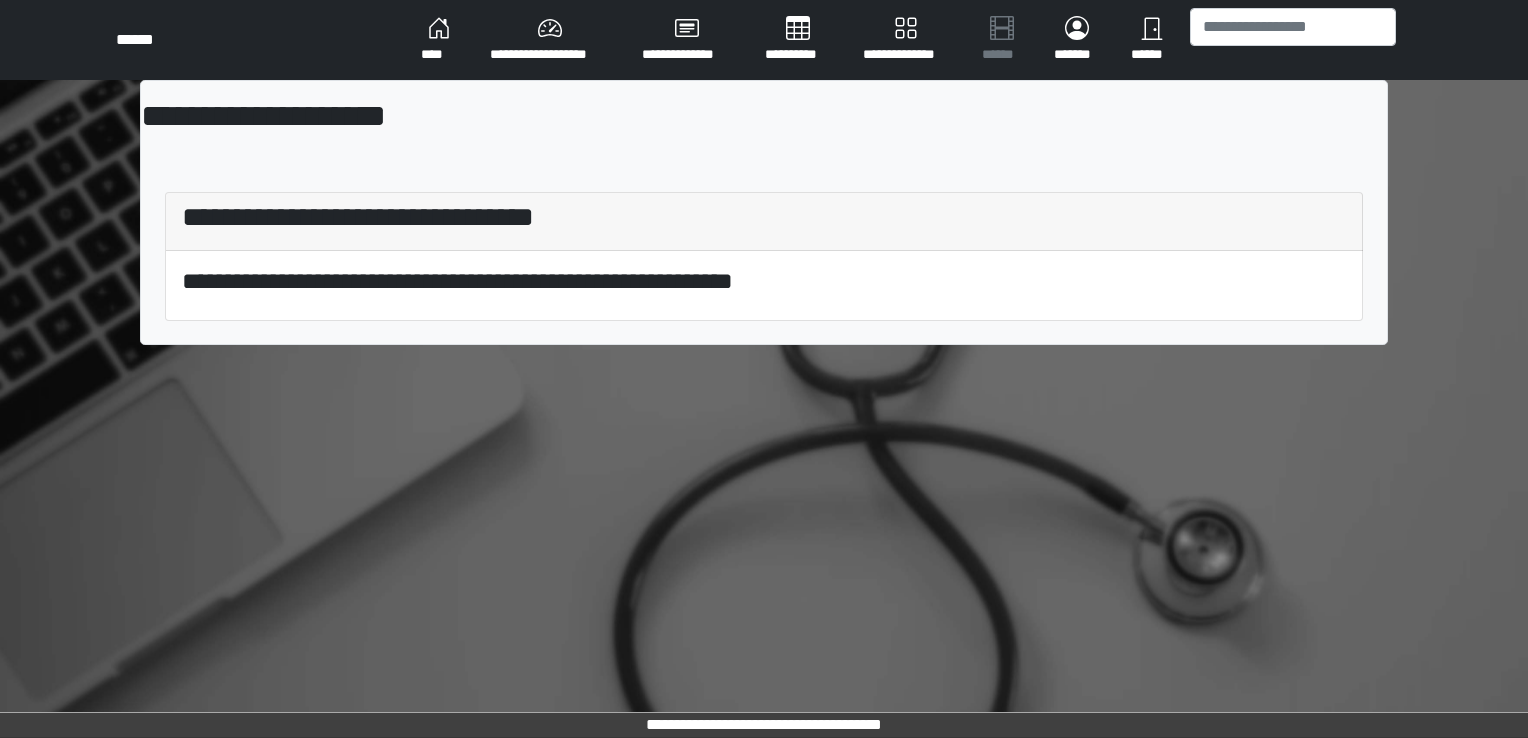 click on "****" at bounding box center (439, 40) 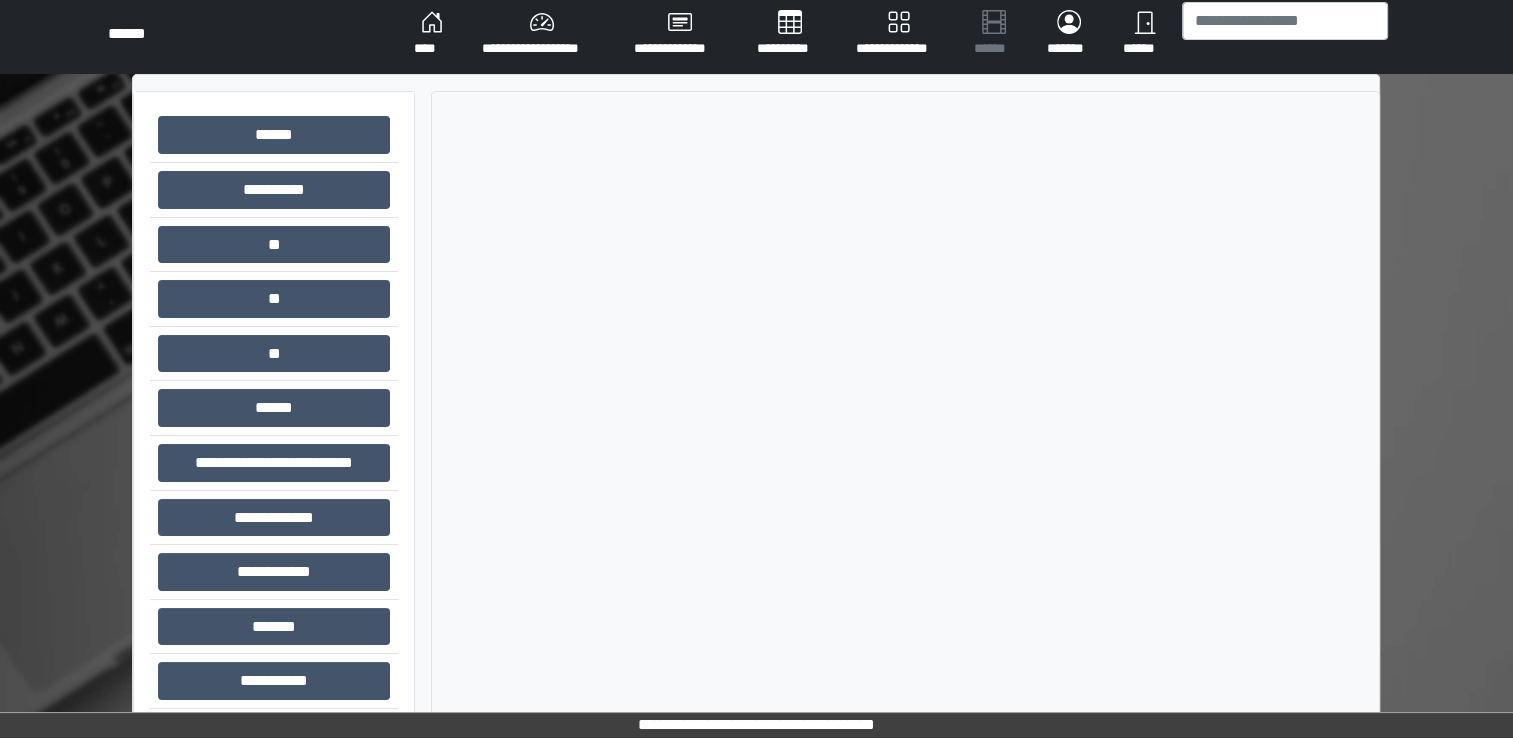 scroll, scrollTop: 0, scrollLeft: 0, axis: both 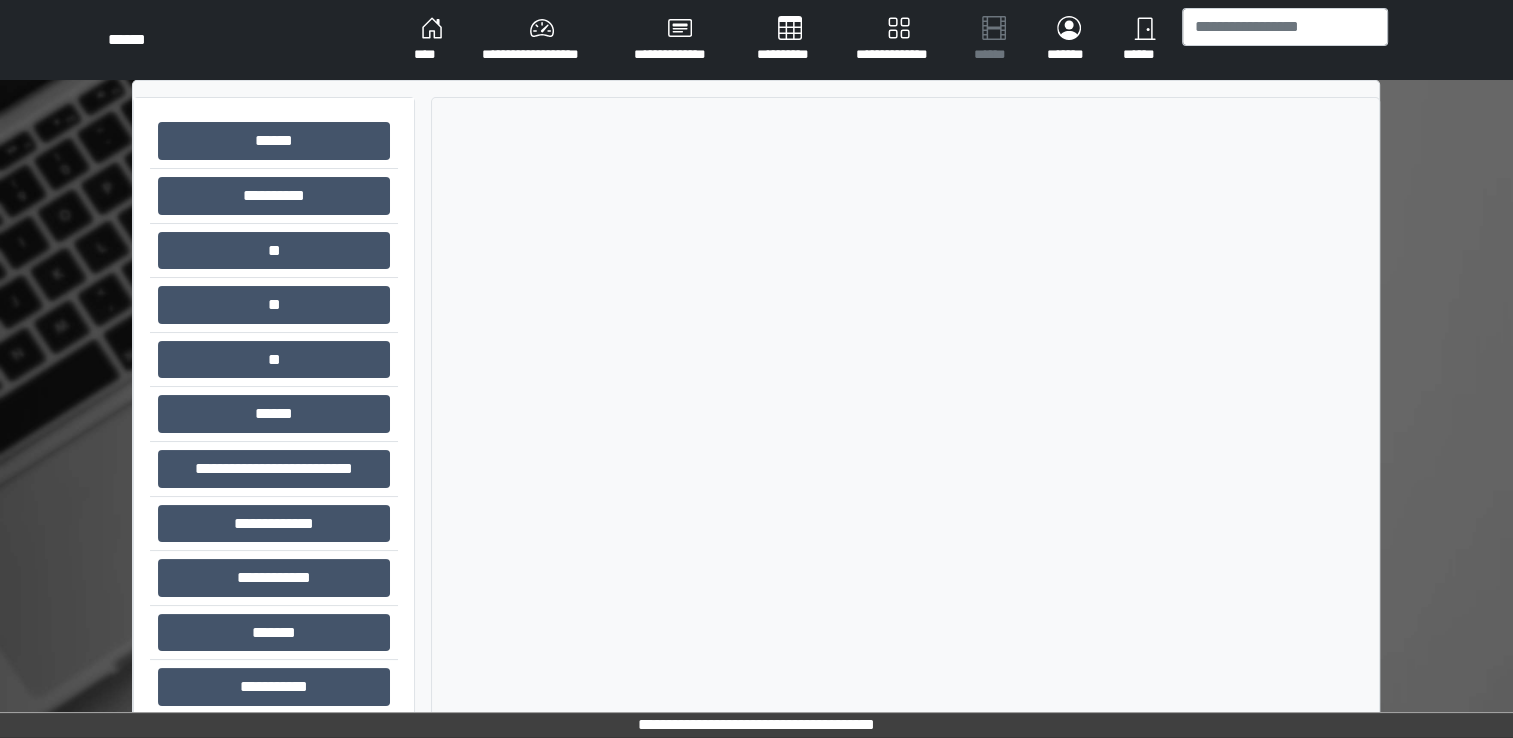 click on "****" at bounding box center [432, 40] 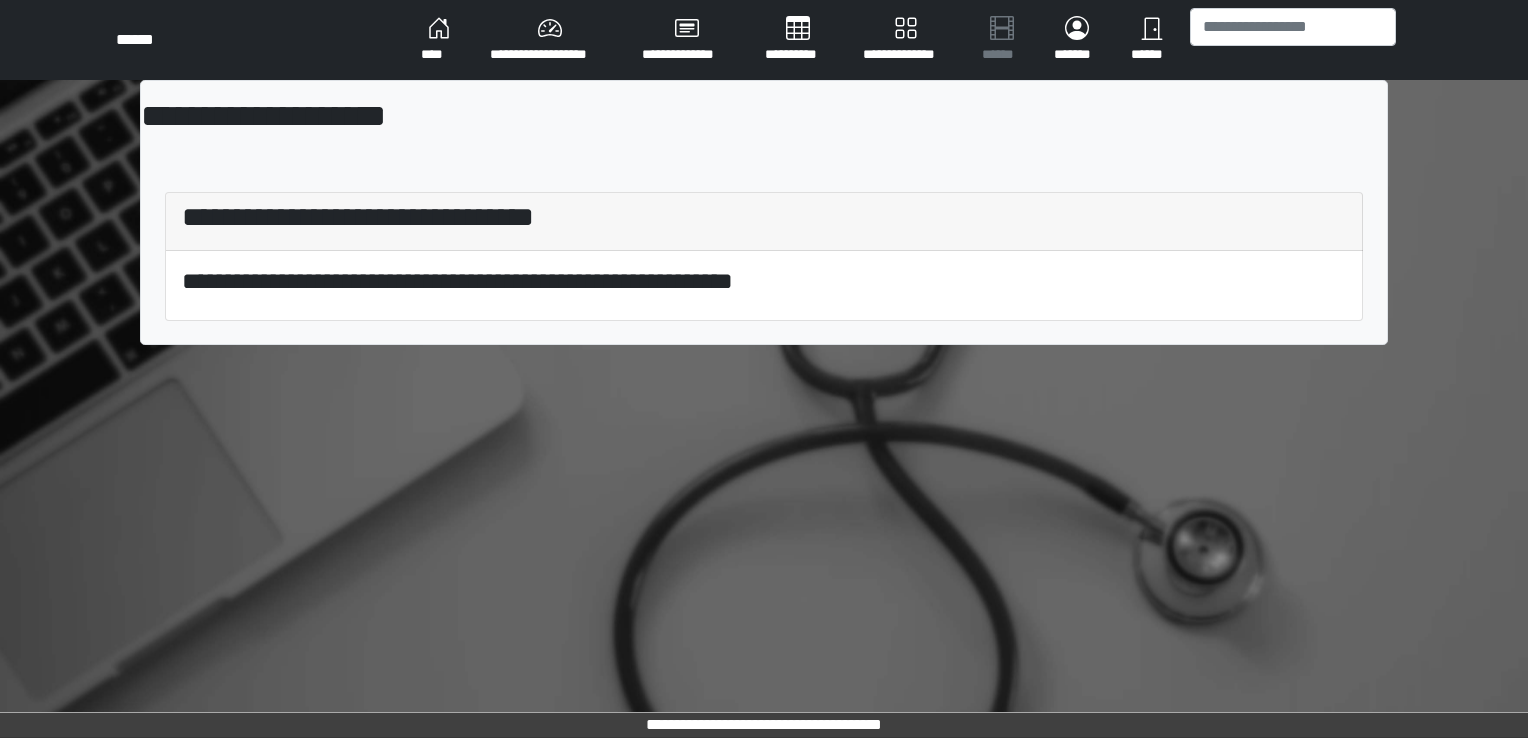 click on "****" at bounding box center [439, 40] 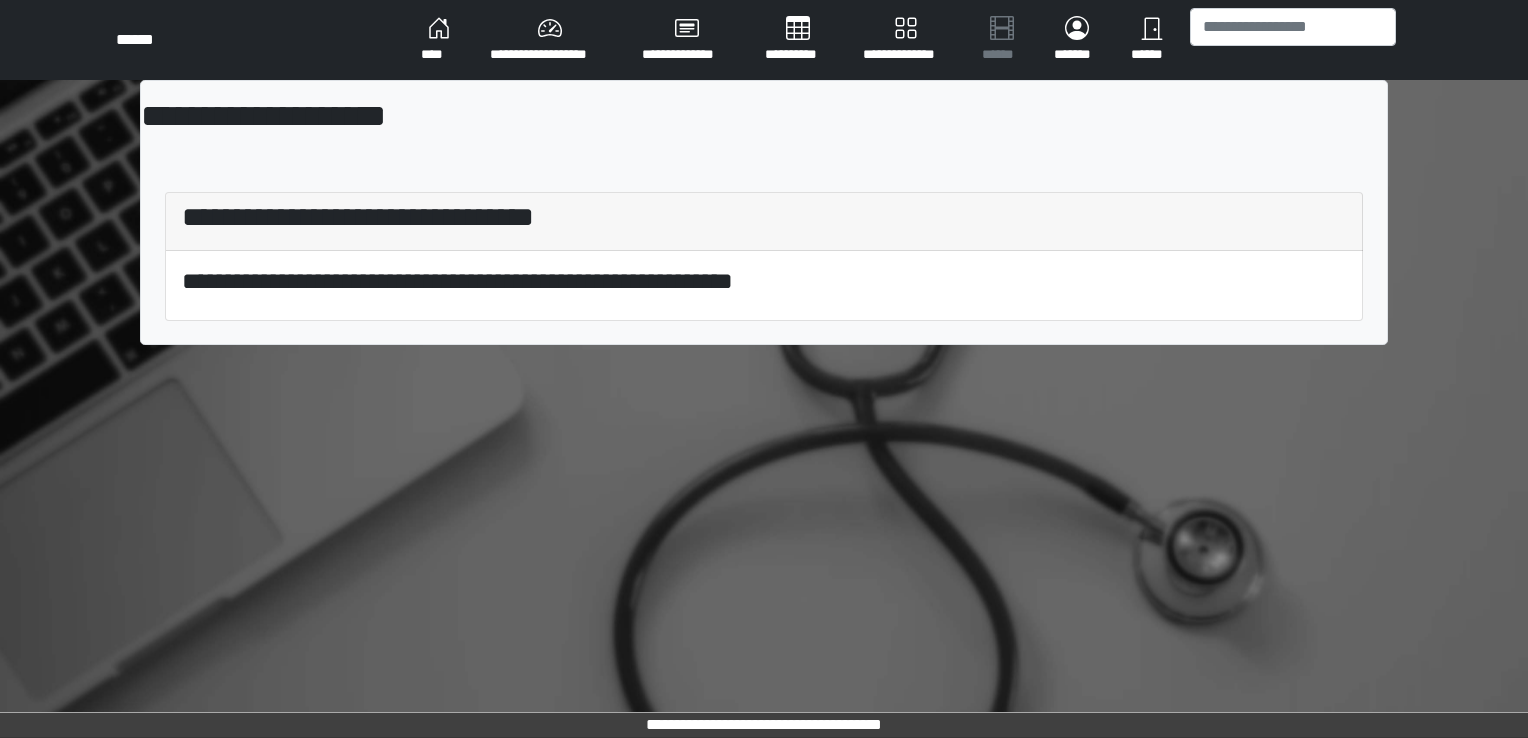 click on "**********" at bounding box center (550, 40) 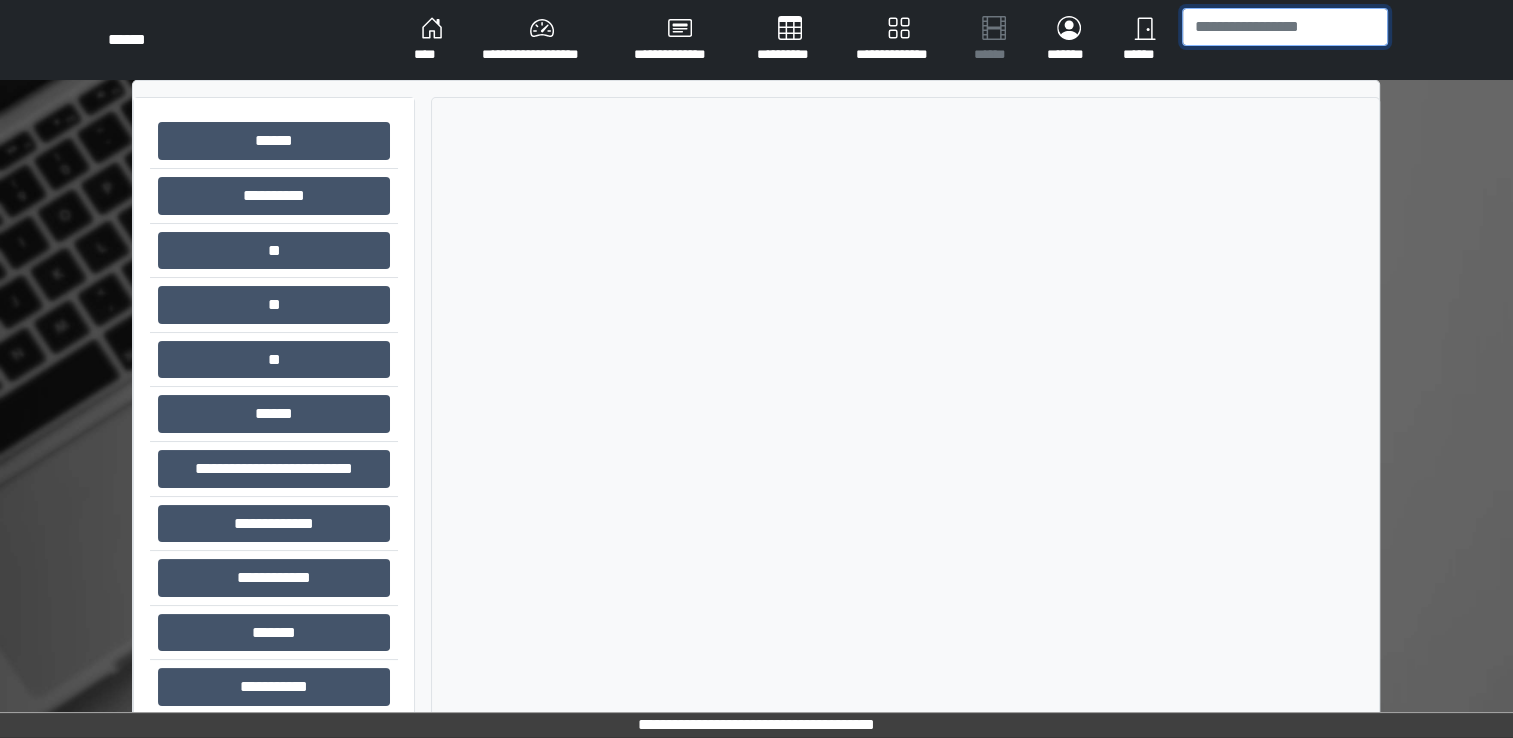 click at bounding box center [1285, 27] 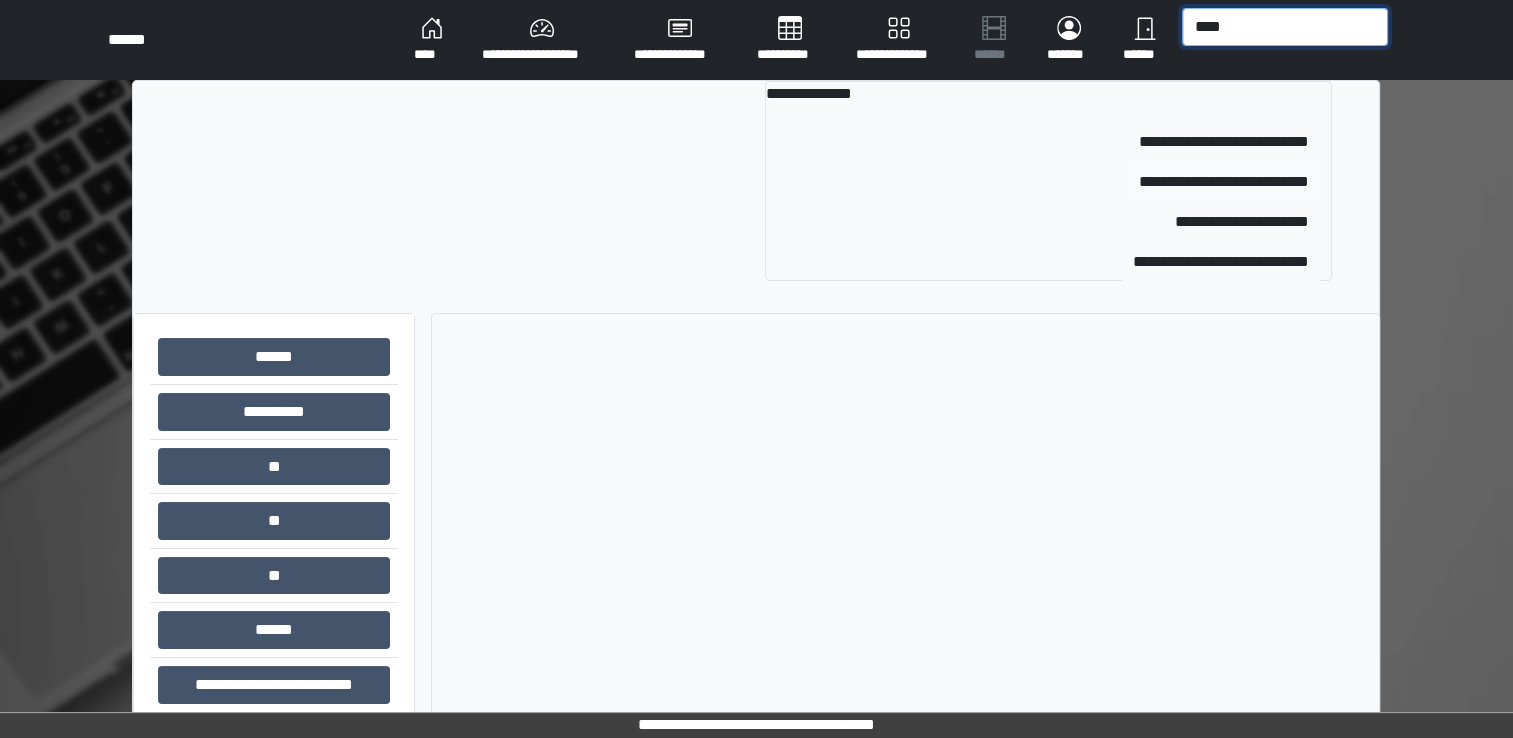 type on "****" 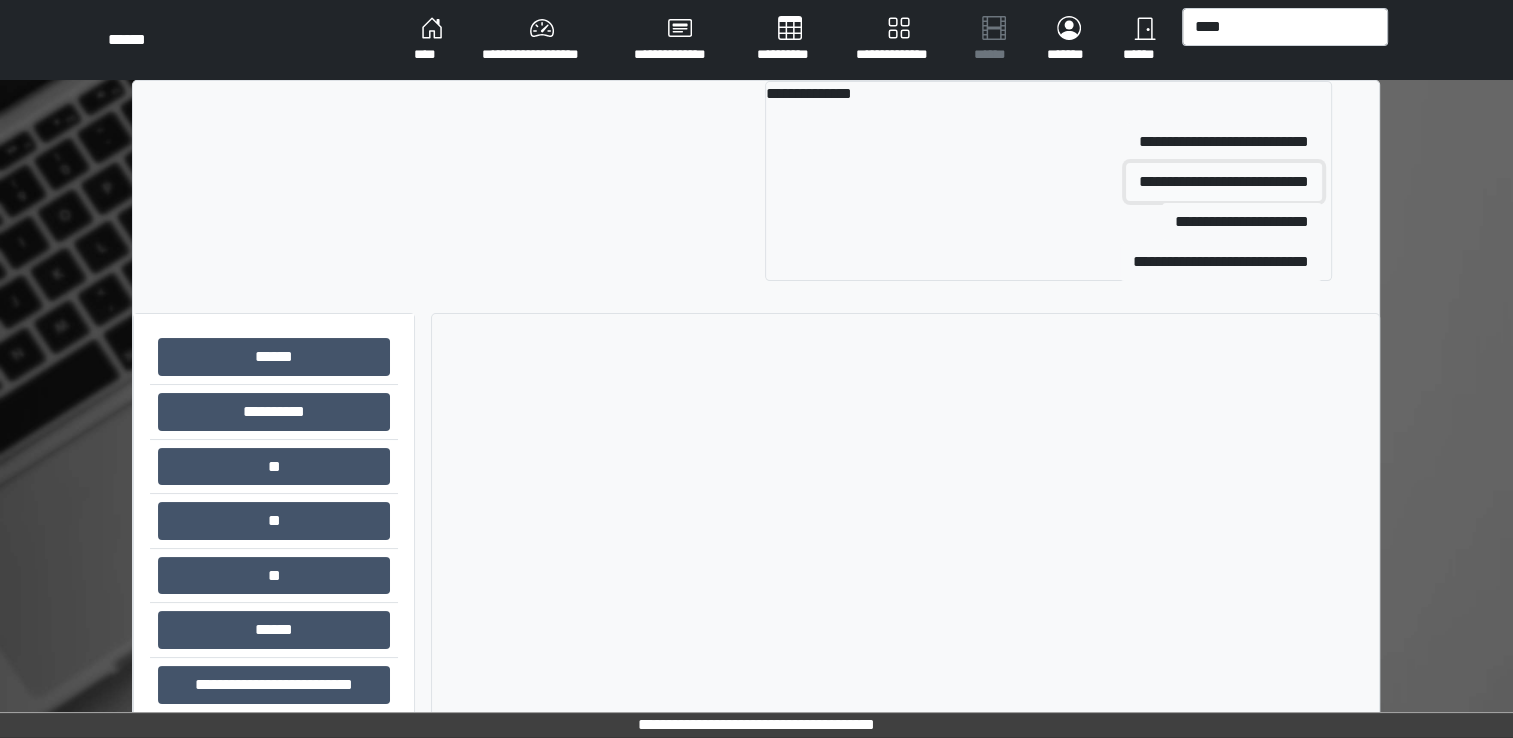 click on "**********" at bounding box center [1224, 182] 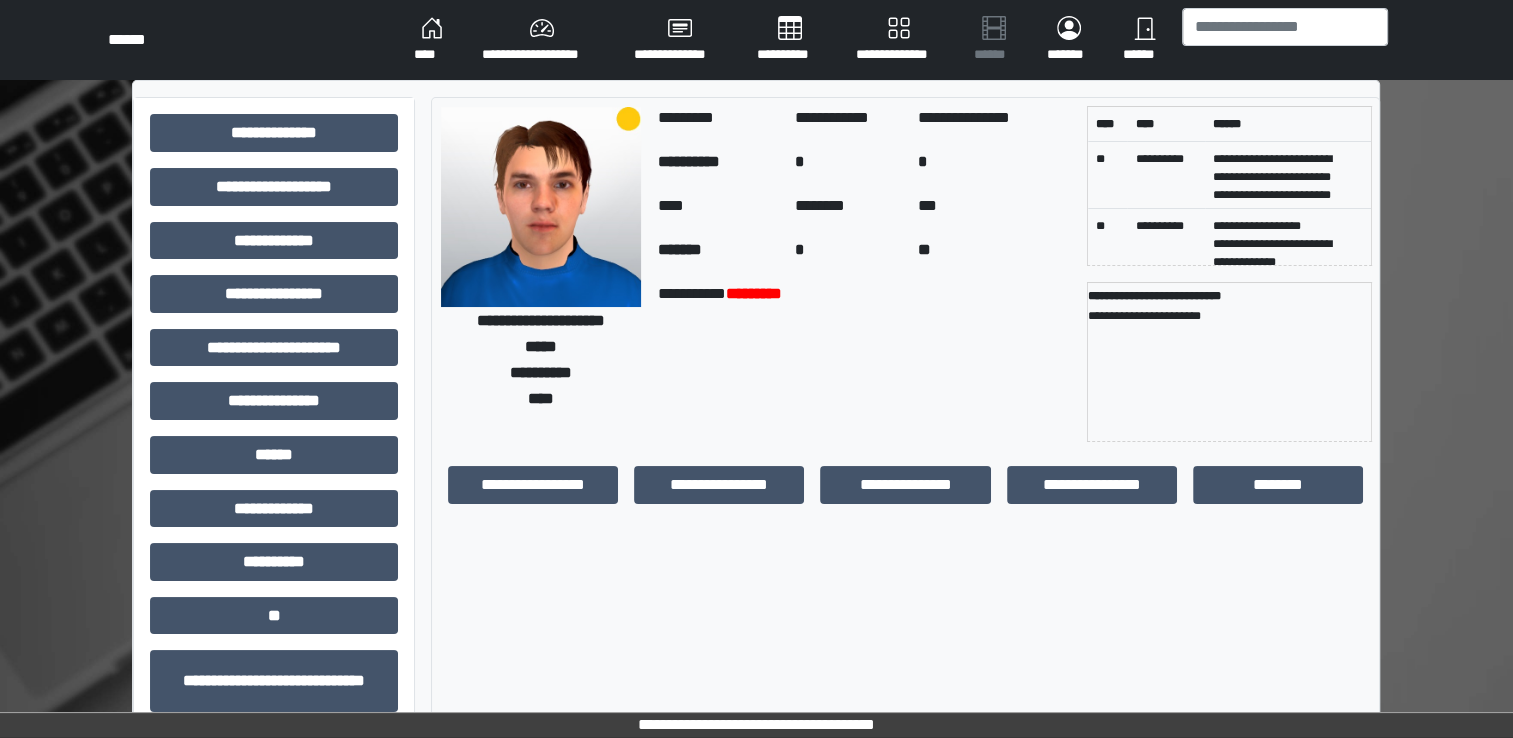 click on "****" at bounding box center [432, 40] 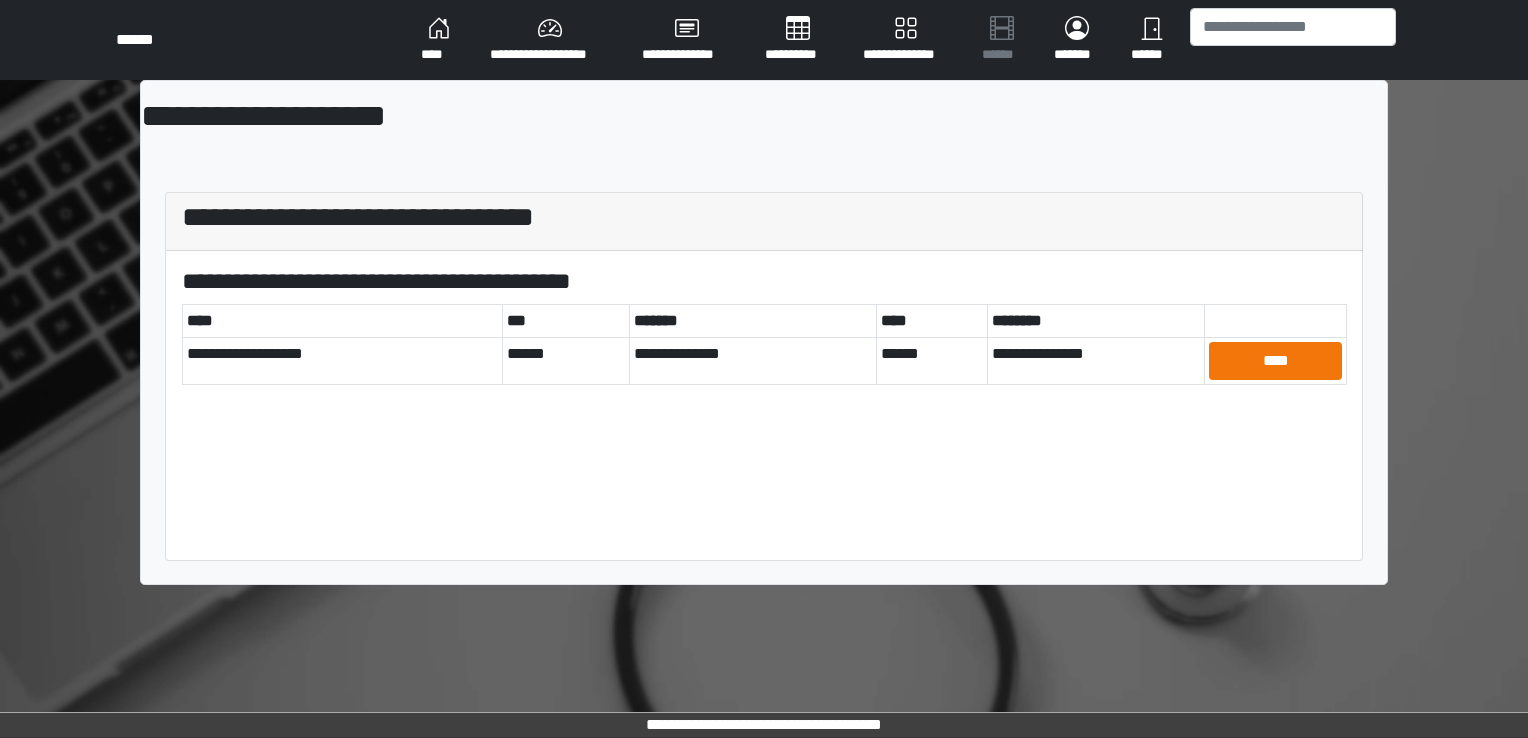 drag, startPoint x: 1227, startPoint y: 397, endPoint x: 1246, endPoint y: 375, distance: 29.068884 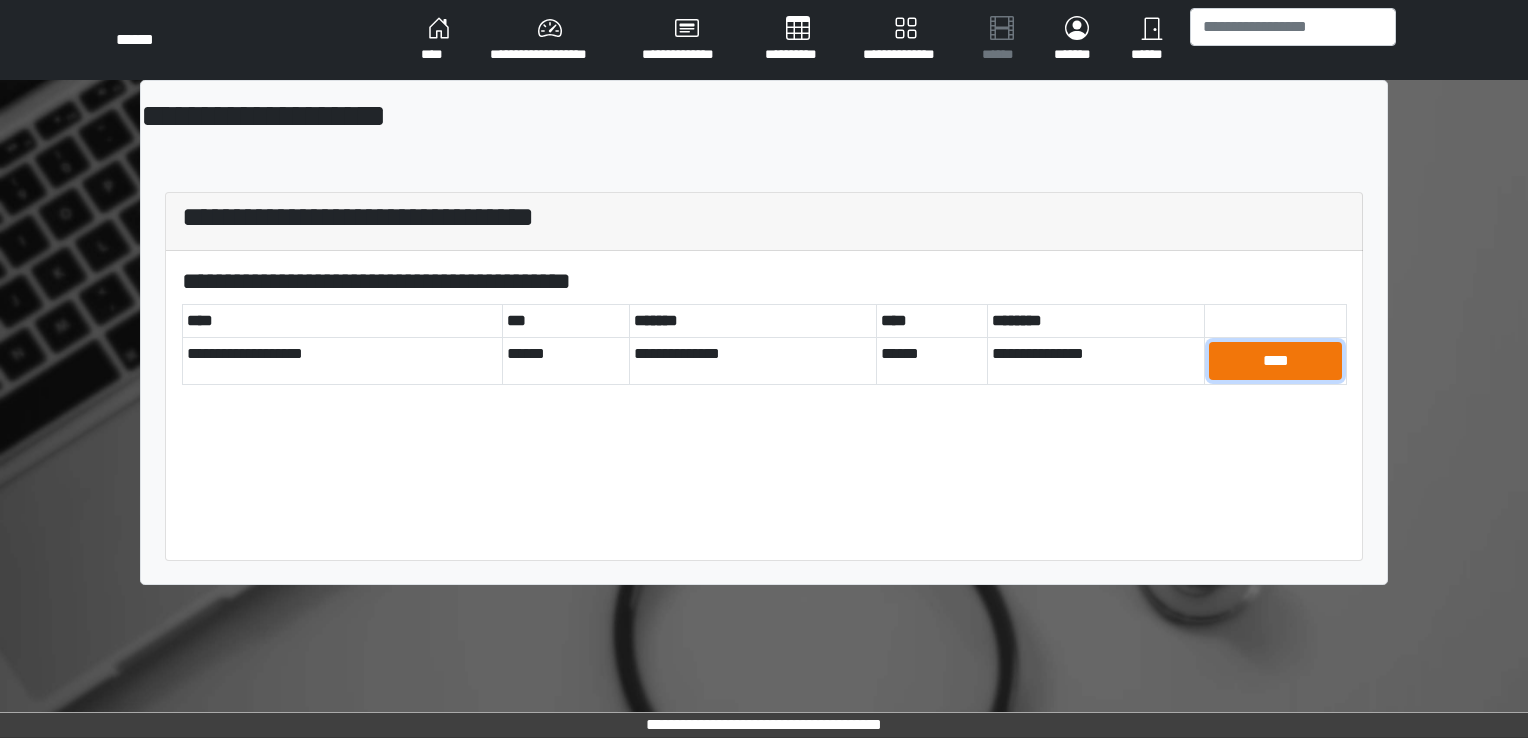 click on "****" at bounding box center [1275, 361] 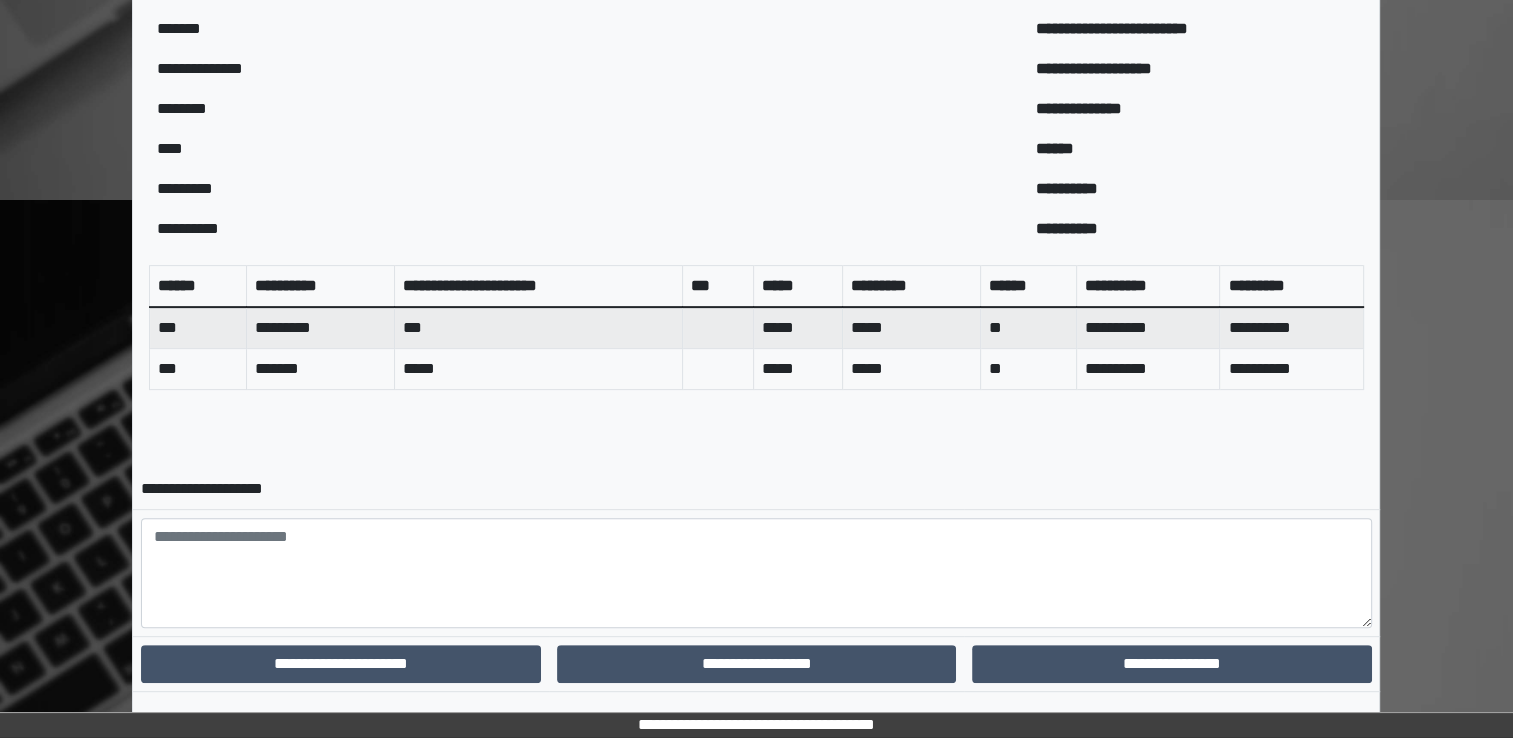 scroll, scrollTop: 685, scrollLeft: 0, axis: vertical 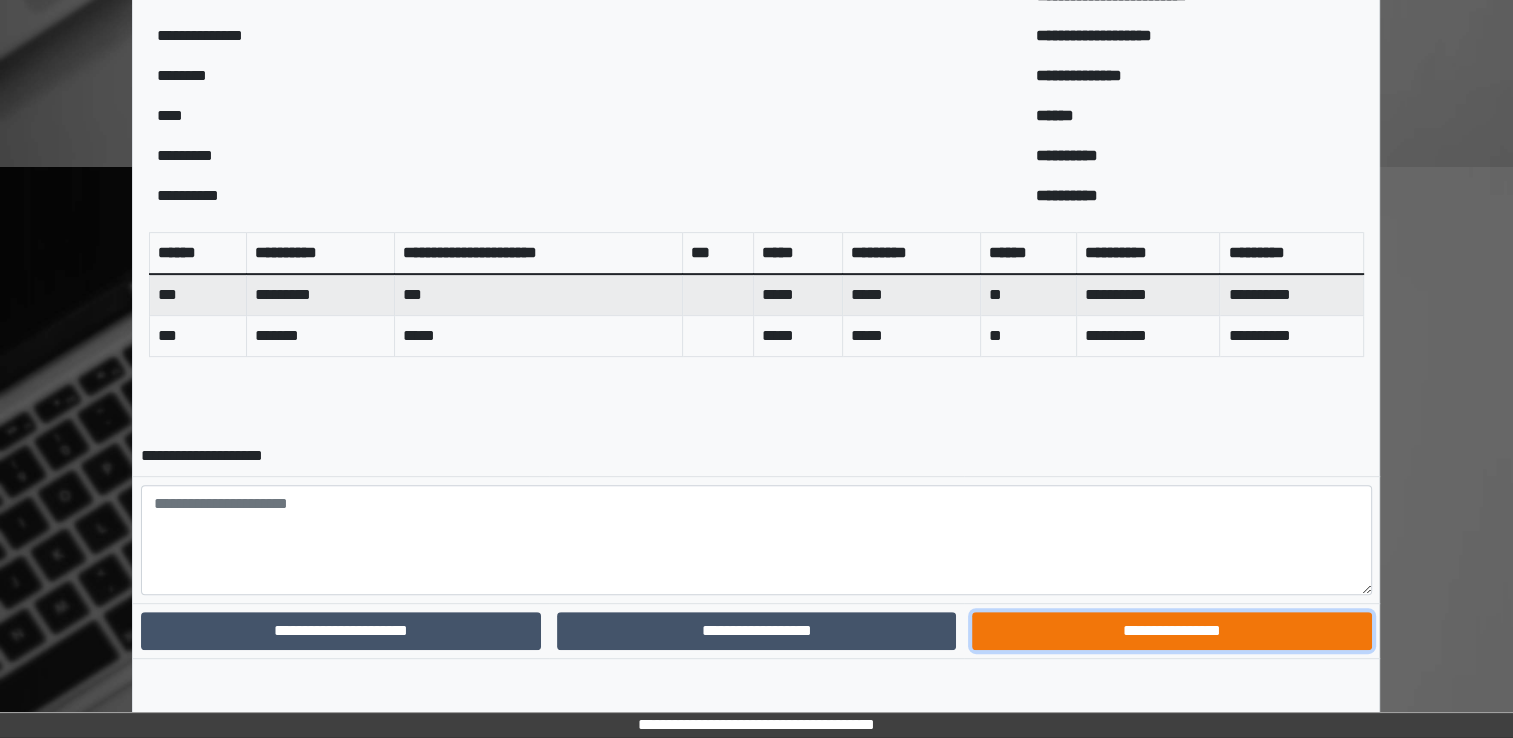 click on "**********" at bounding box center [1171, 631] 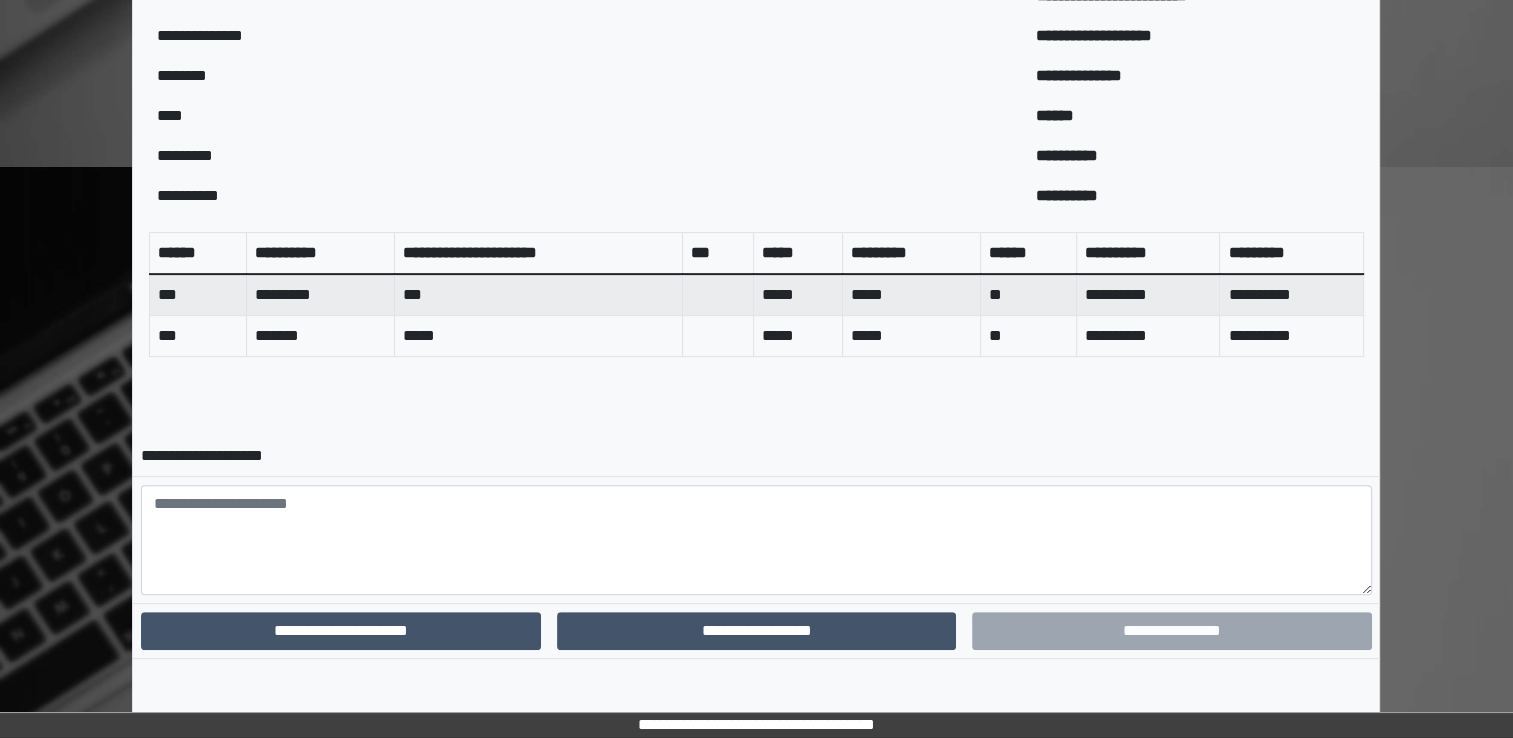 scroll, scrollTop: 600, scrollLeft: 0, axis: vertical 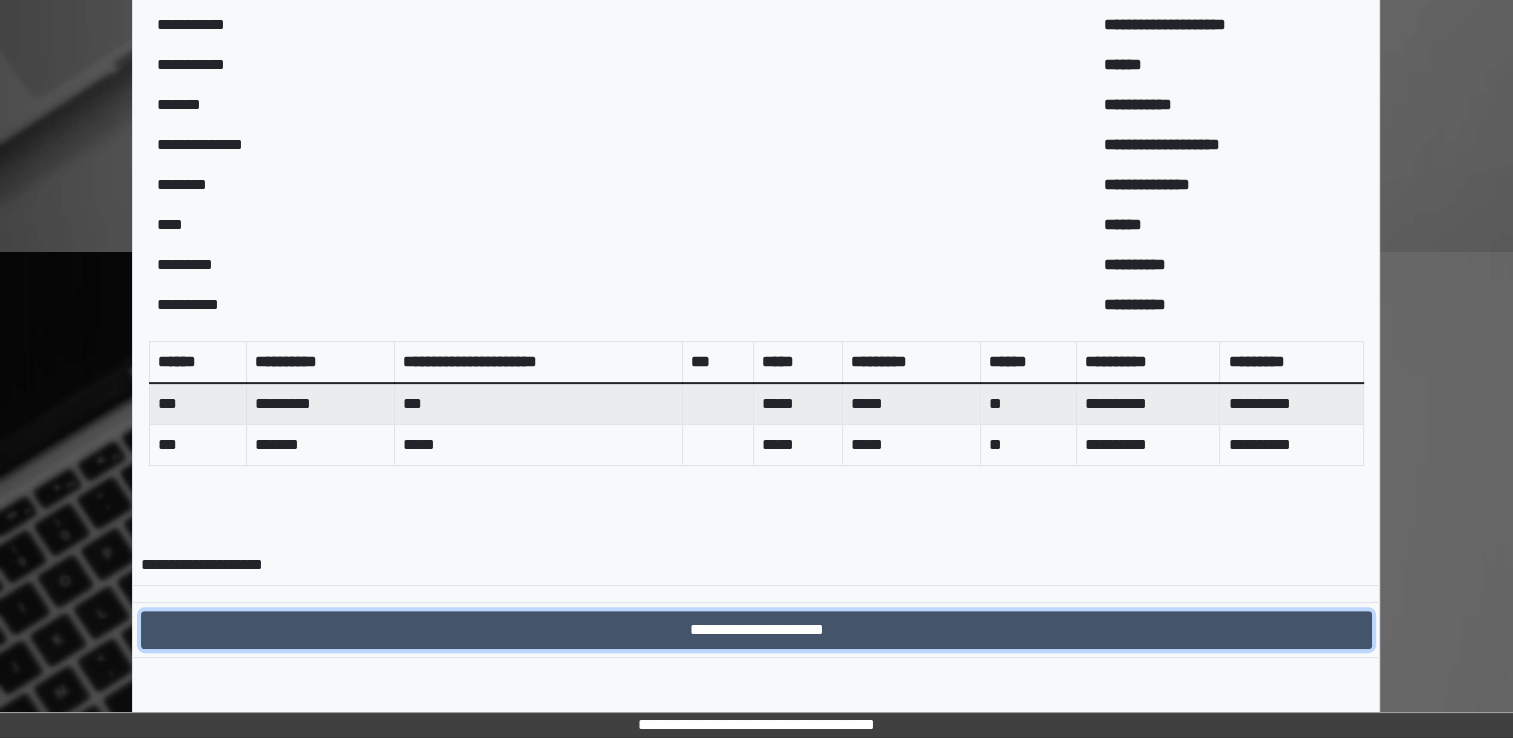 click on "**********" at bounding box center [756, 630] 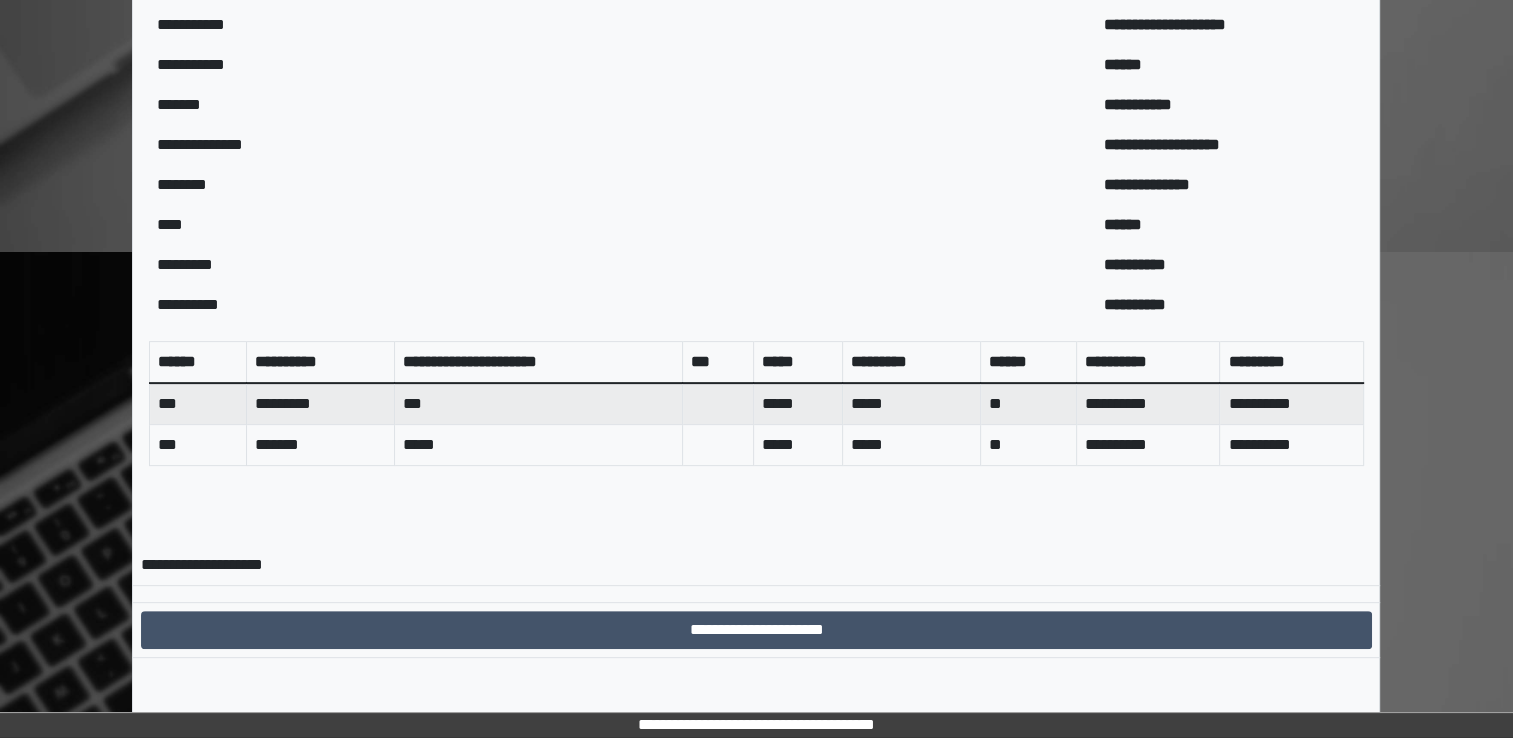 scroll, scrollTop: 0, scrollLeft: 0, axis: both 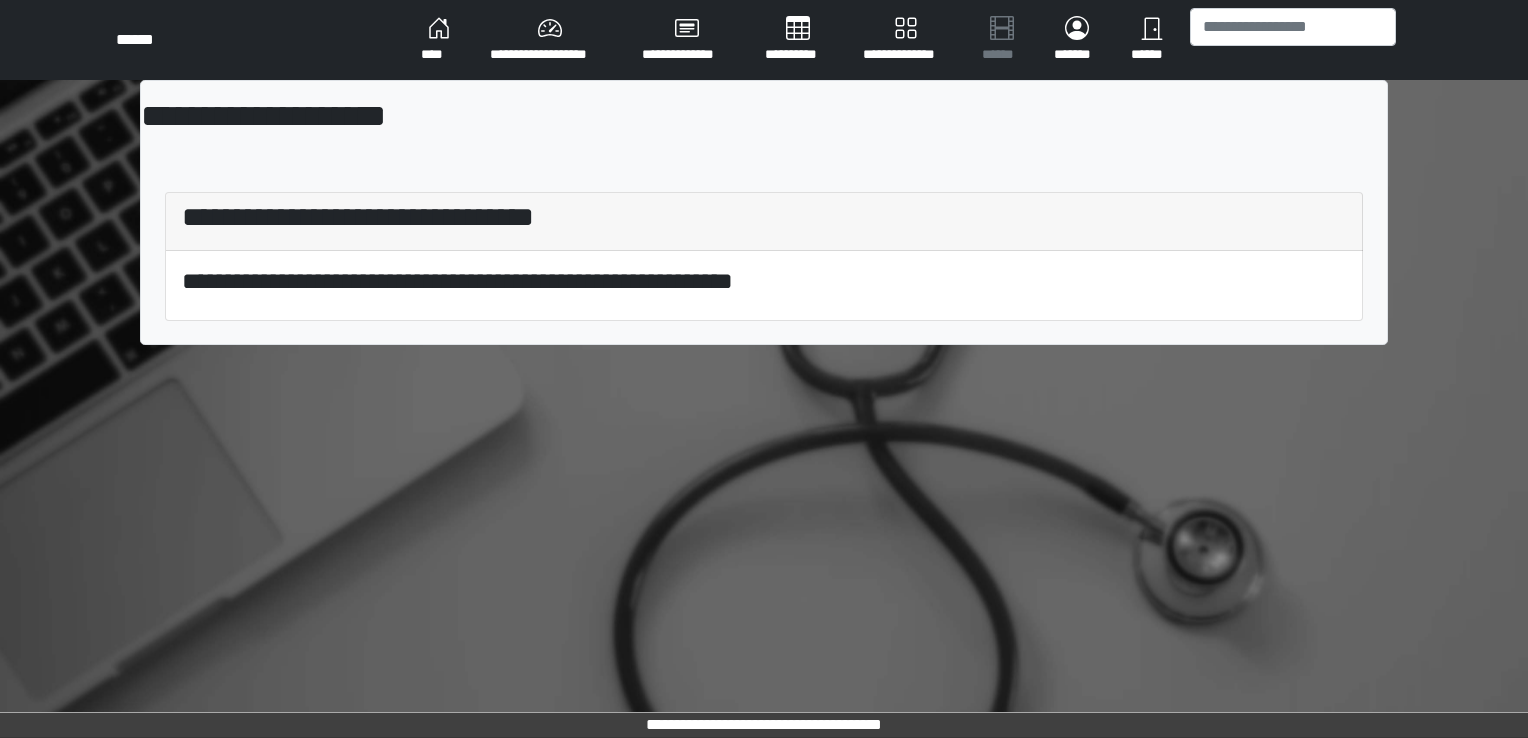 click on "****" at bounding box center (439, 40) 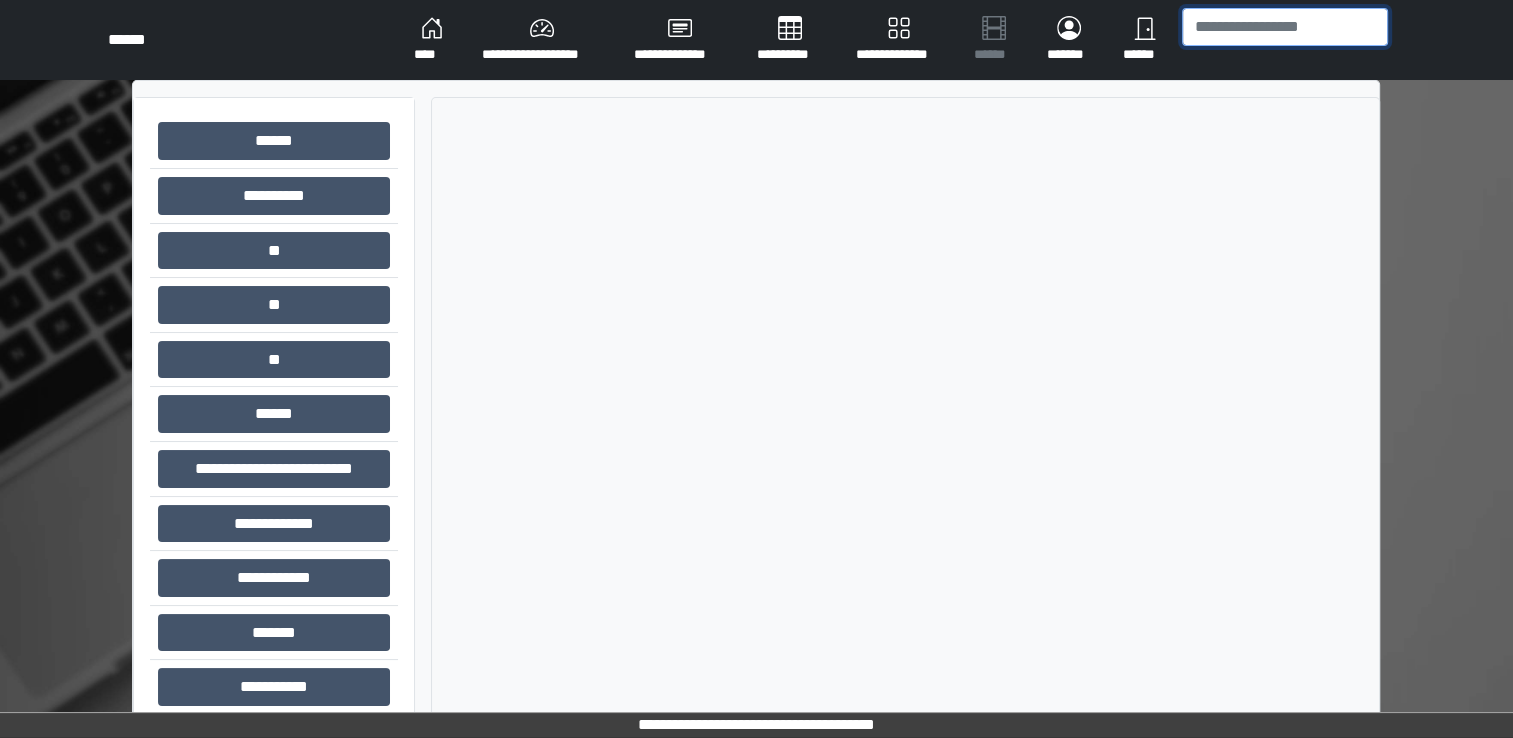 click at bounding box center [1285, 27] 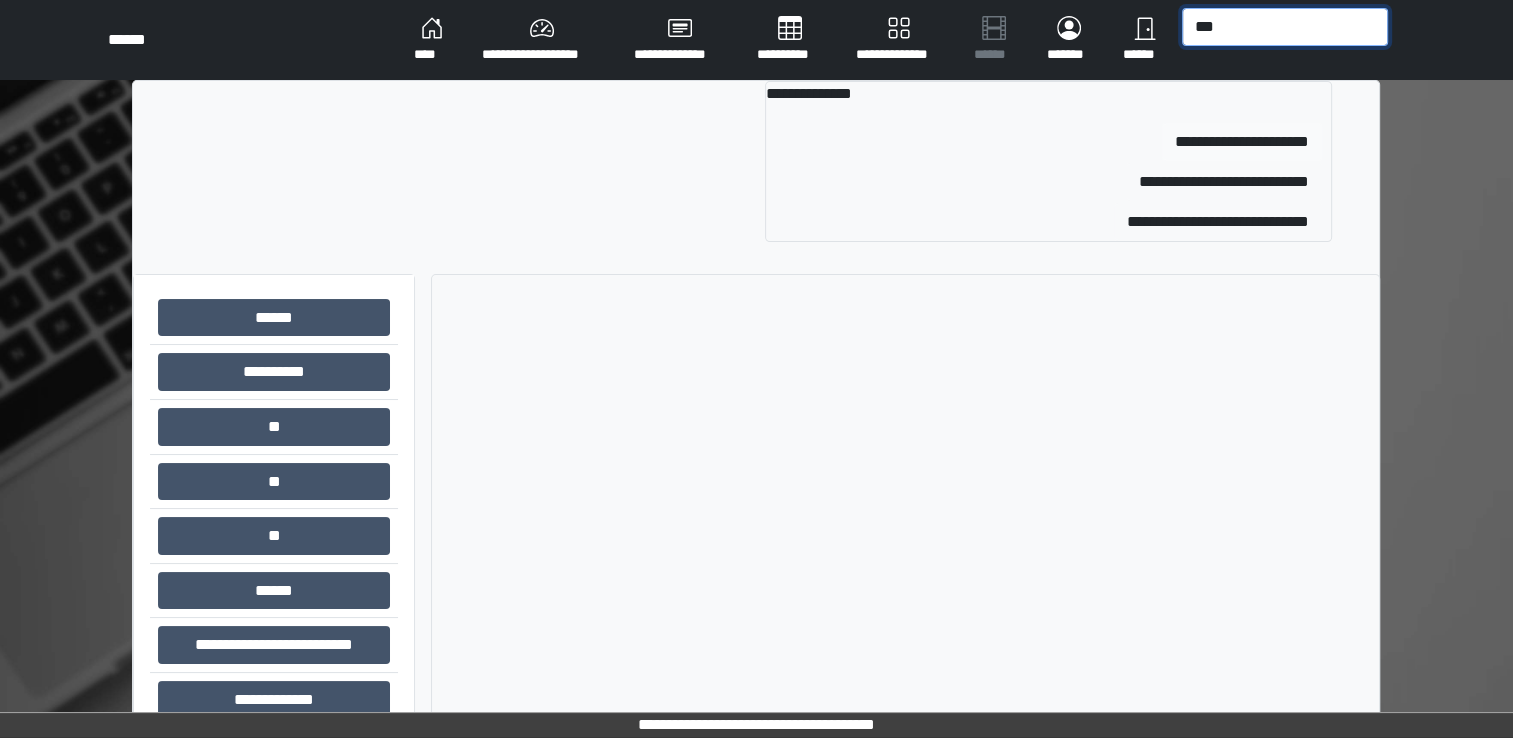 type on "***" 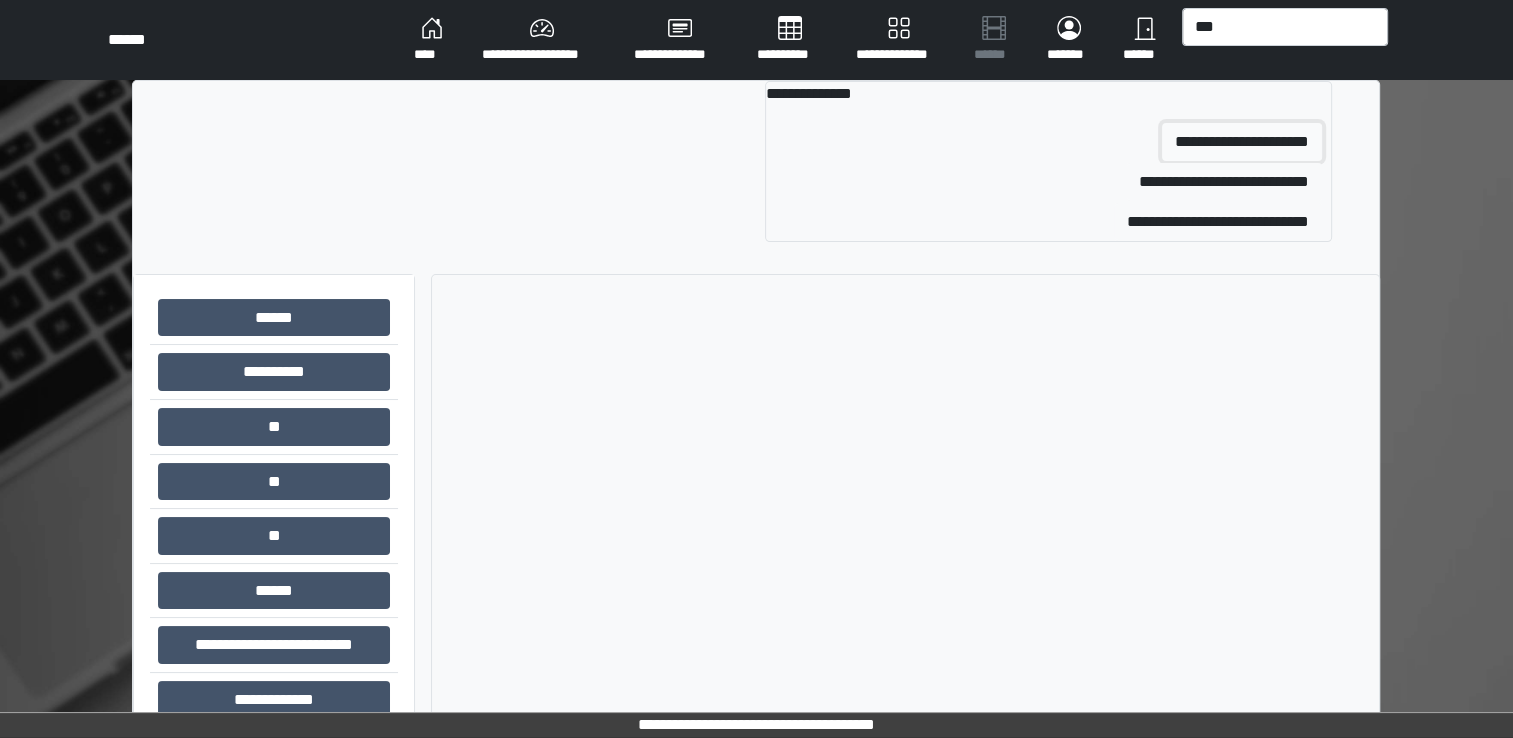 click on "**********" at bounding box center (1242, 142) 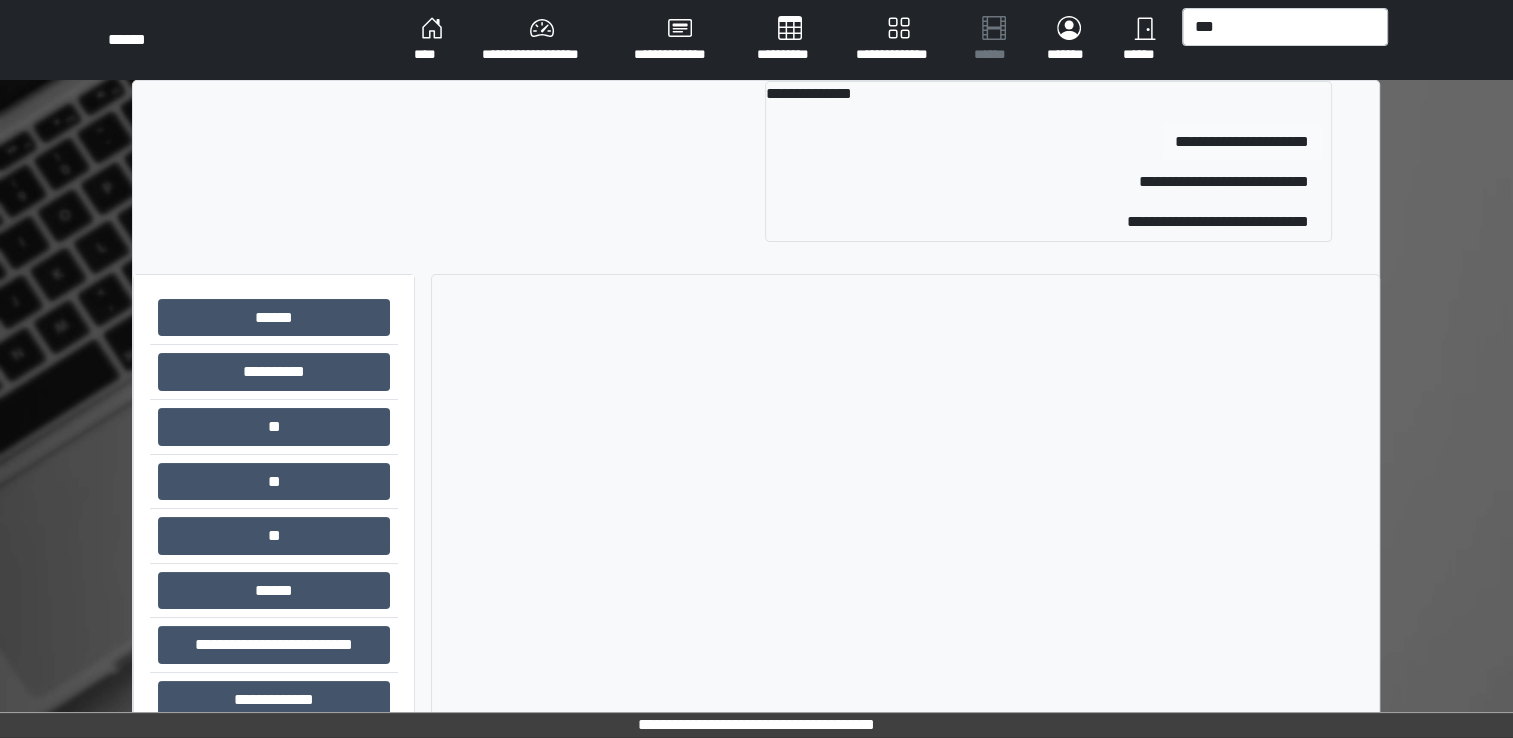 type 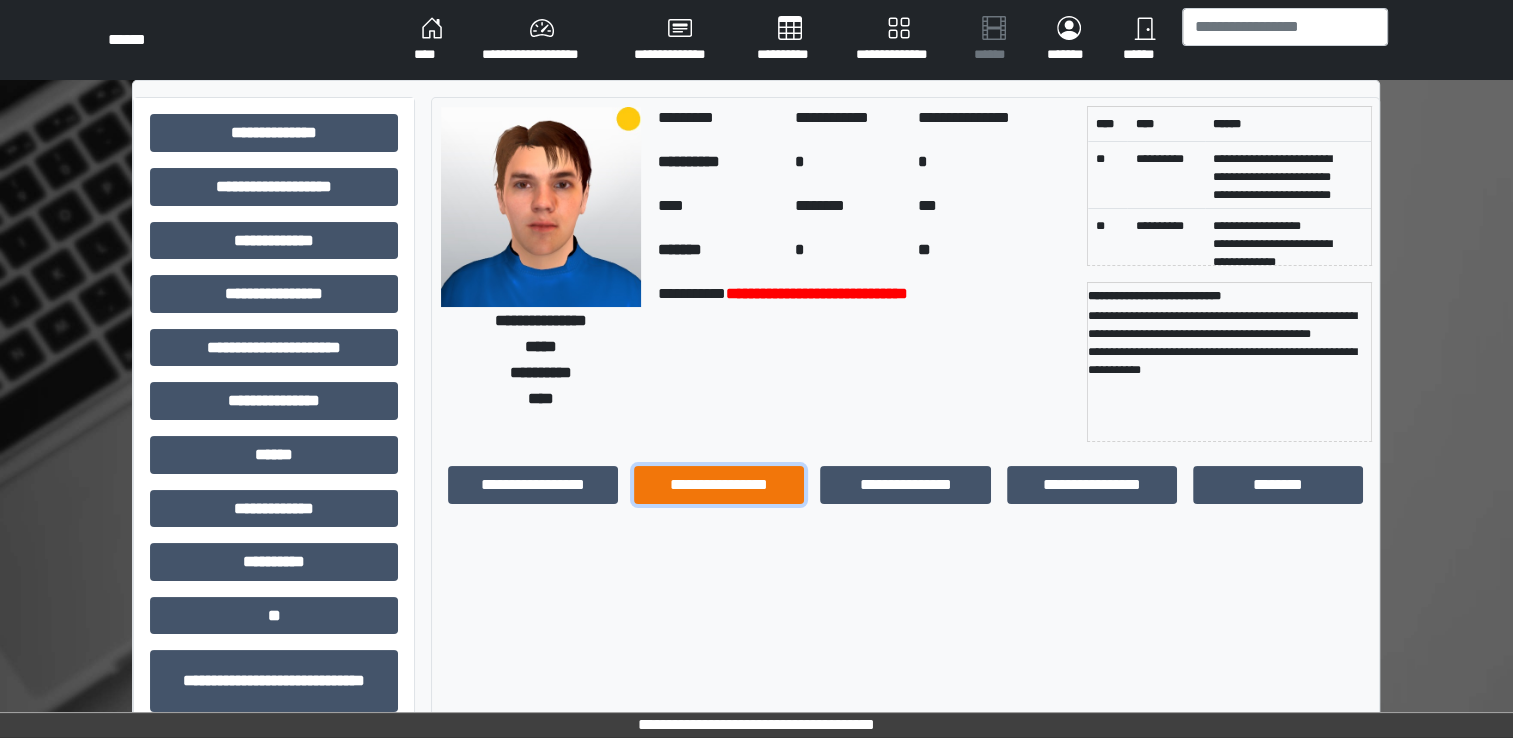 click on "**********" at bounding box center [719, 485] 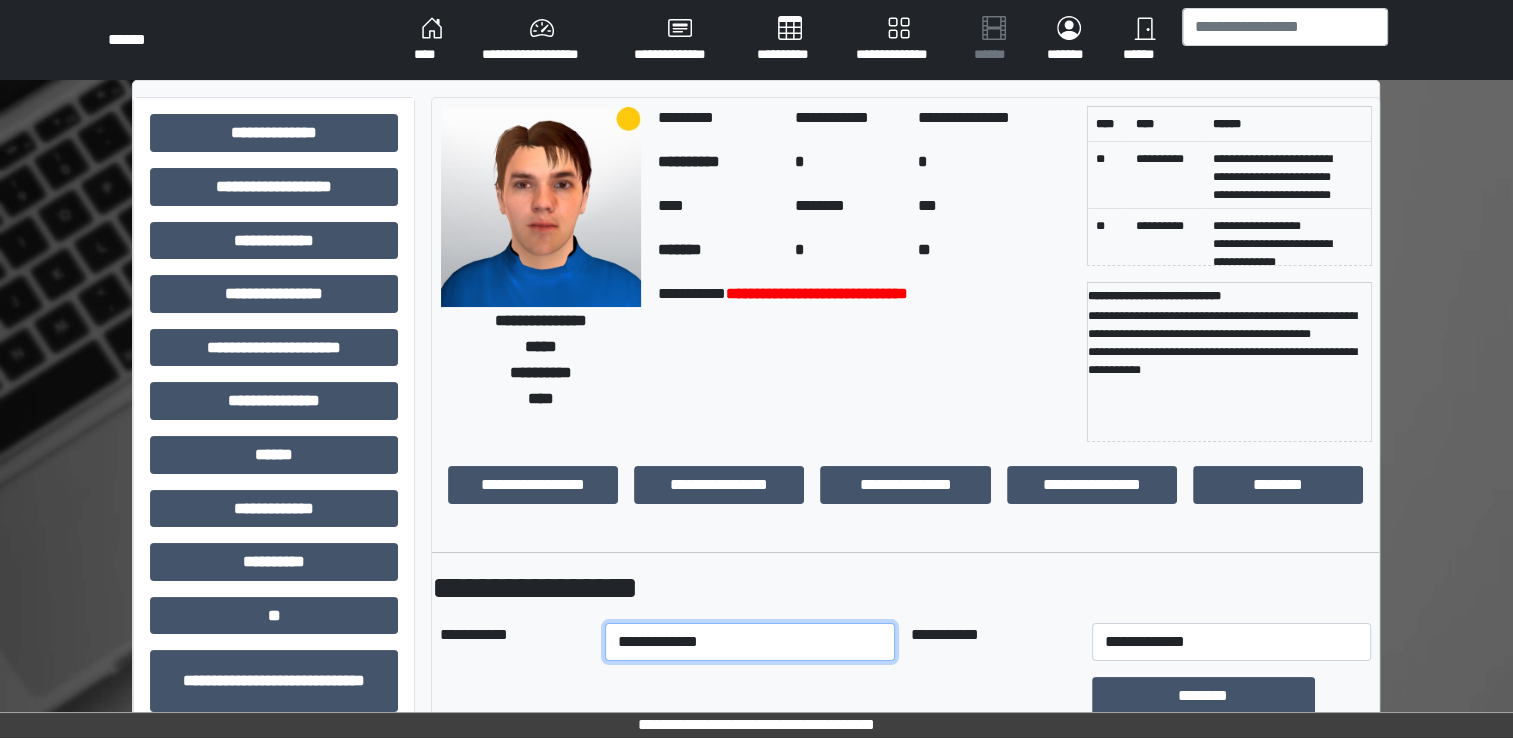 click on "**********" at bounding box center (750, 642) 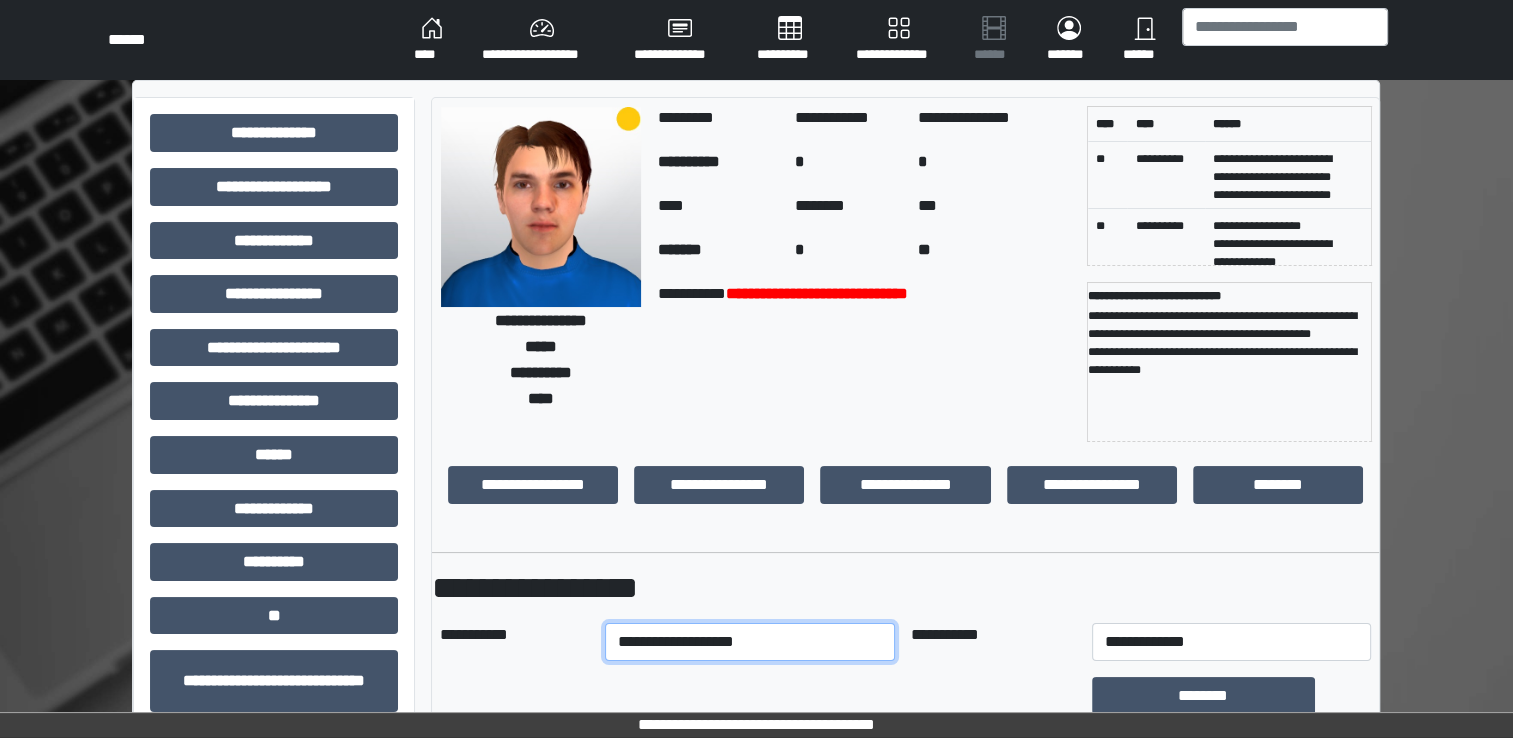 click on "**********" at bounding box center [750, 642] 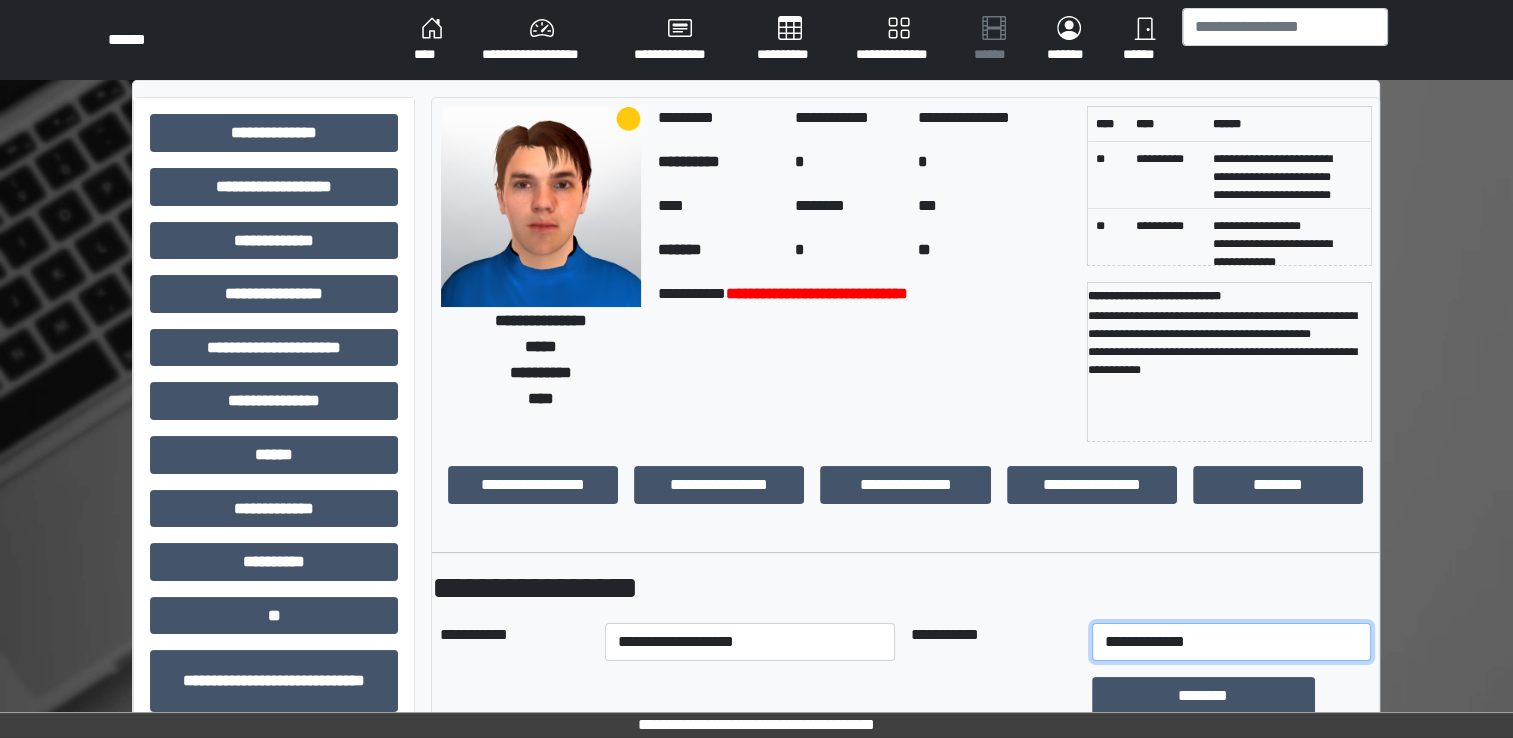 click on "**********" at bounding box center [1231, 642] 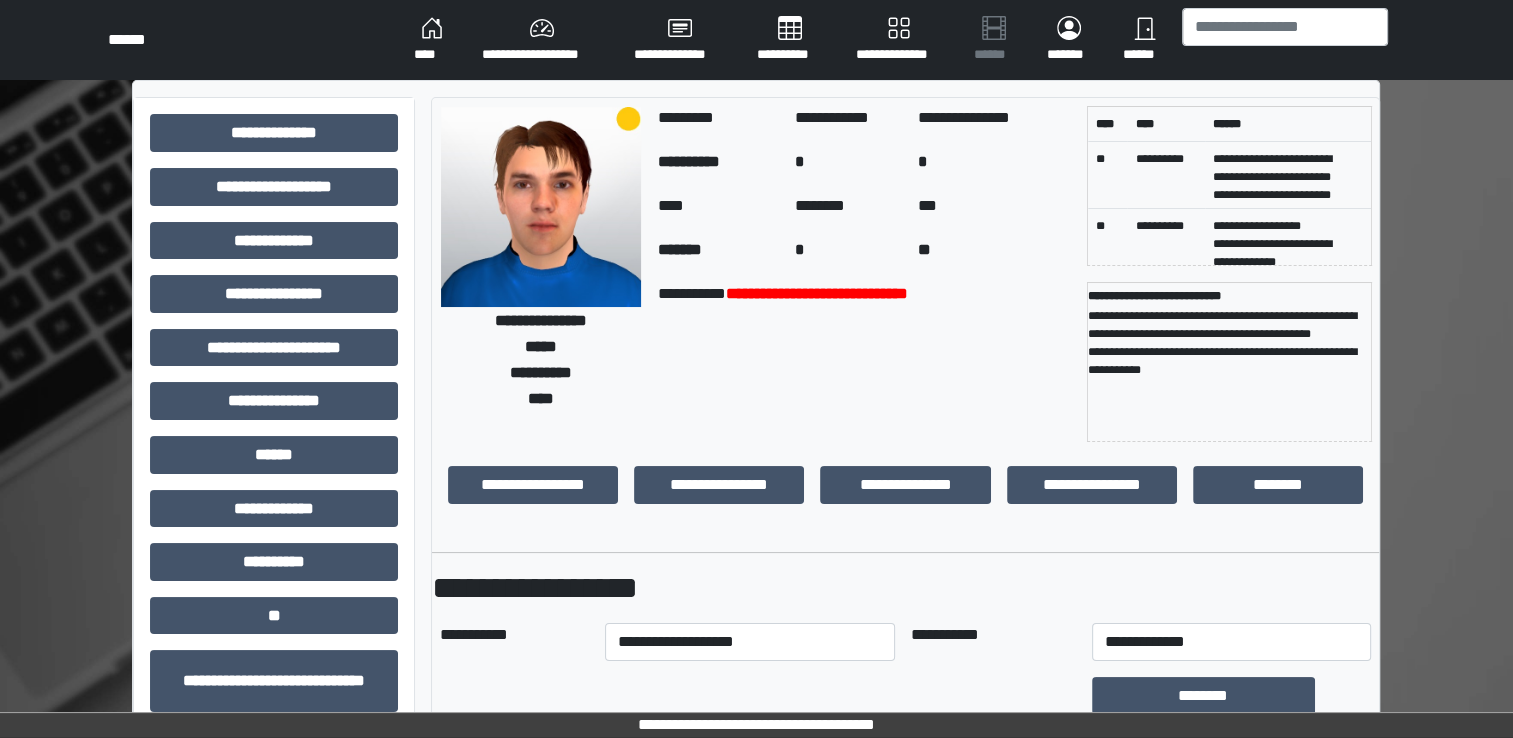click at bounding box center [993, 696] 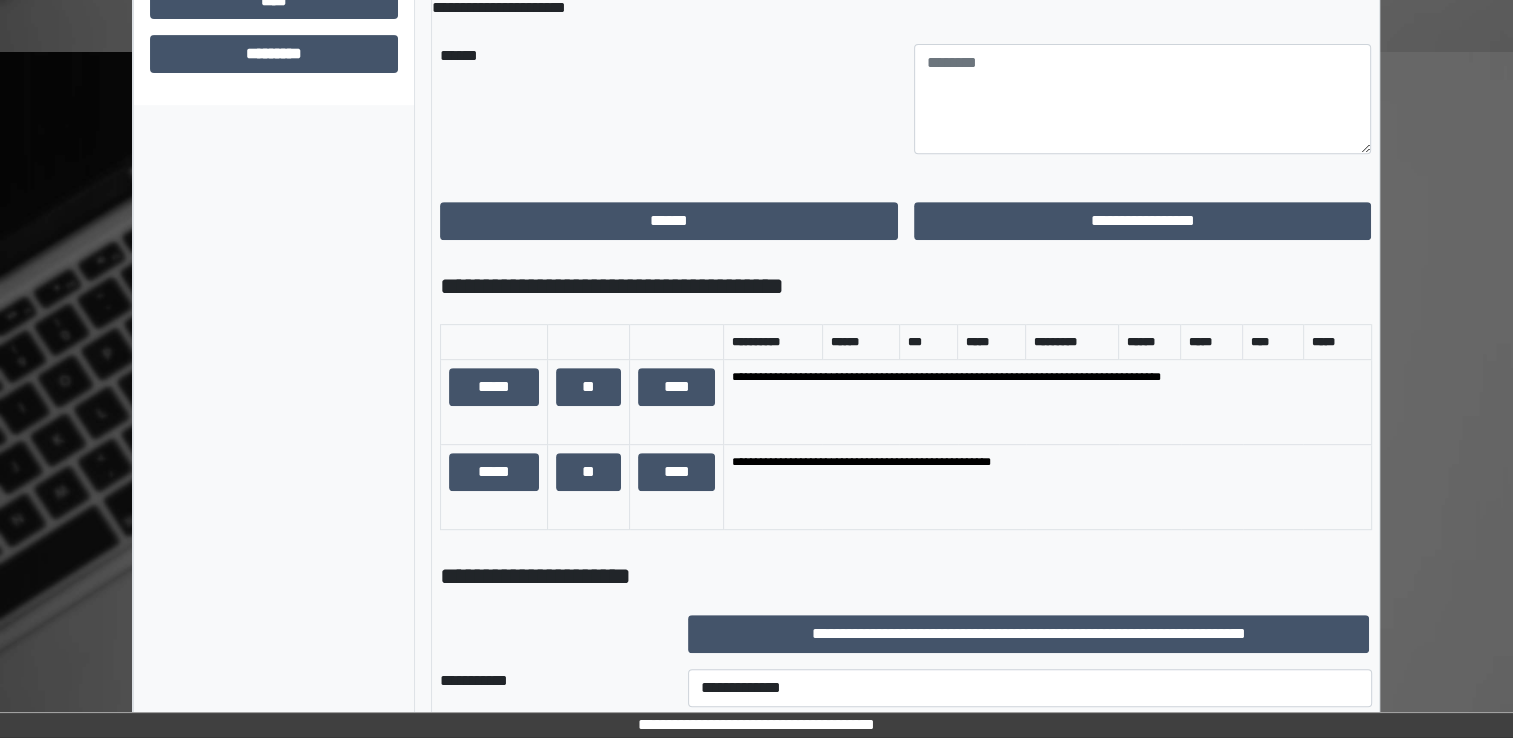 scroll, scrollTop: 1236, scrollLeft: 0, axis: vertical 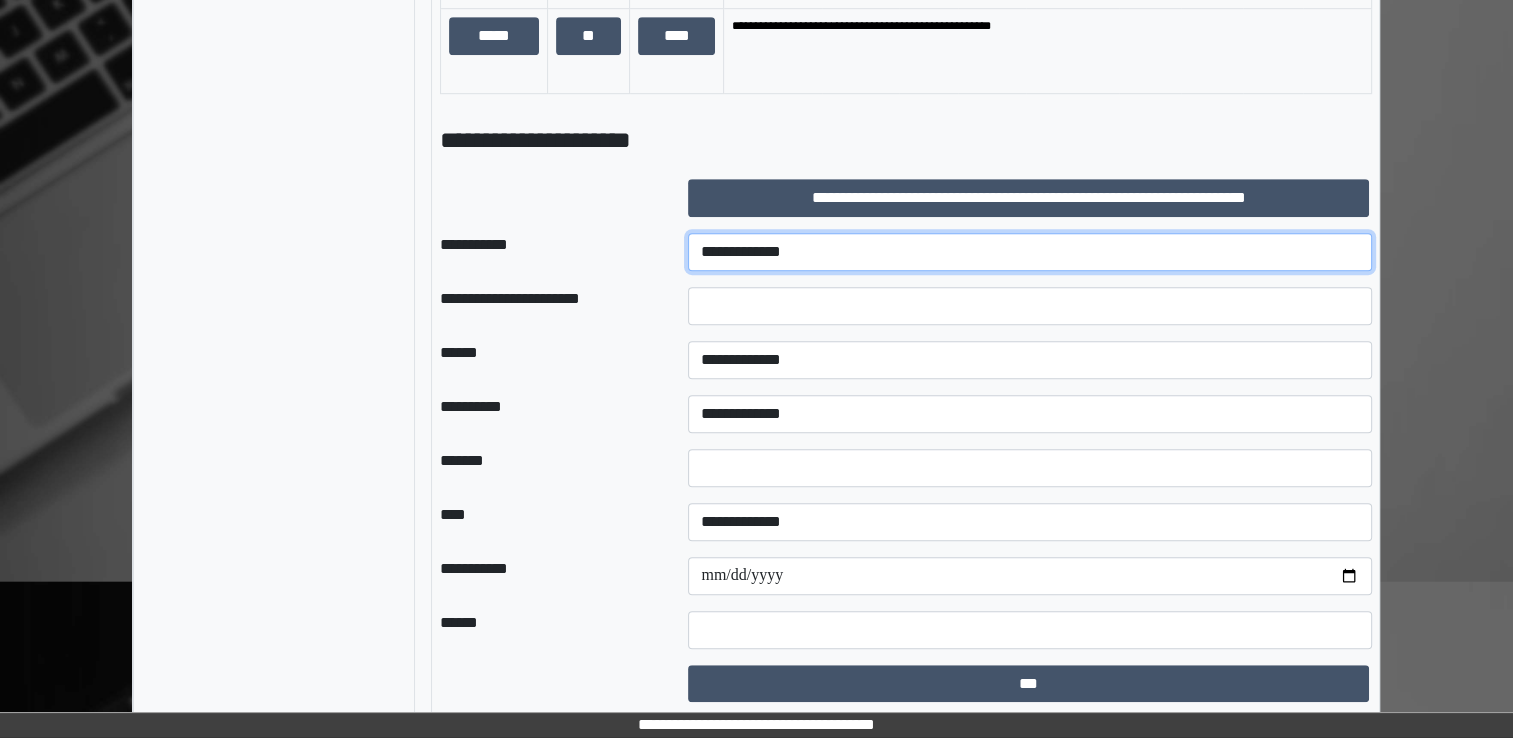 click on "**********" at bounding box center (1030, 252) 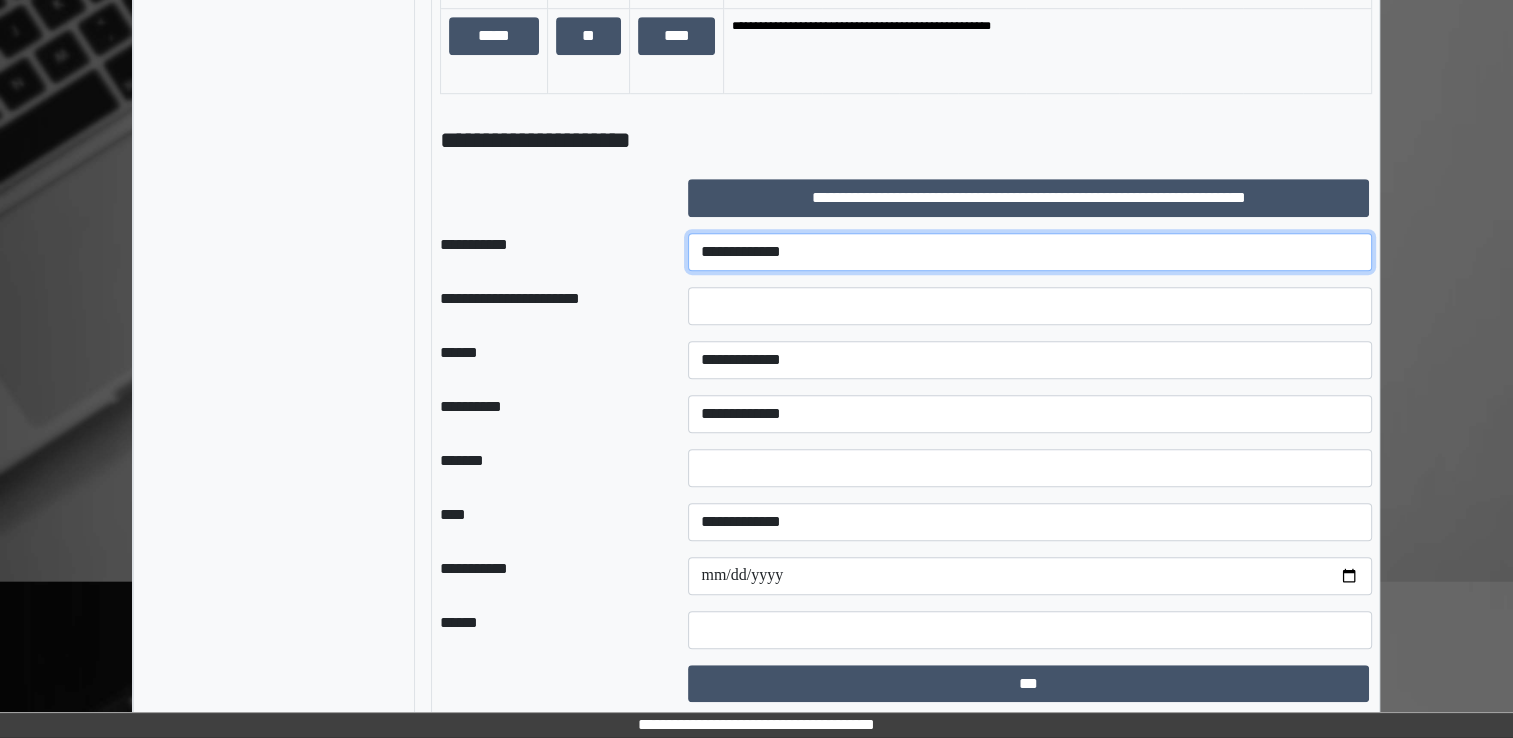 select on "***" 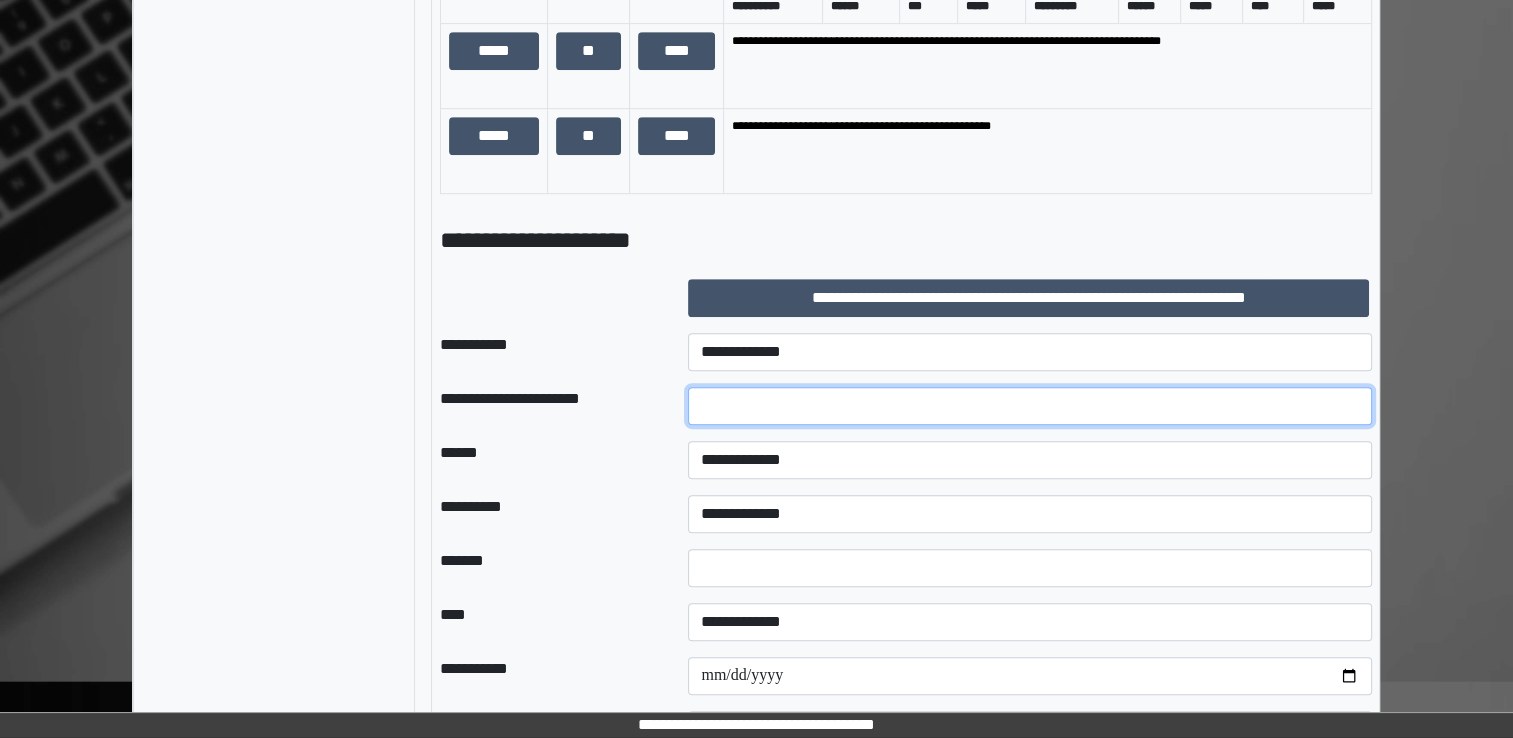 click at bounding box center (1030, 406) 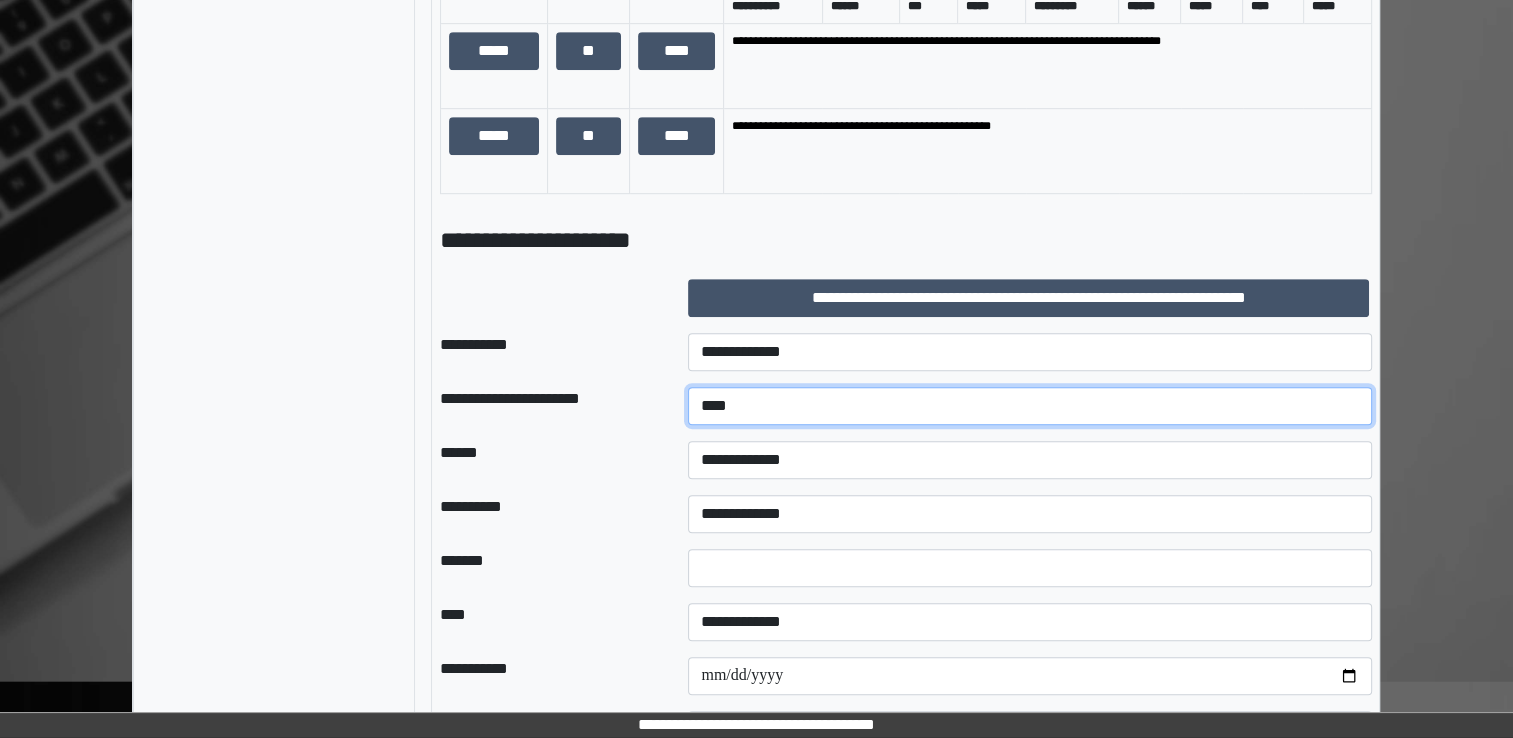 type on "****" 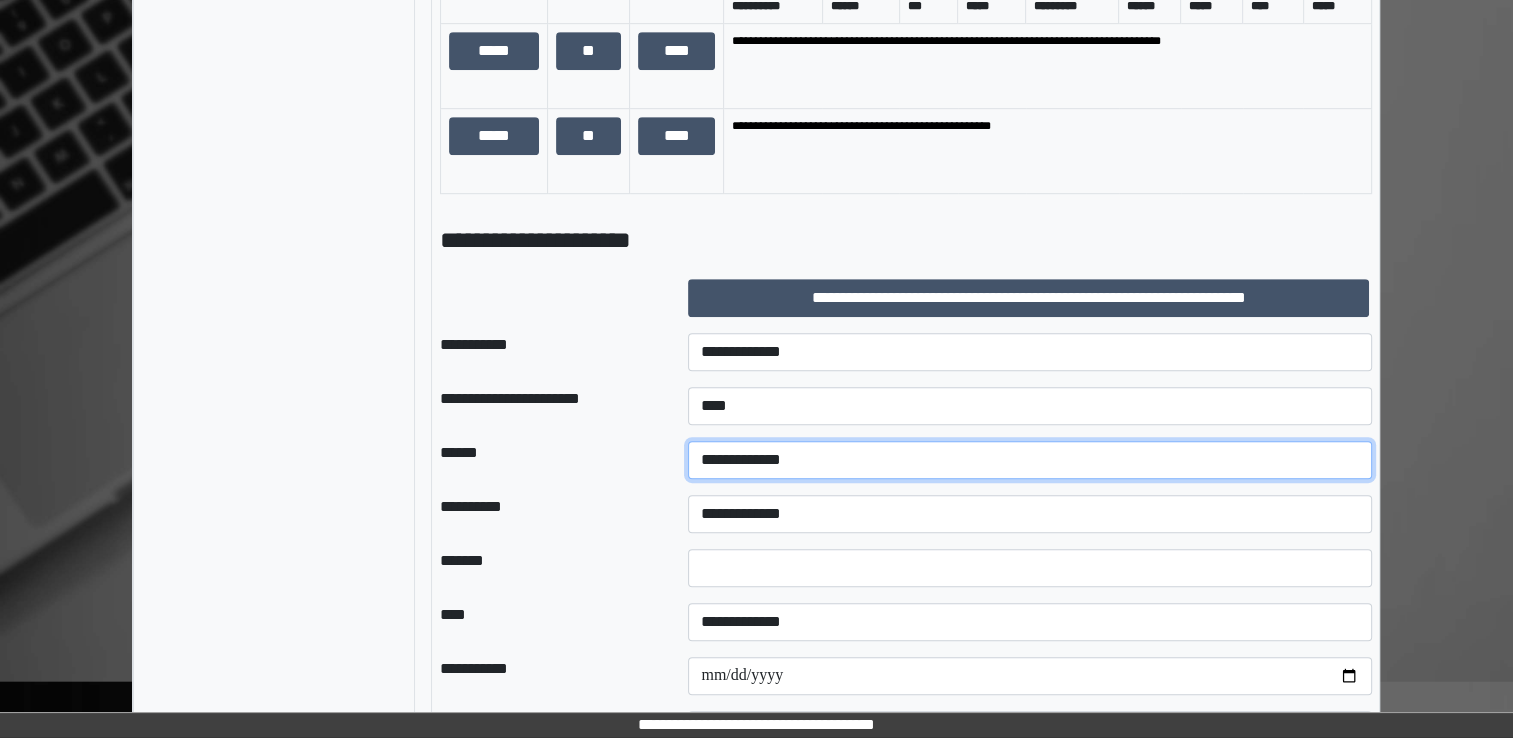 click on "**********" at bounding box center [1030, 460] 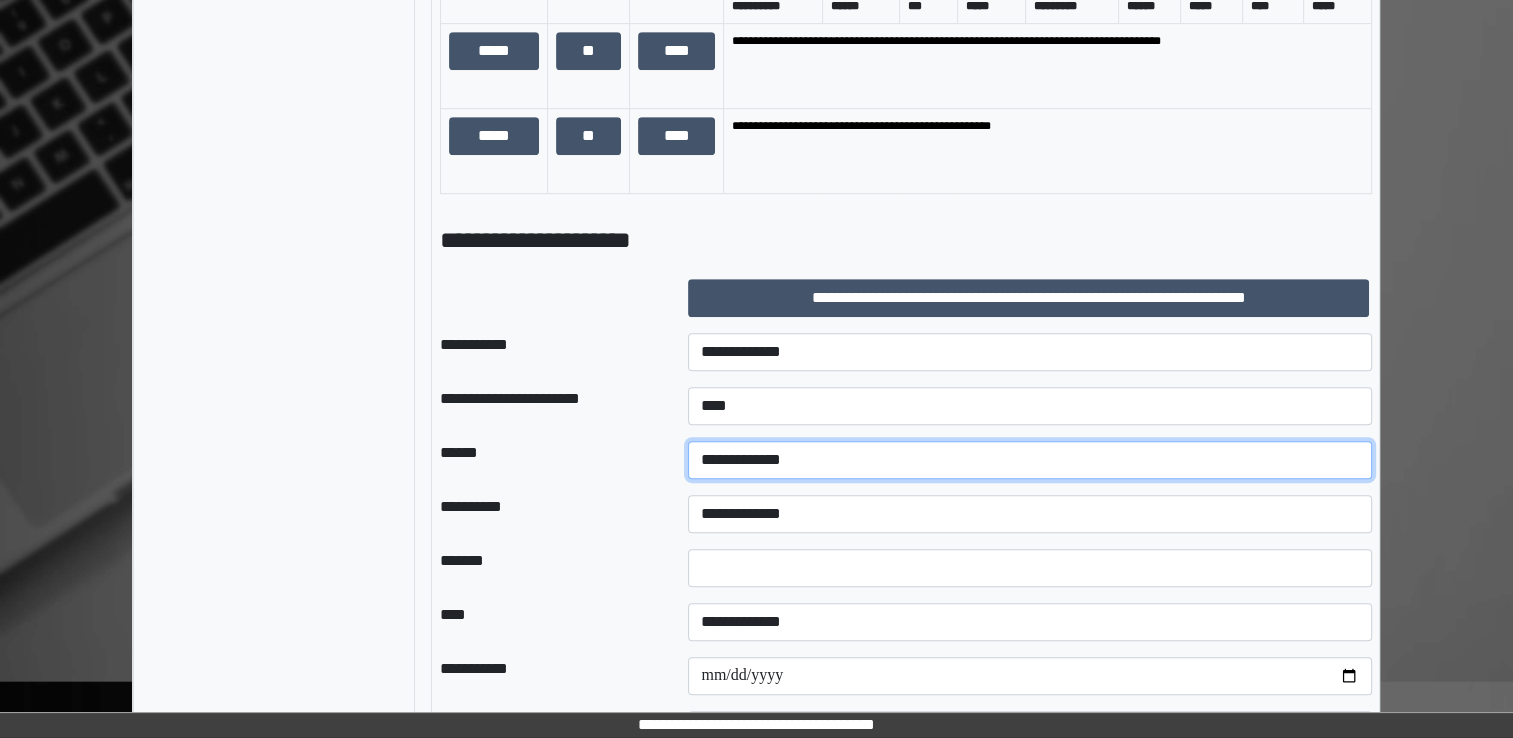 select on "*" 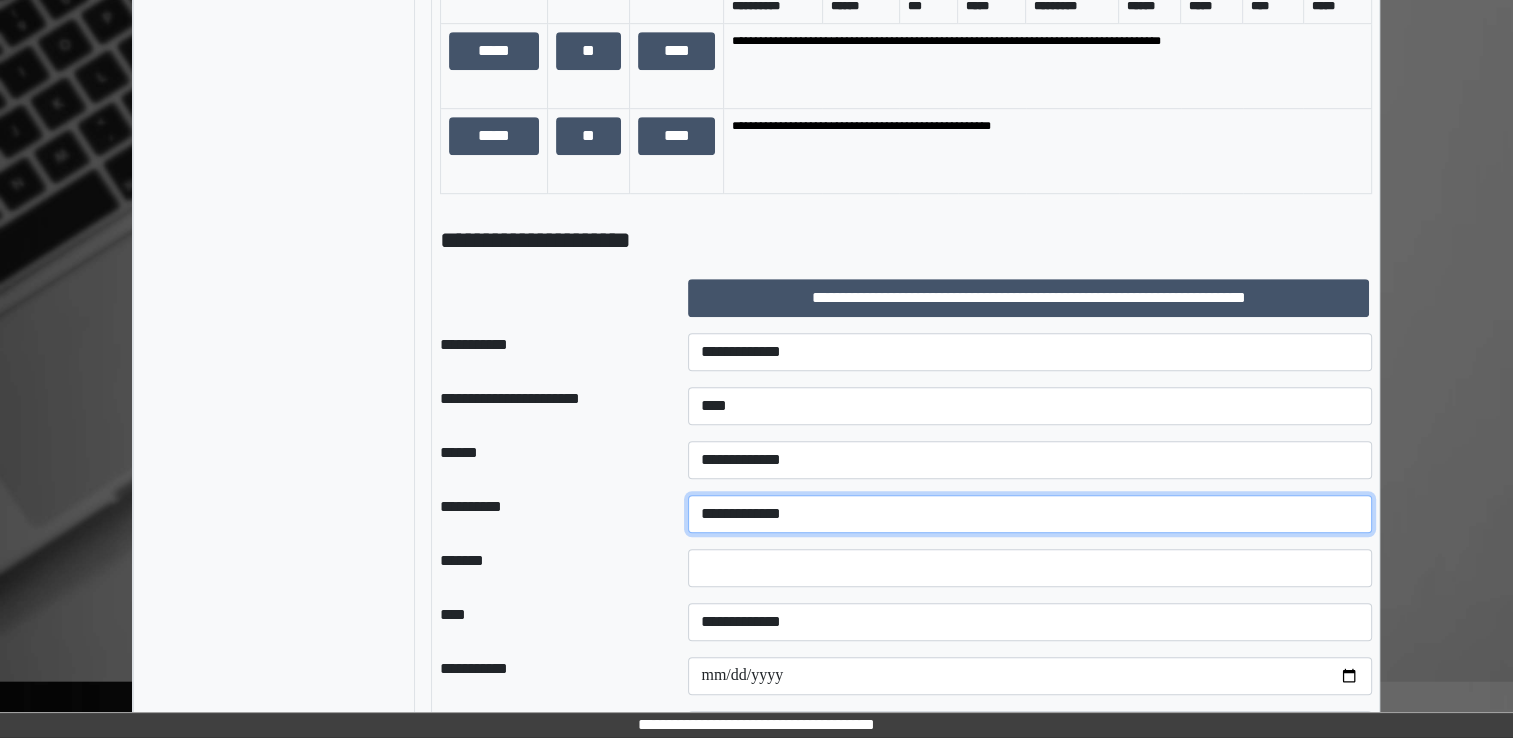 click on "**********" at bounding box center (1030, 514) 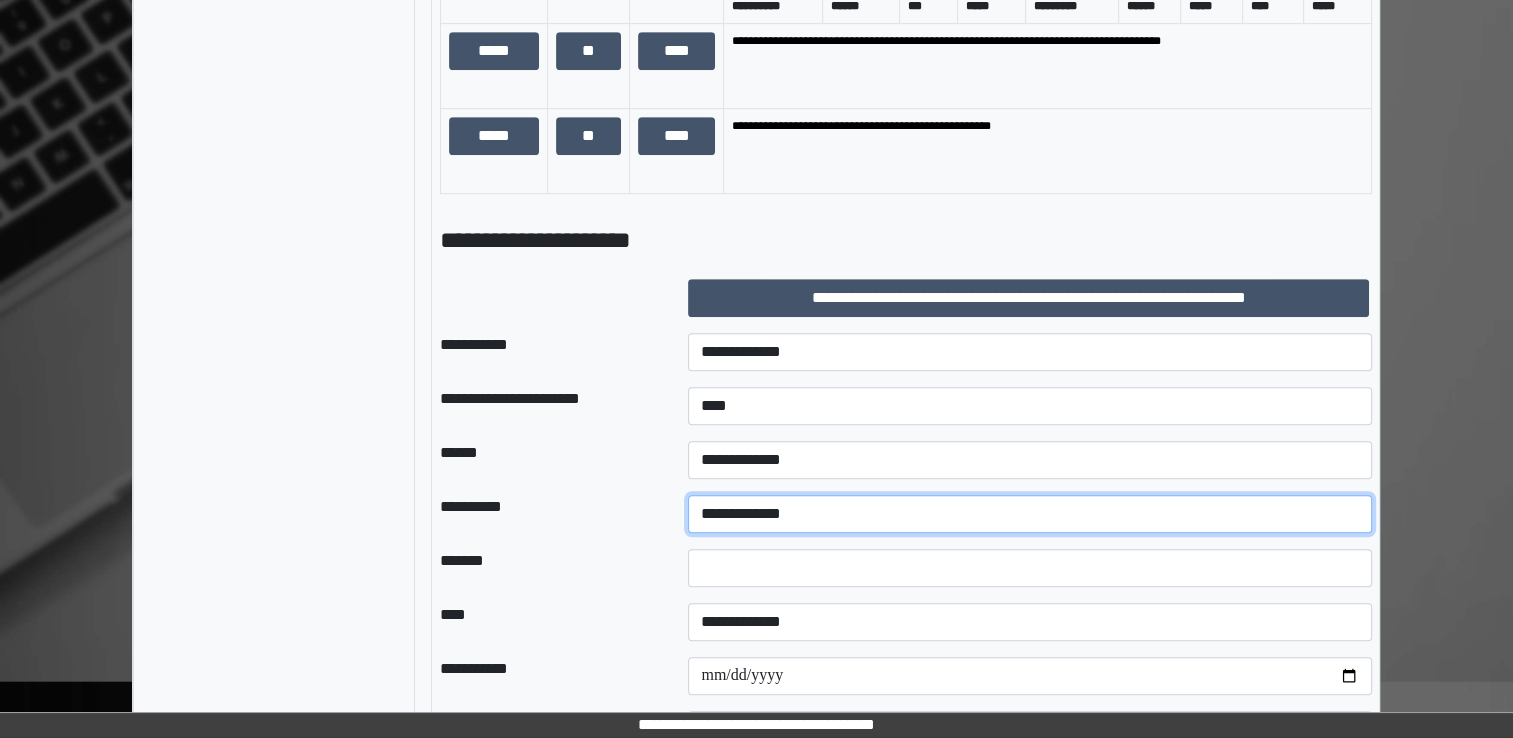 select on "**" 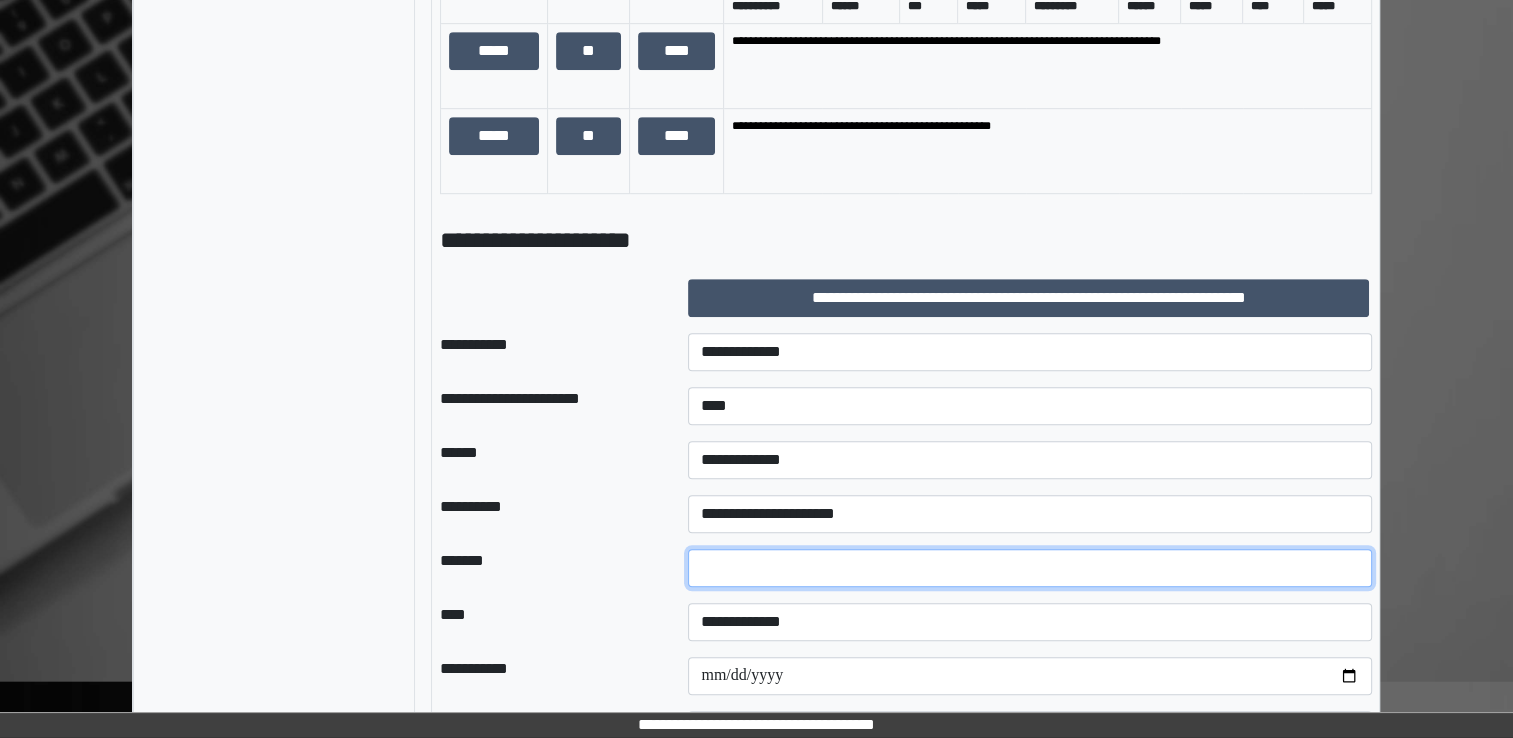 click at bounding box center [1030, 568] 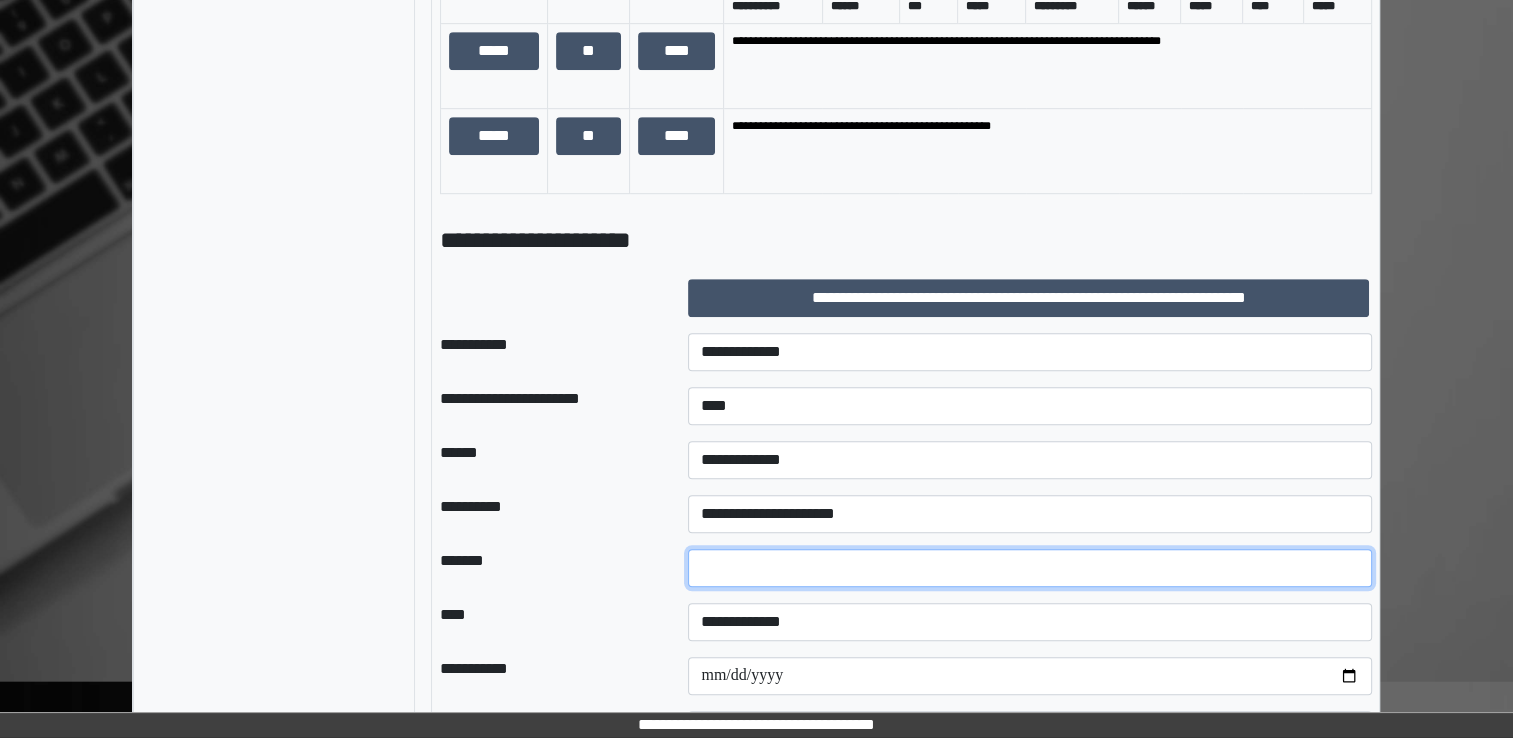 type on "**" 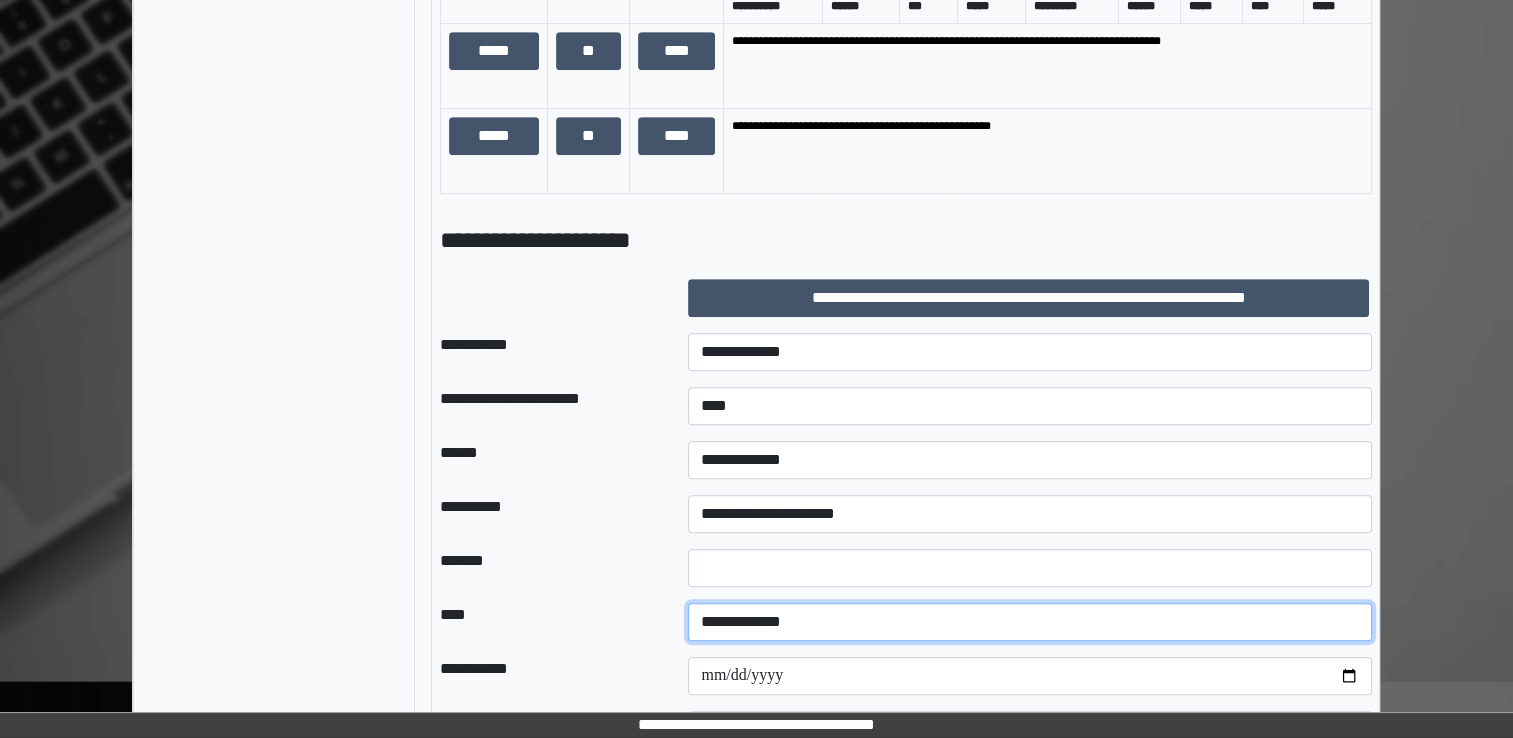 click on "**********" at bounding box center (1030, 622) 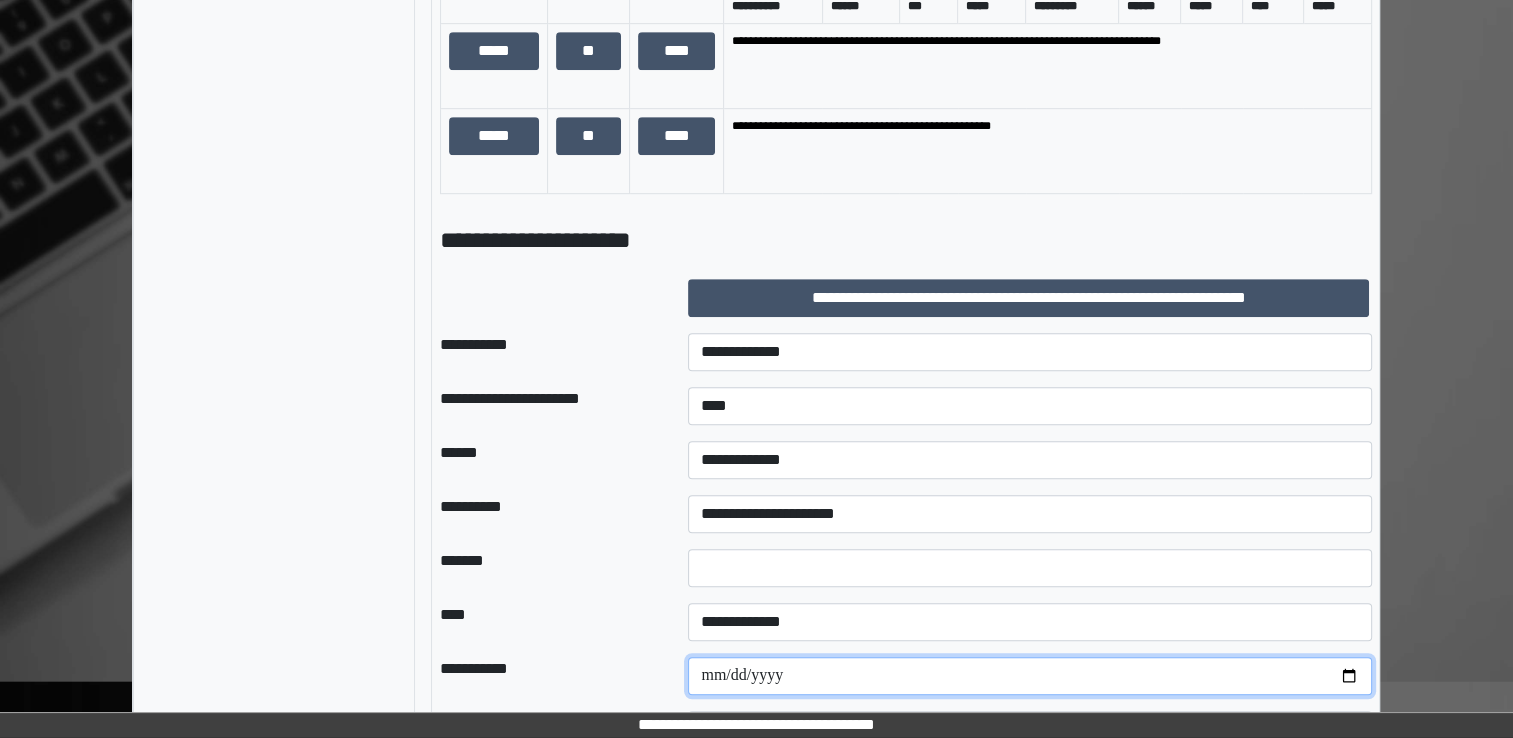 click at bounding box center (1030, 676) 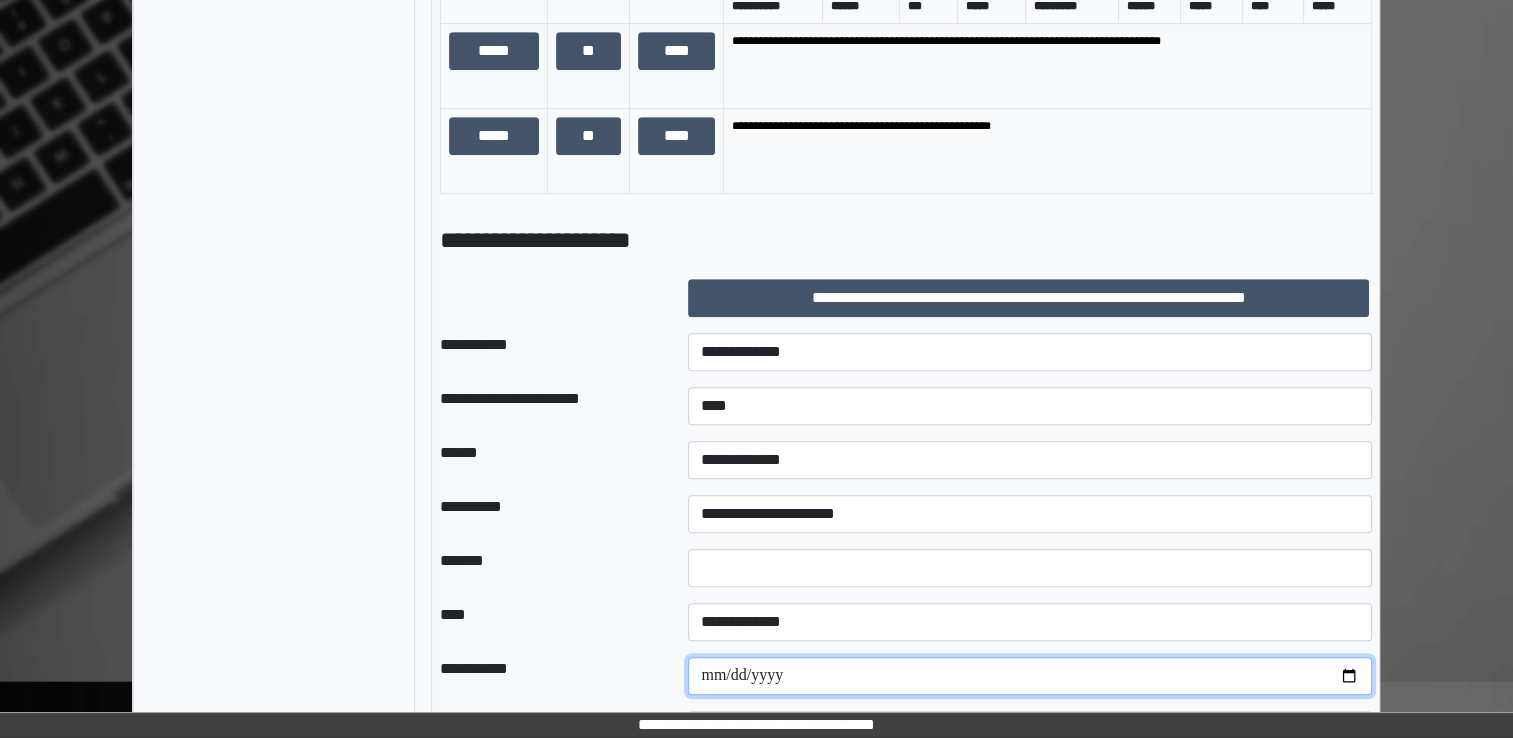 type on "**********" 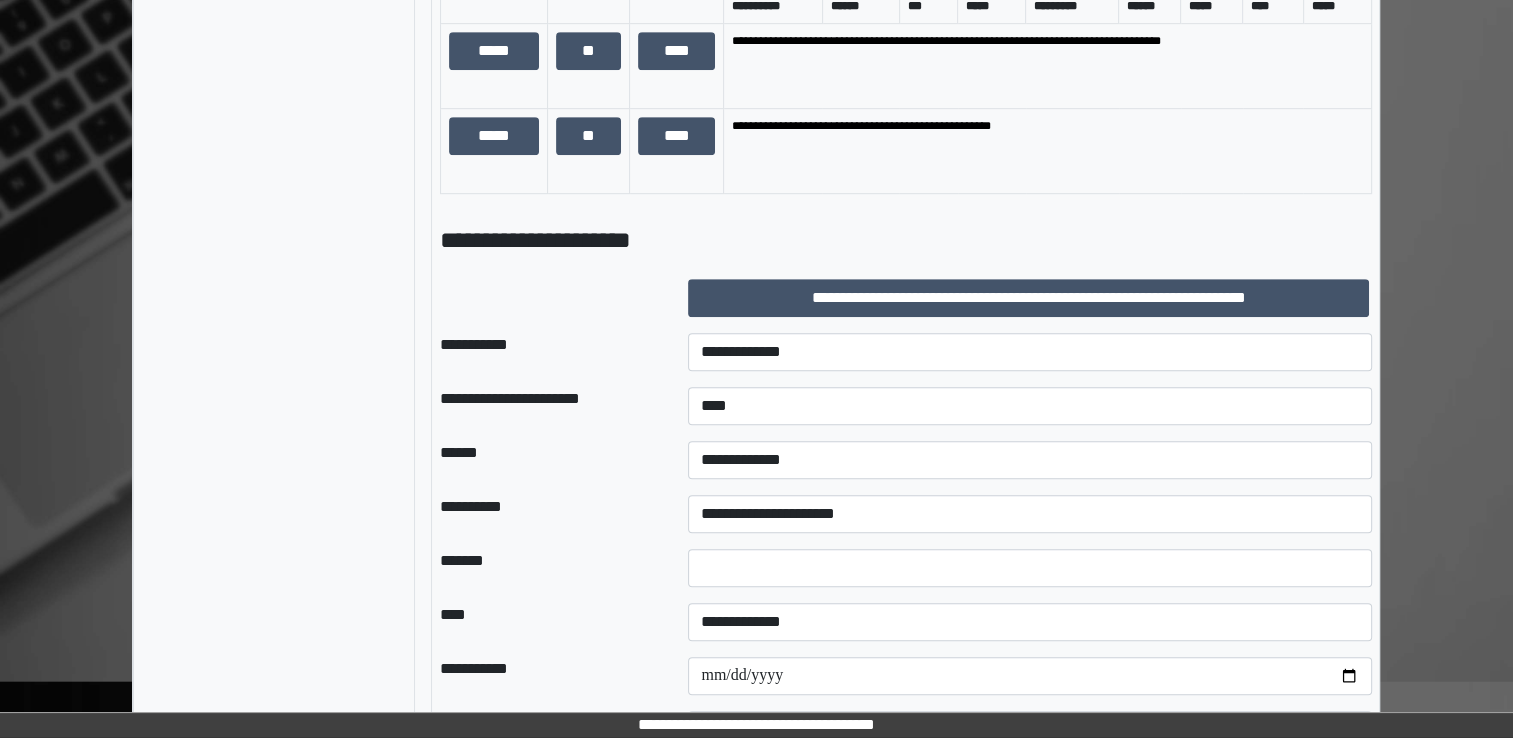 click on "**********" at bounding box center [548, 514] 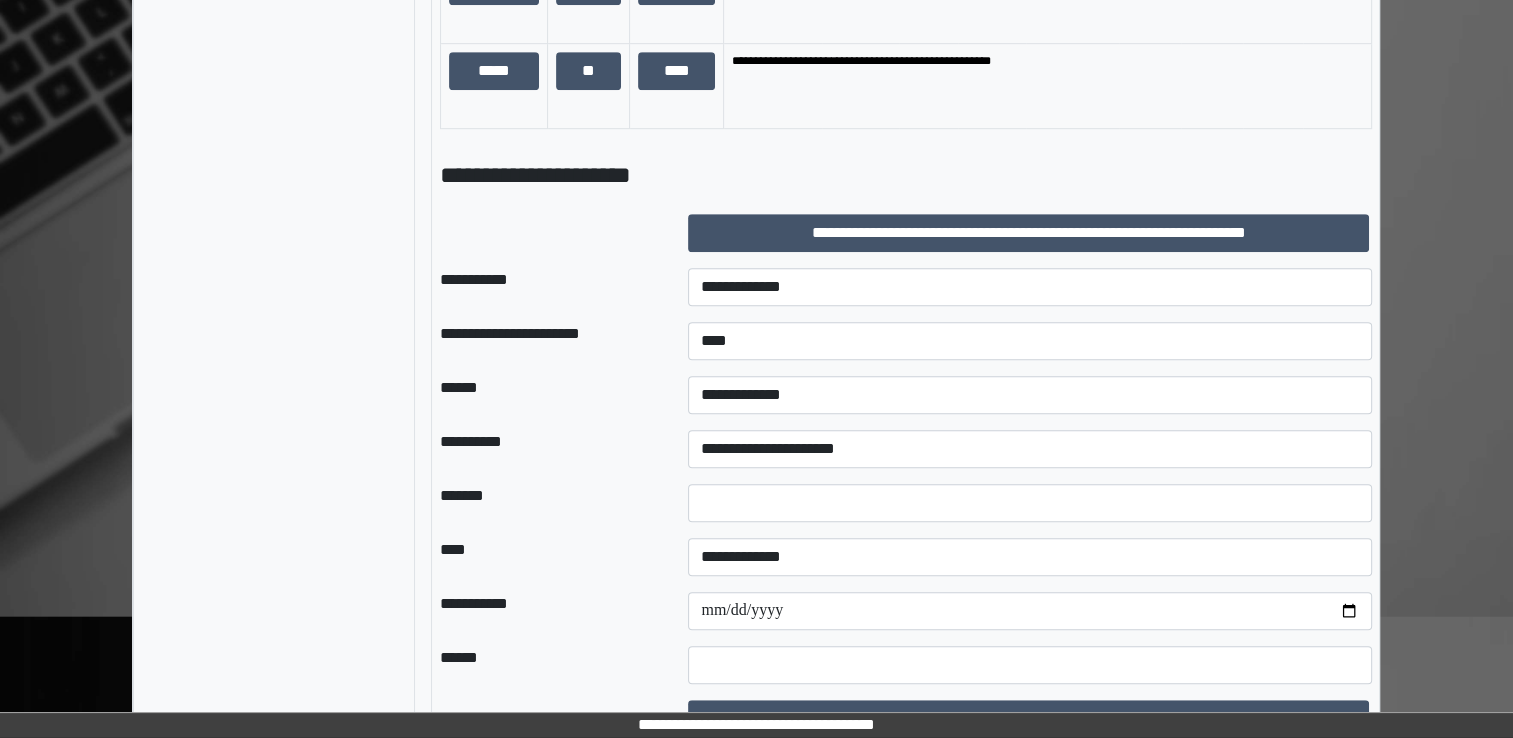 scroll, scrollTop: 1236, scrollLeft: 0, axis: vertical 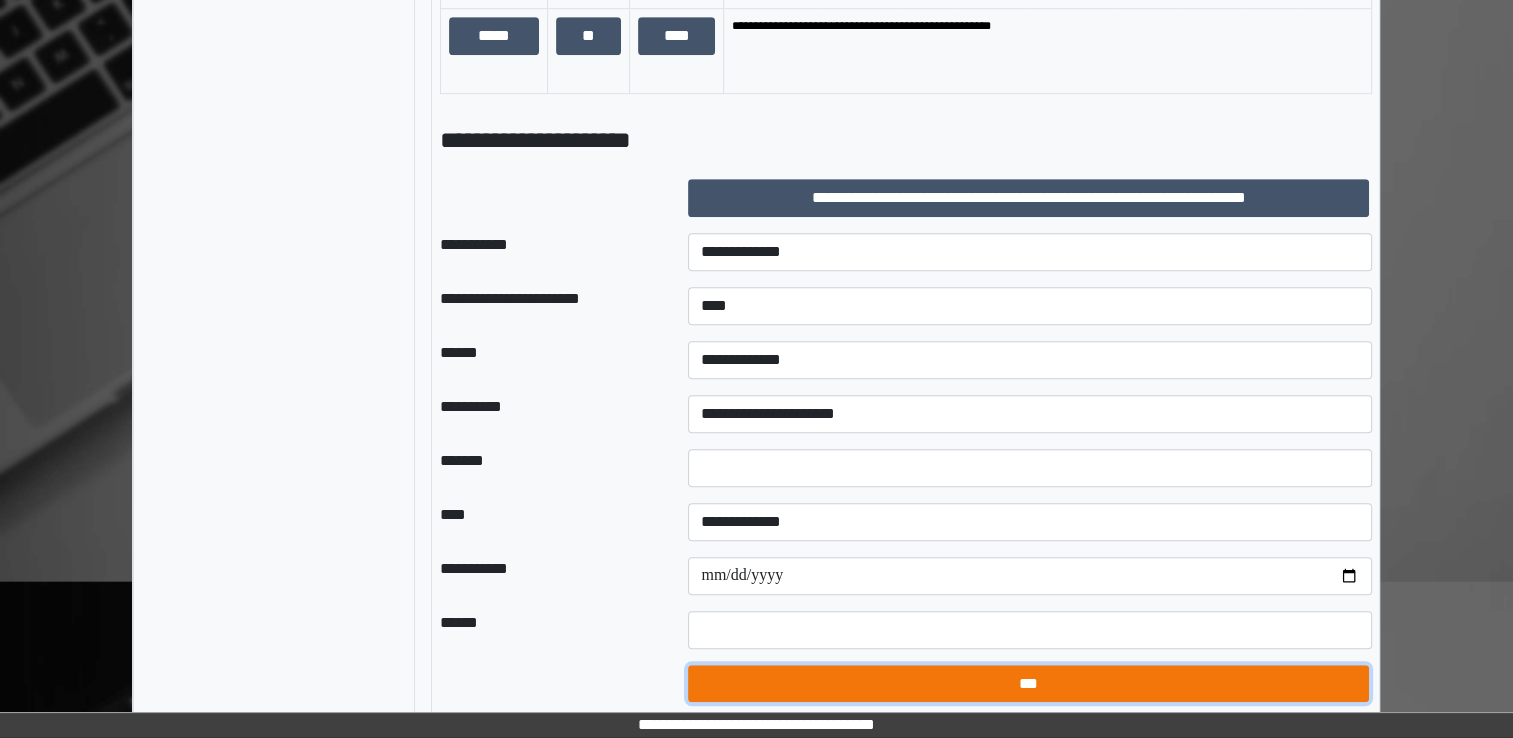 click on "***" at bounding box center [1028, 684] 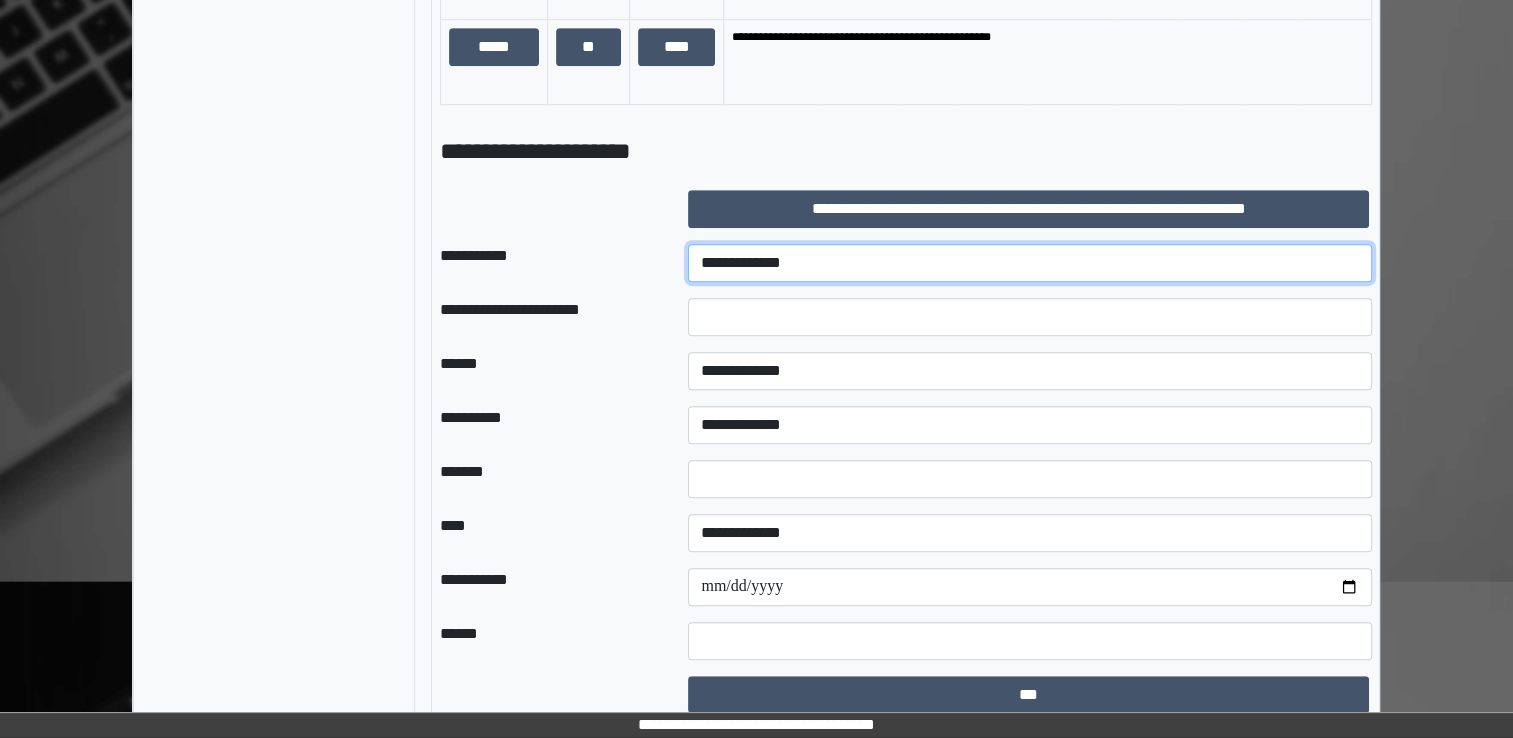 click on "**********" at bounding box center [1030, 263] 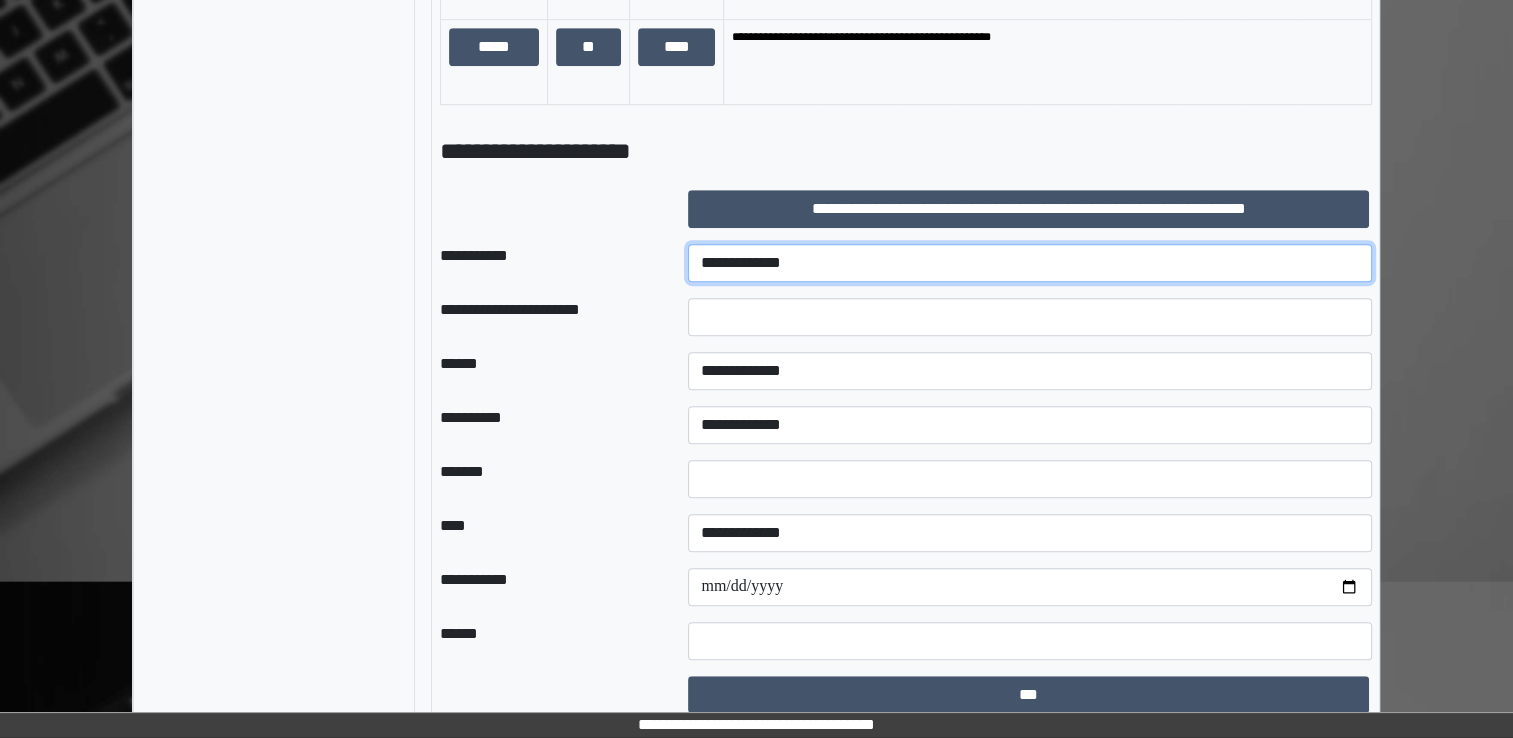 select on "***" 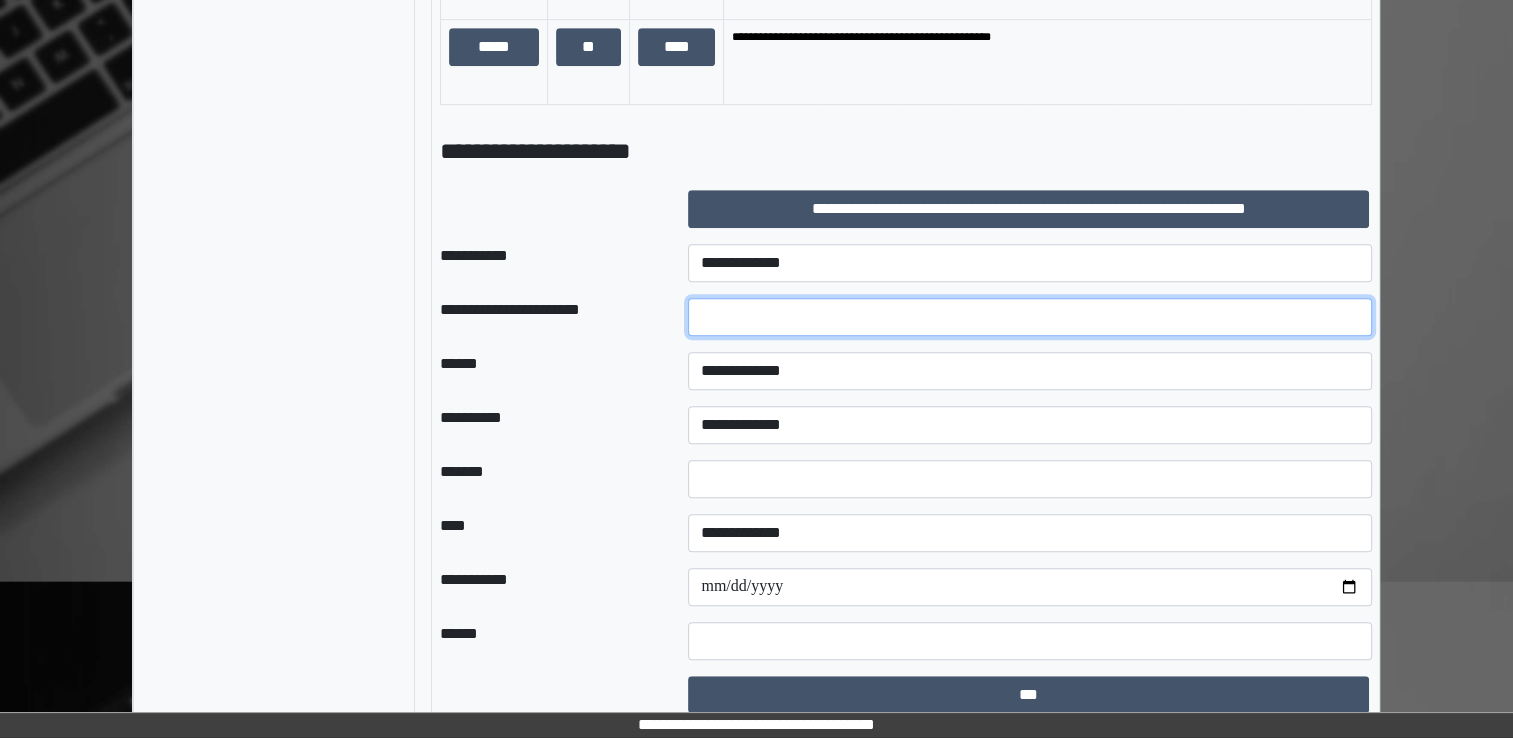 click at bounding box center (1030, 317) 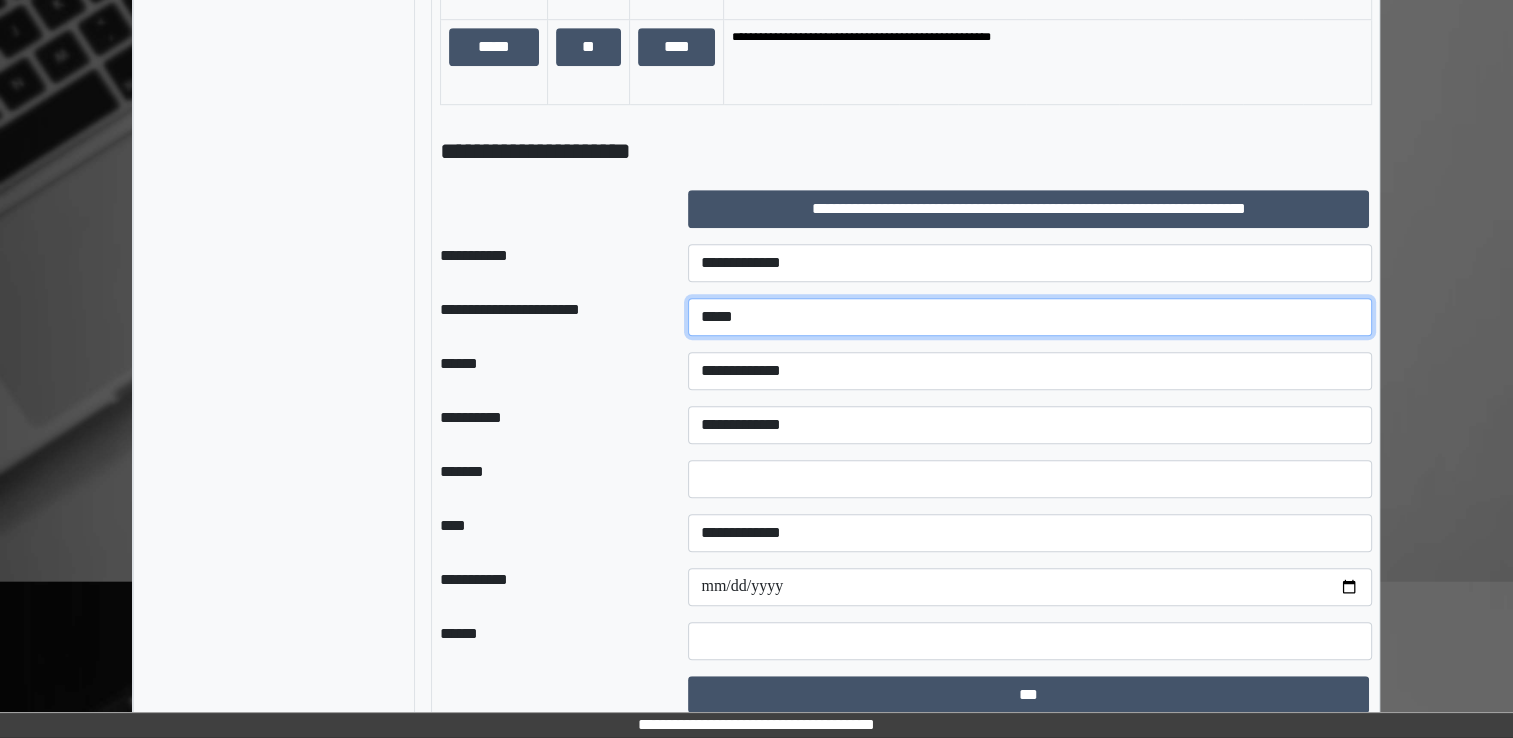 type on "****" 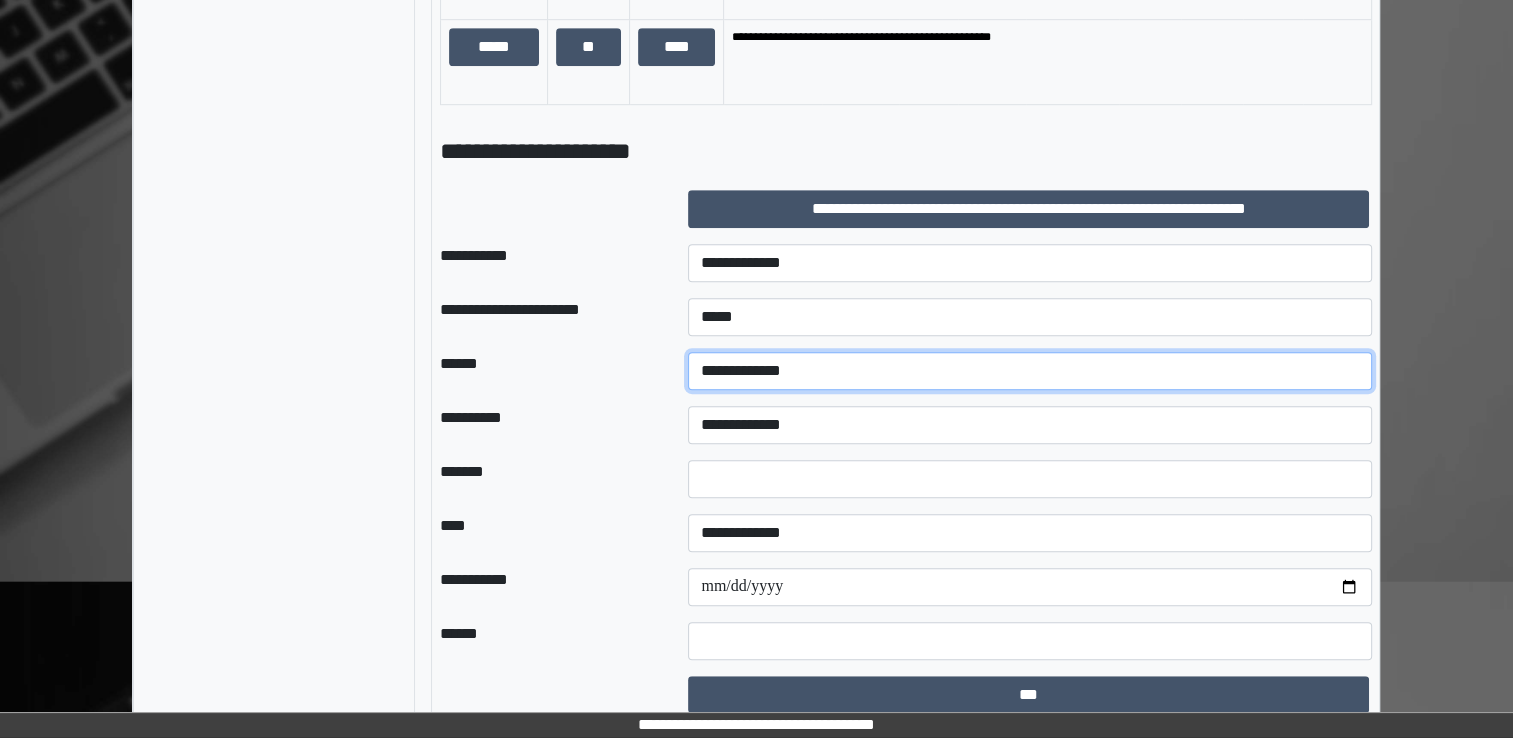 click on "**********" at bounding box center (1030, 371) 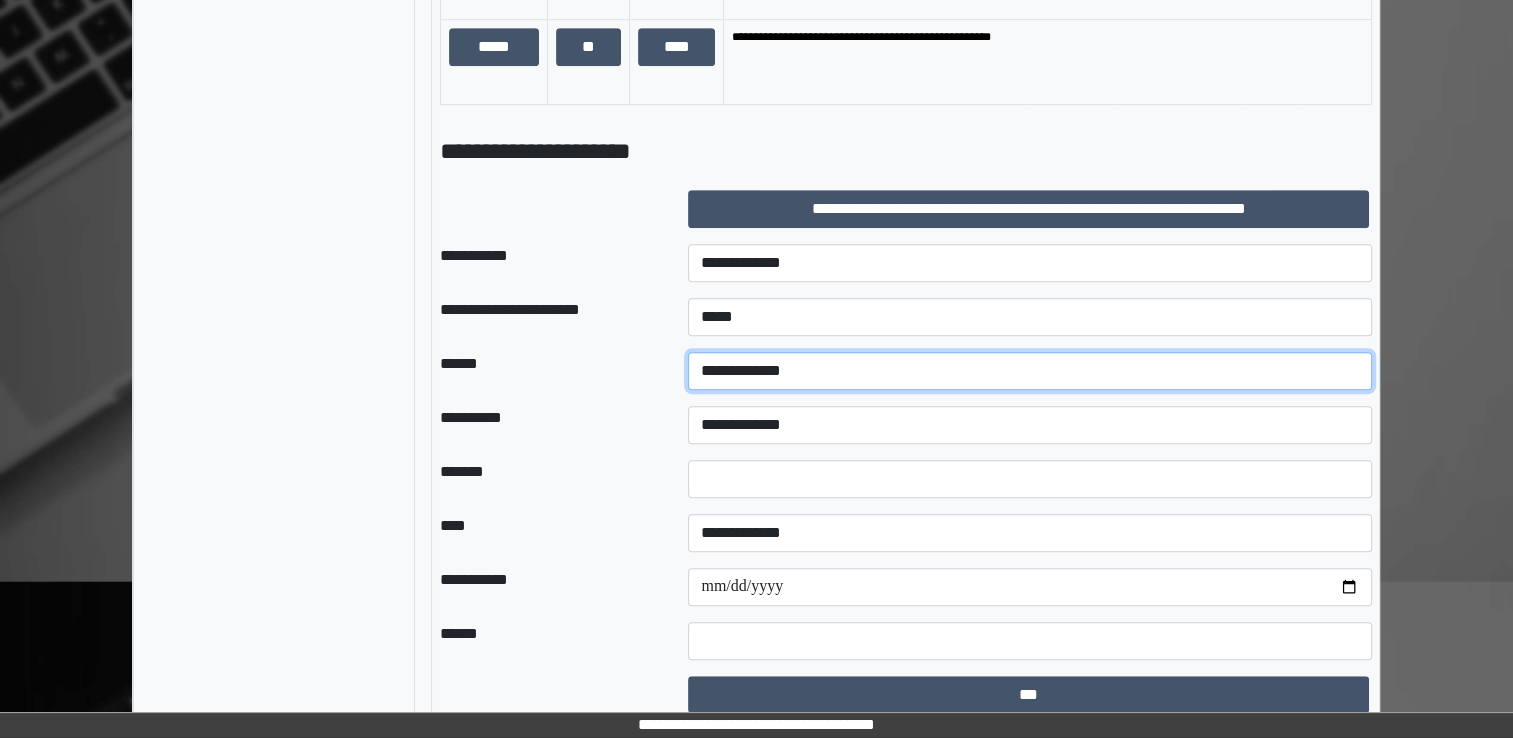 select on "*" 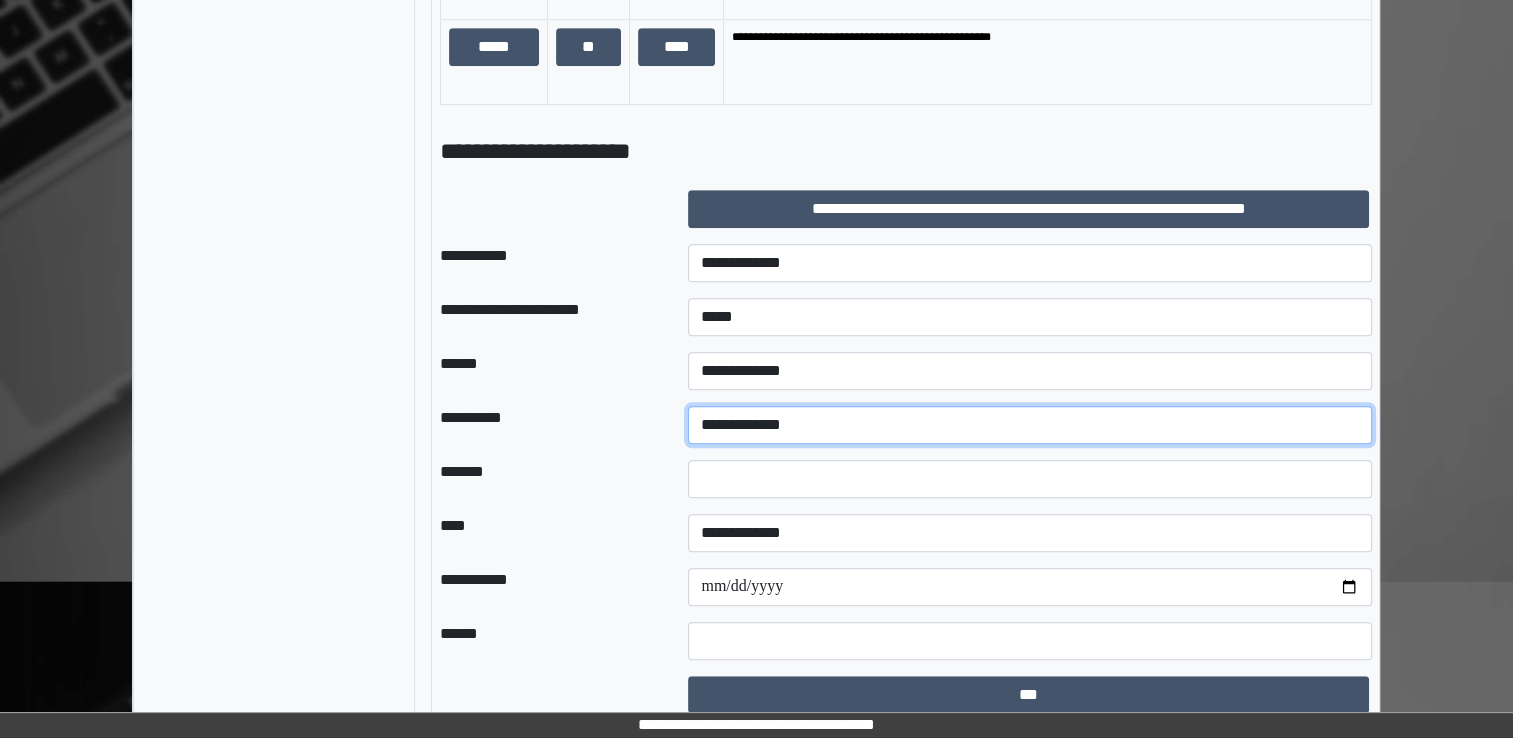 click on "**********" at bounding box center [1030, 425] 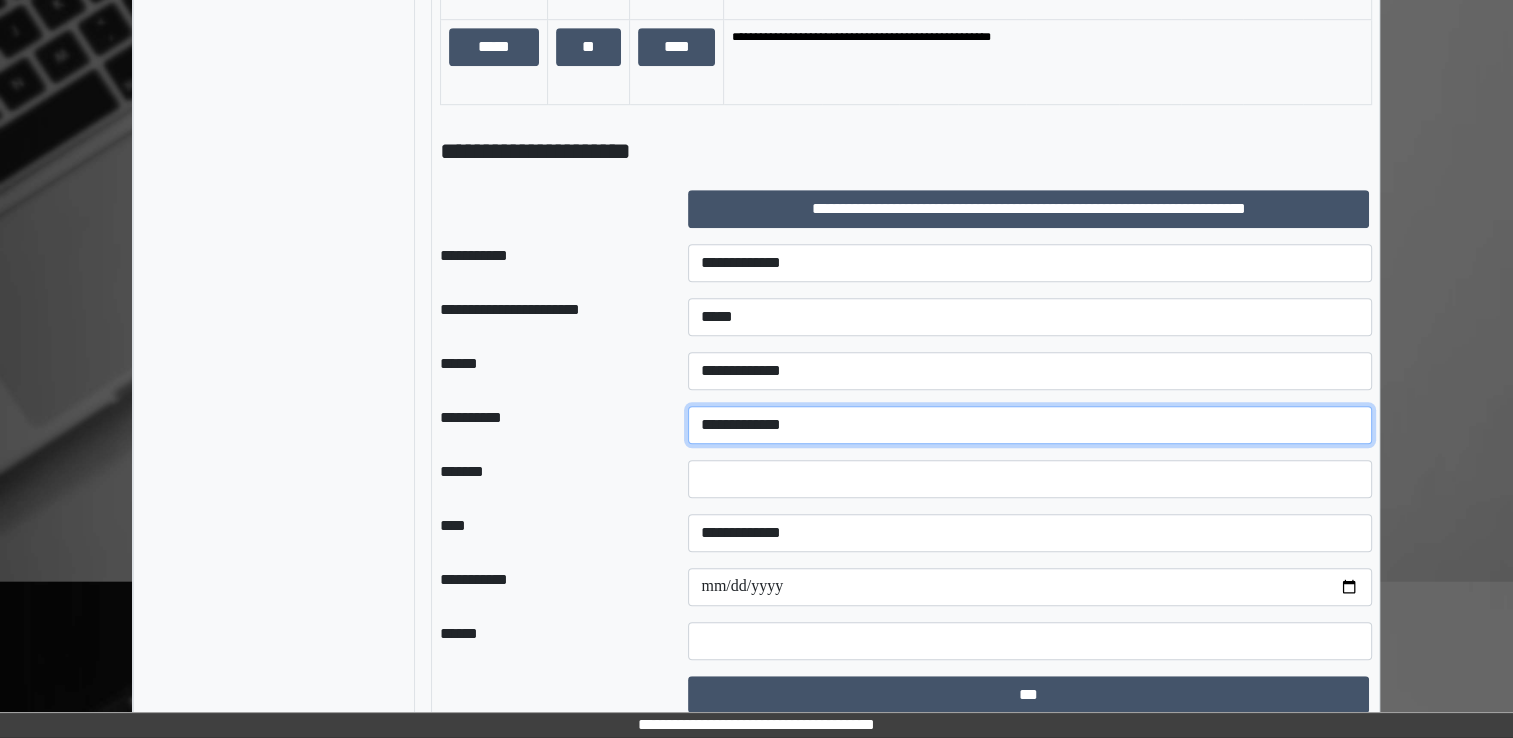 select on "**" 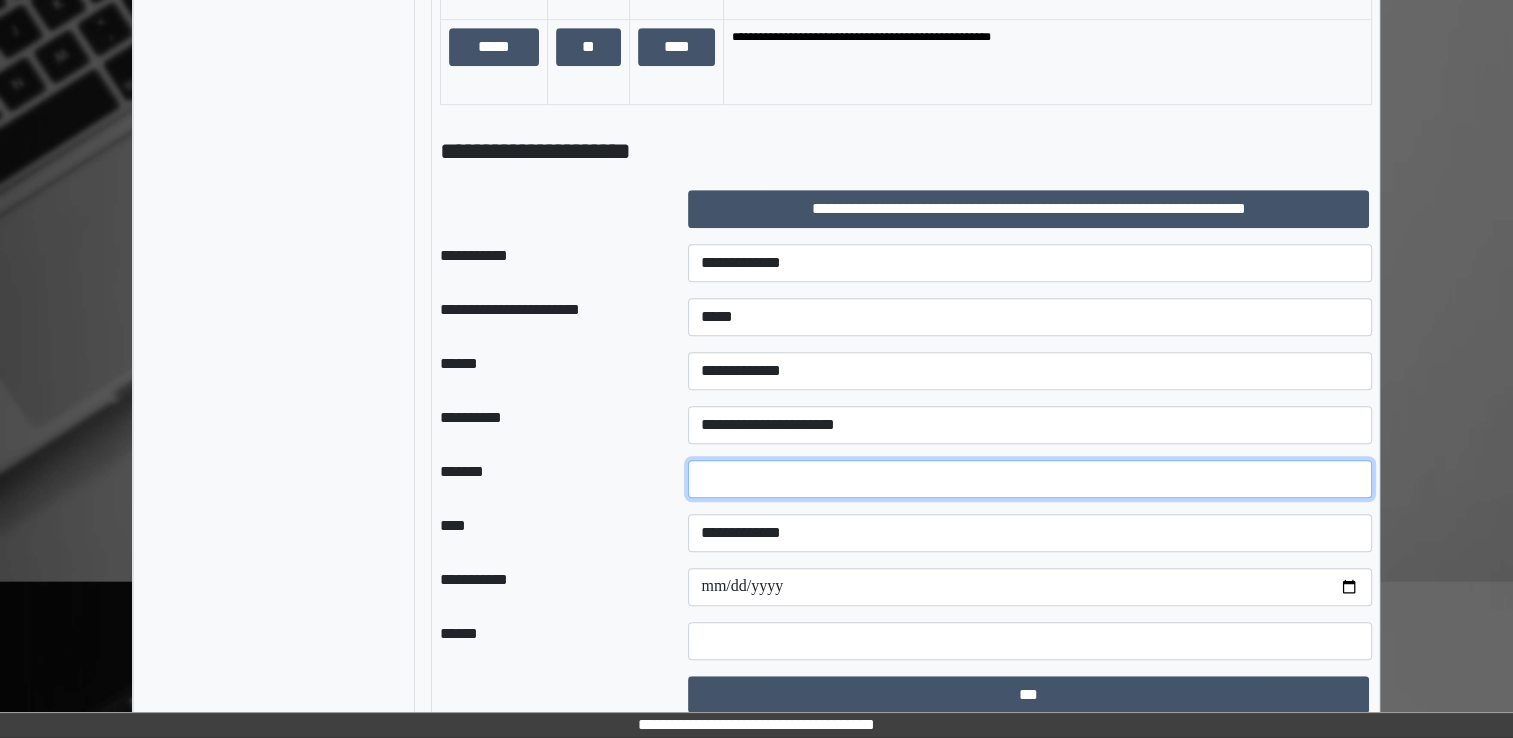 click on "*" at bounding box center [1030, 479] 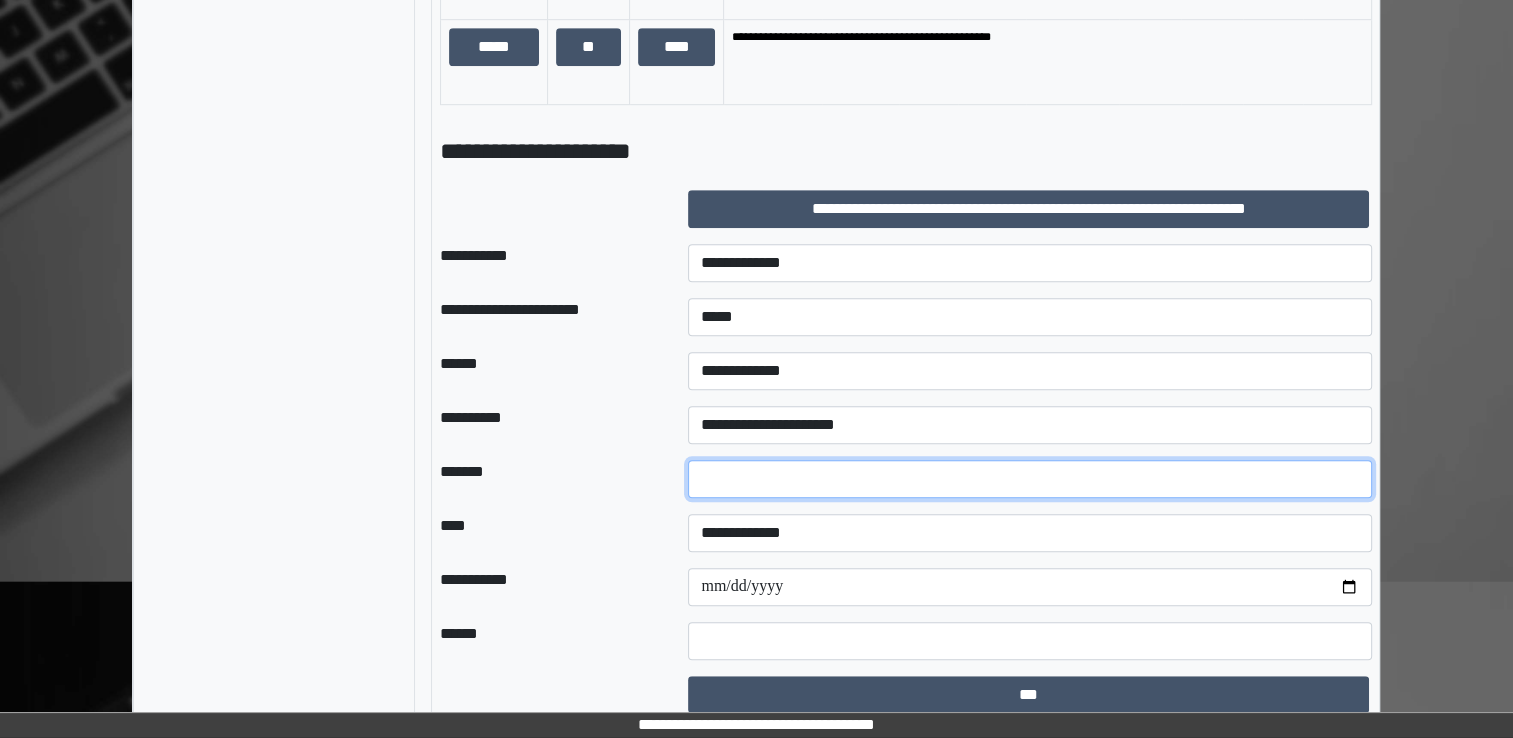 type on "**" 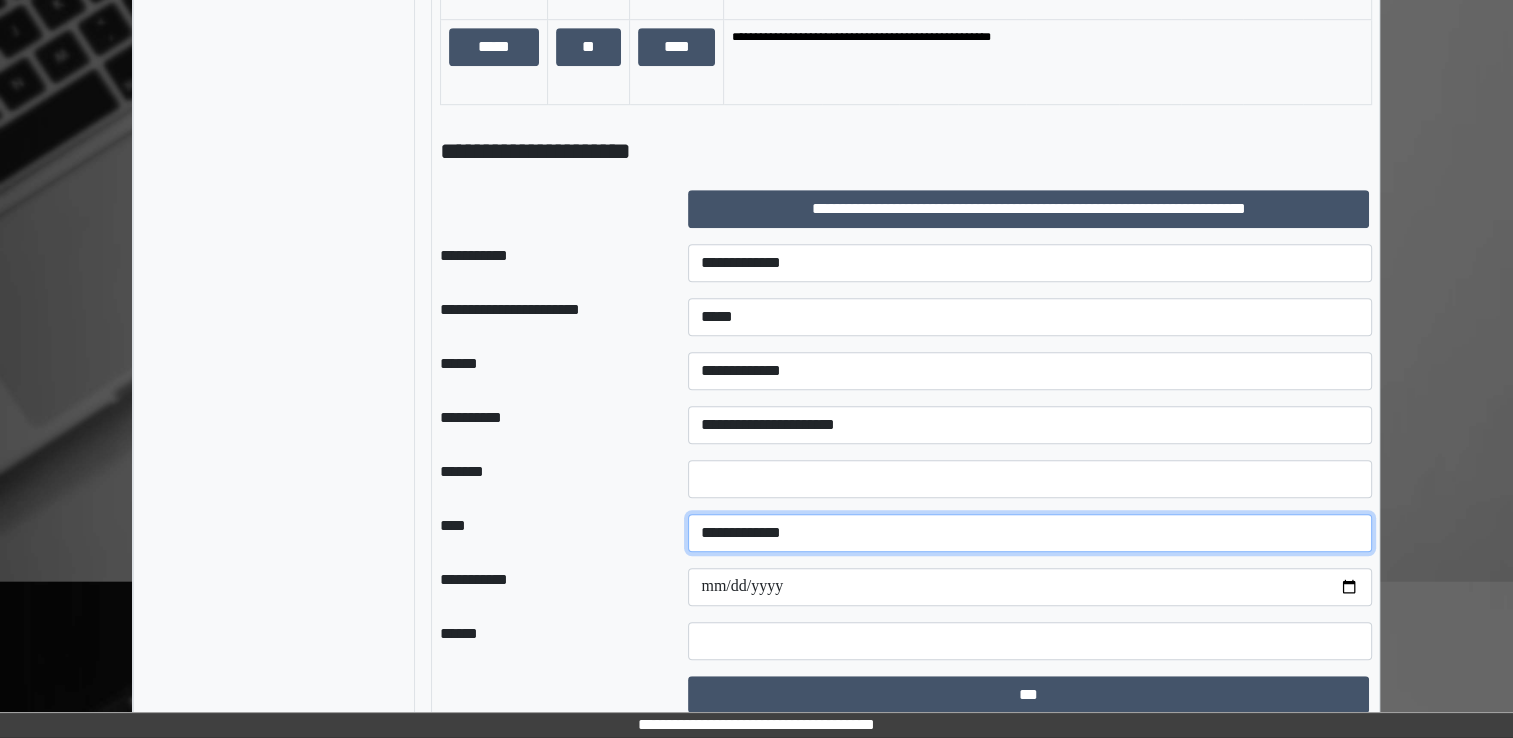 click on "**********" at bounding box center [1030, 533] 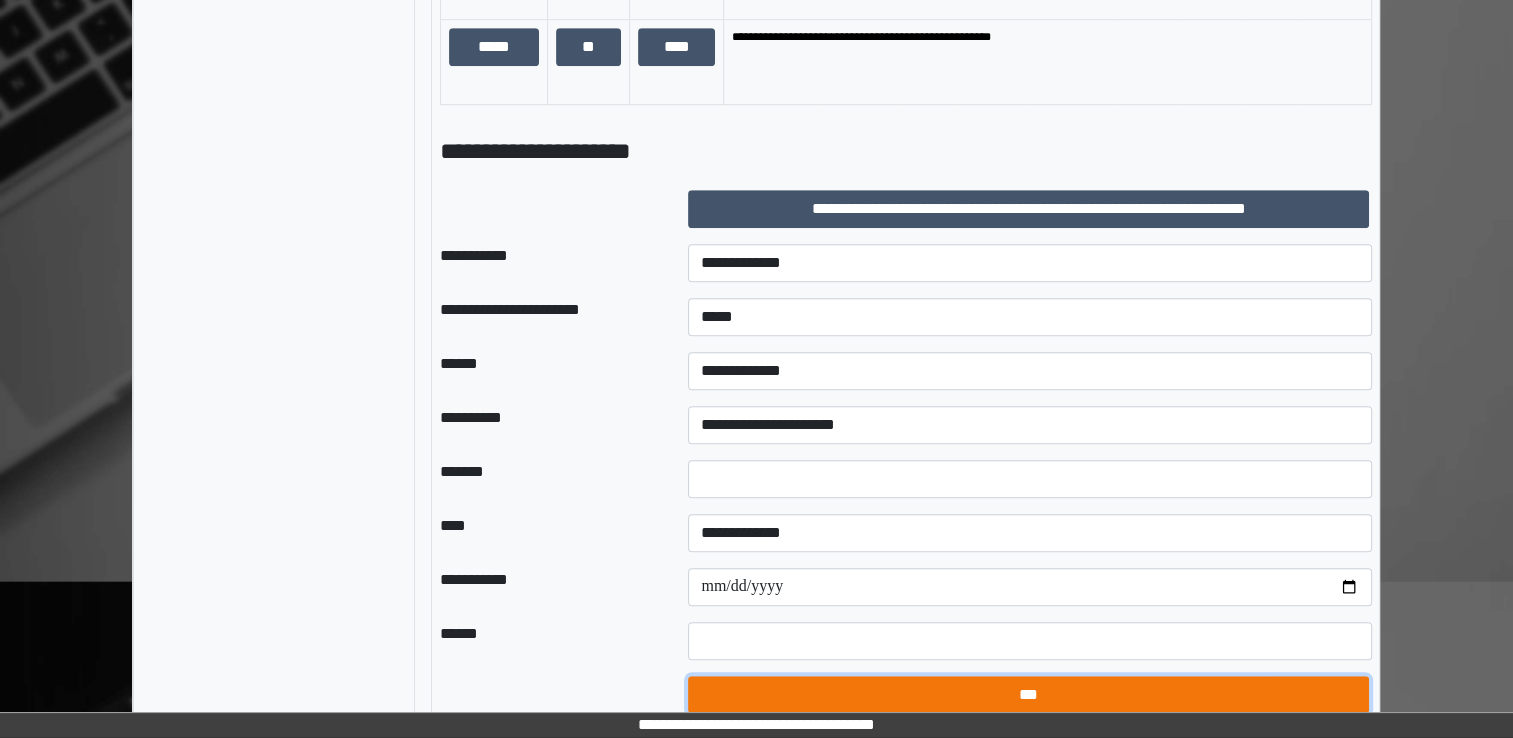click on "***" at bounding box center (1028, 695) 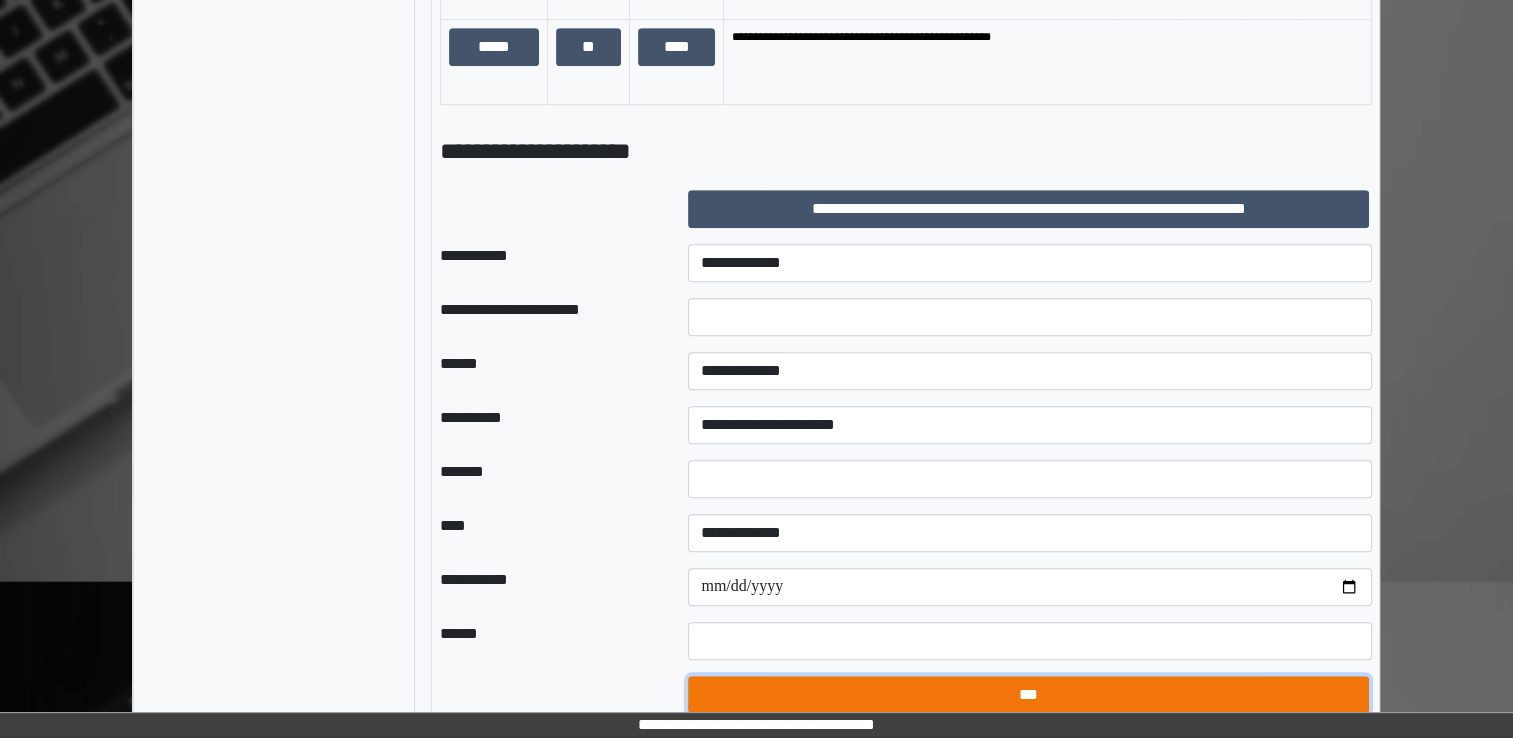 select on "*" 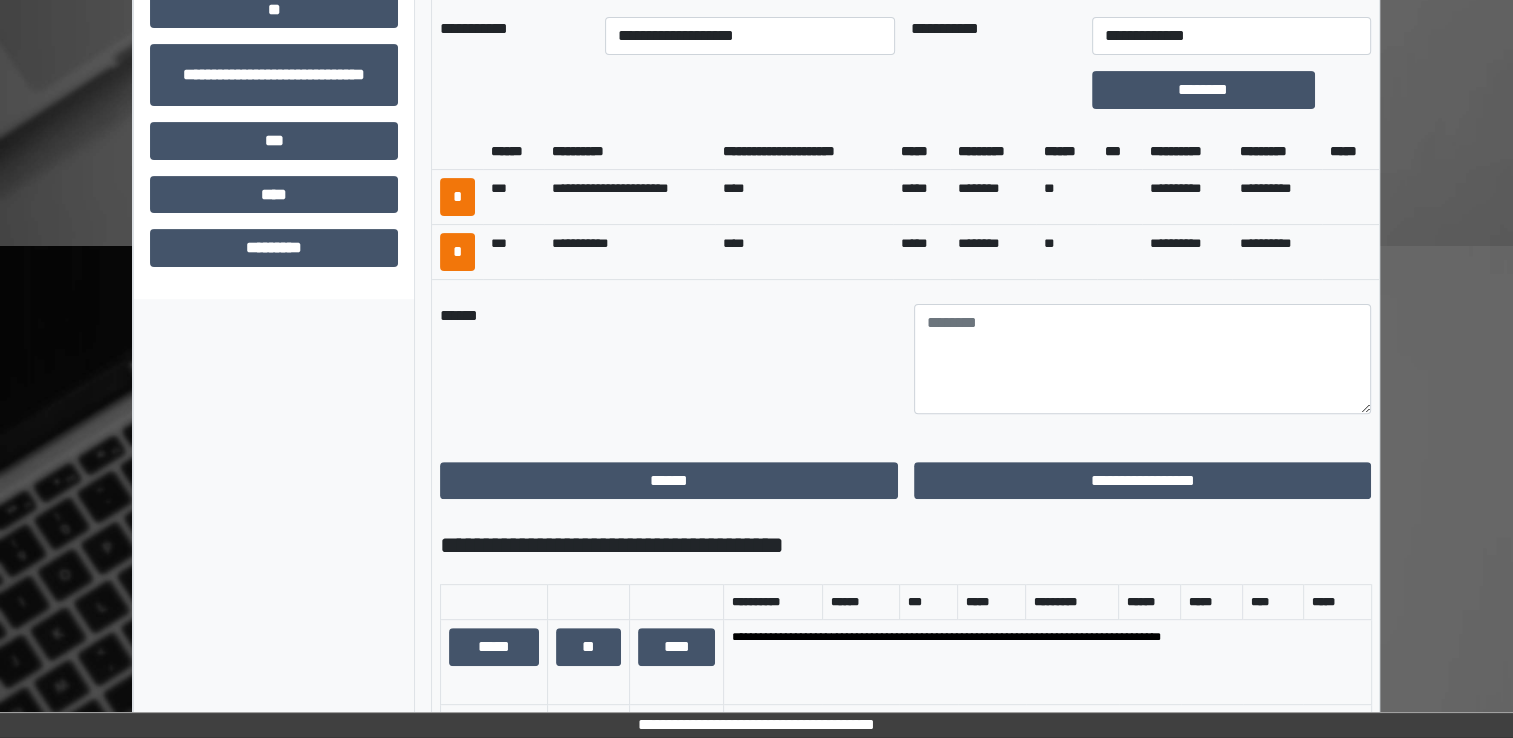 scroll, scrollTop: 736, scrollLeft: 0, axis: vertical 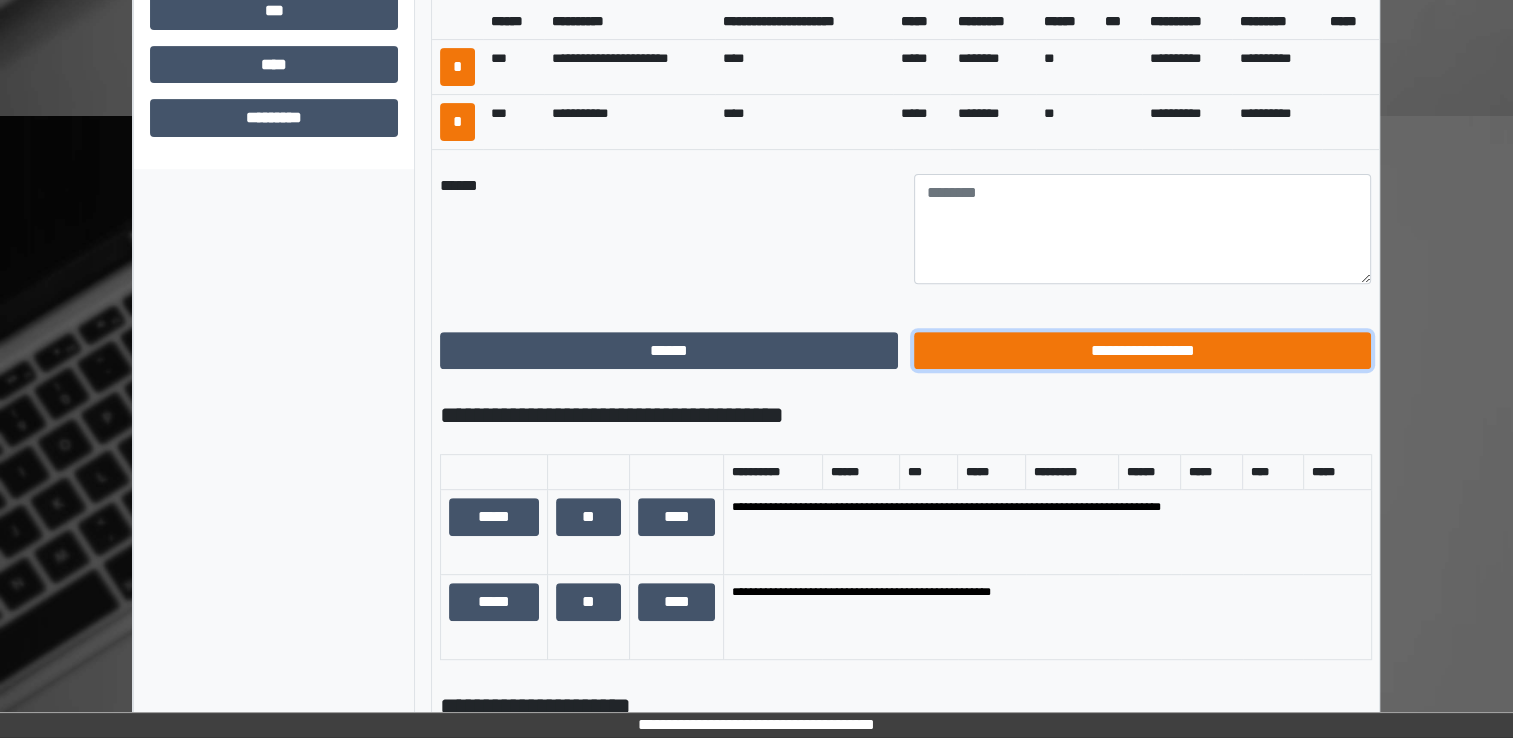 click on "**********" at bounding box center [1143, 351] 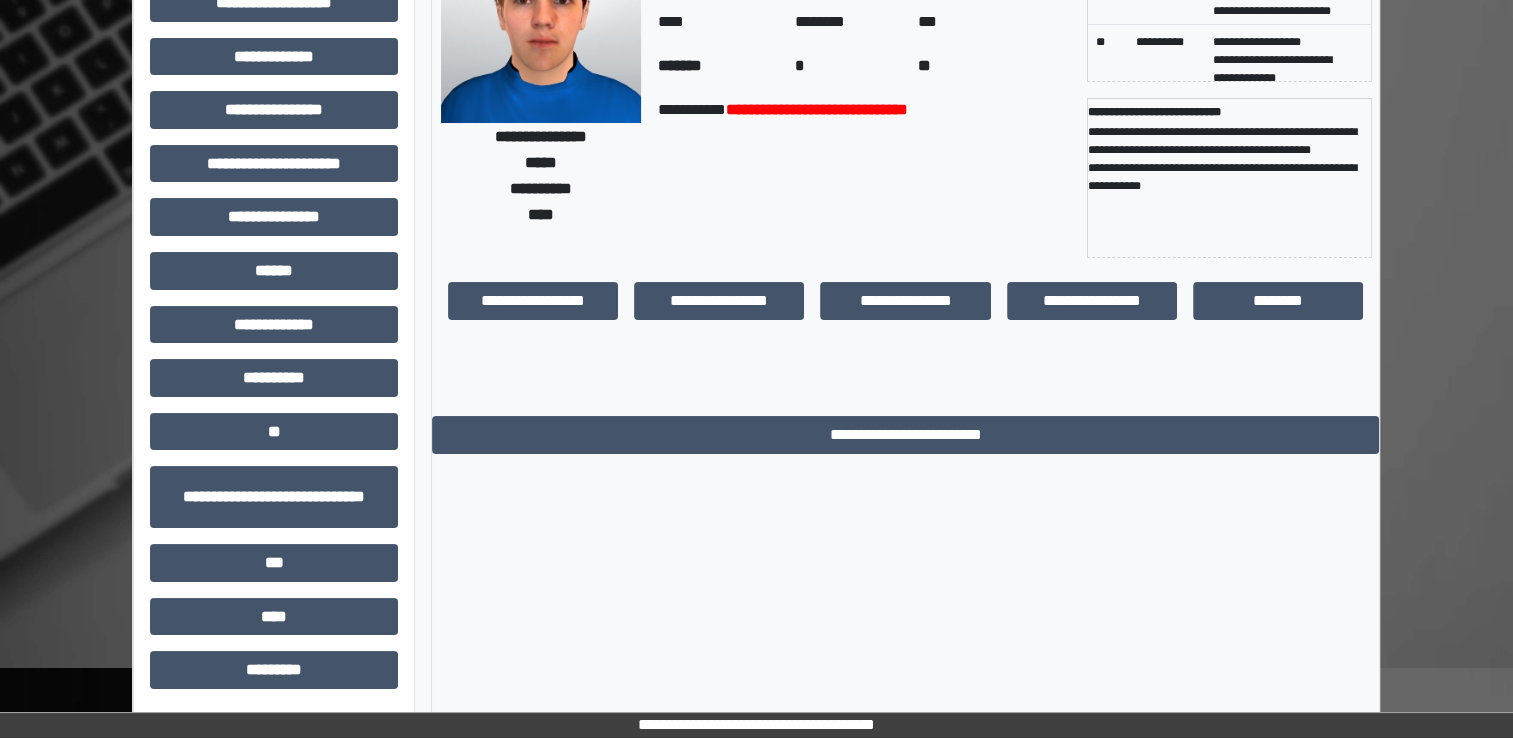 scroll, scrollTop: 184, scrollLeft: 0, axis: vertical 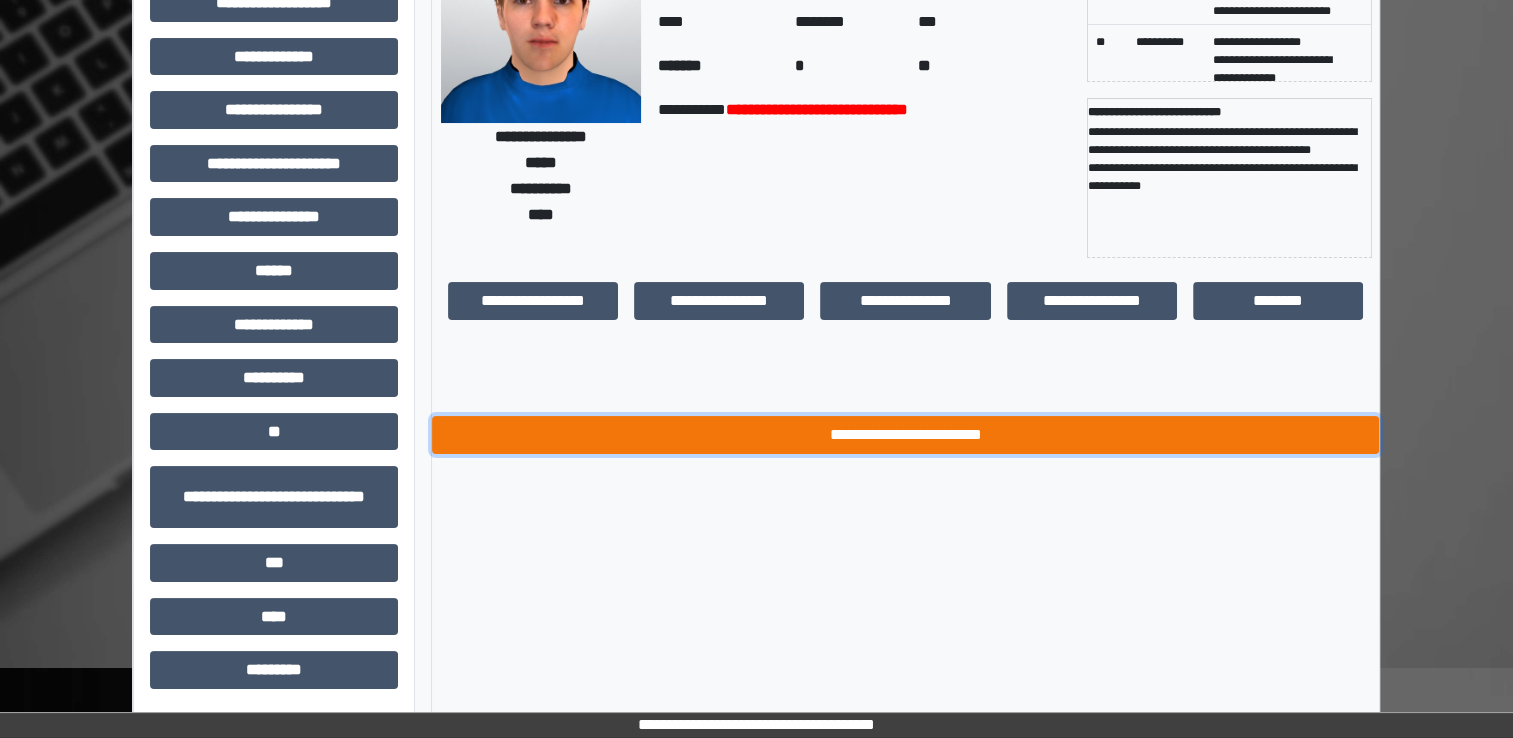 click on "**********" at bounding box center [905, 435] 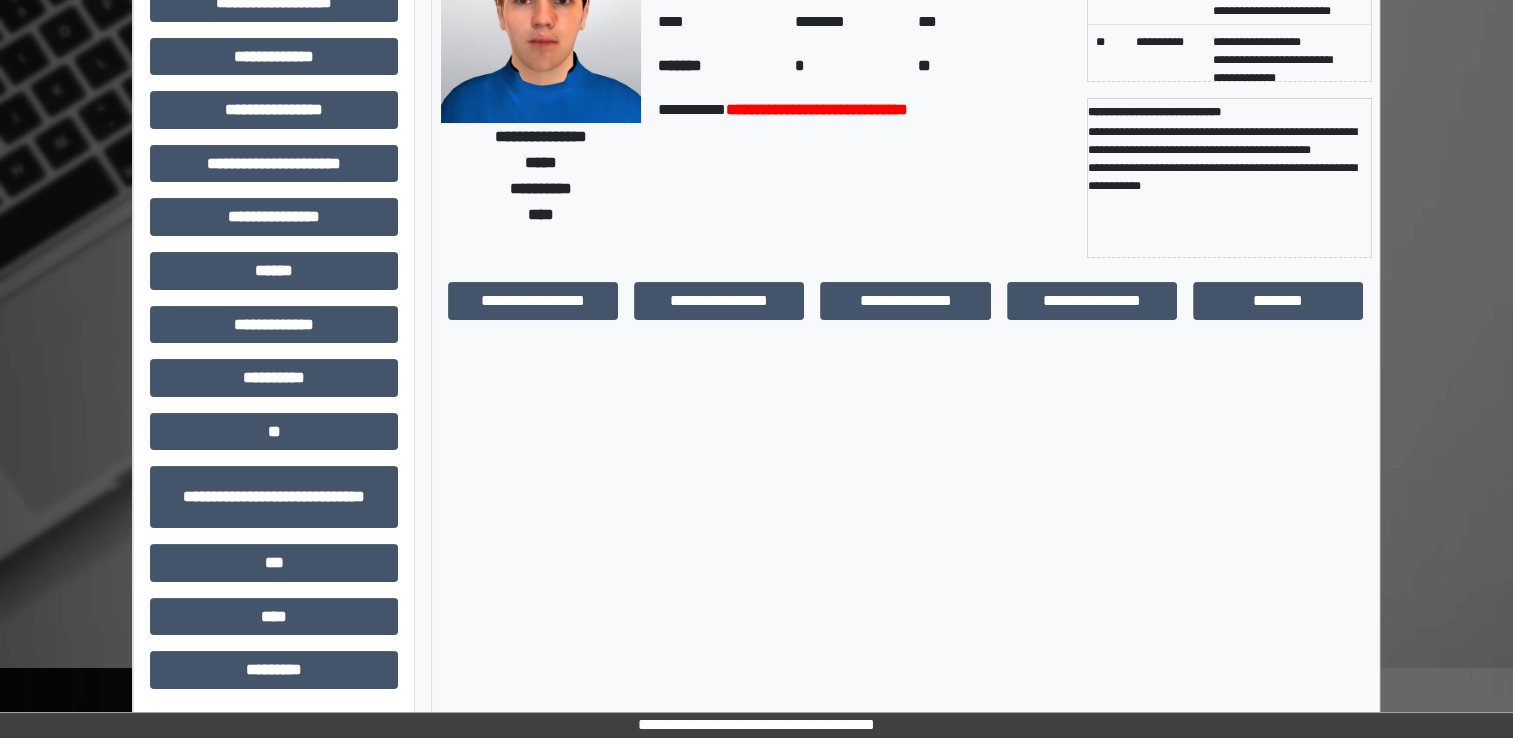 scroll, scrollTop: 0, scrollLeft: 0, axis: both 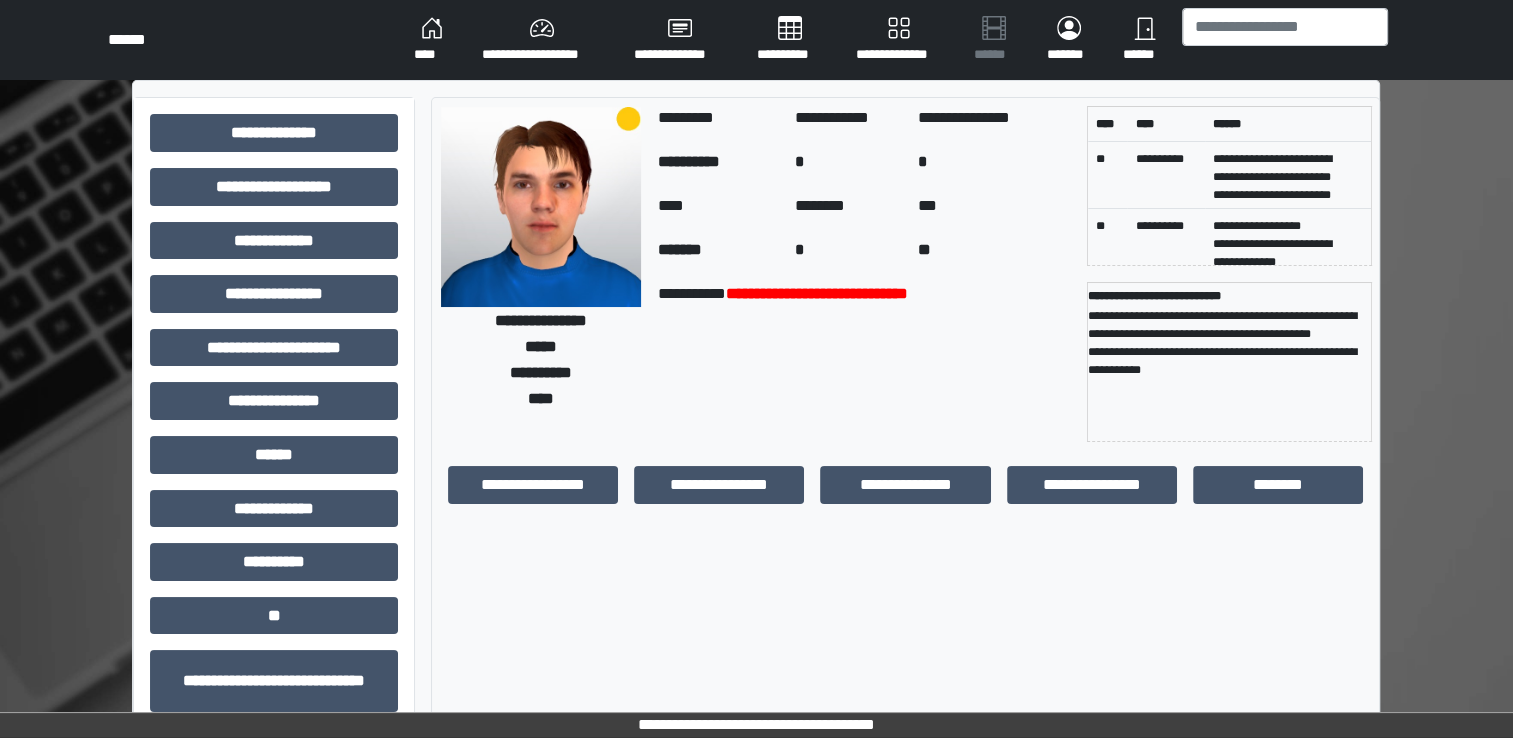click on "****" at bounding box center [432, 40] 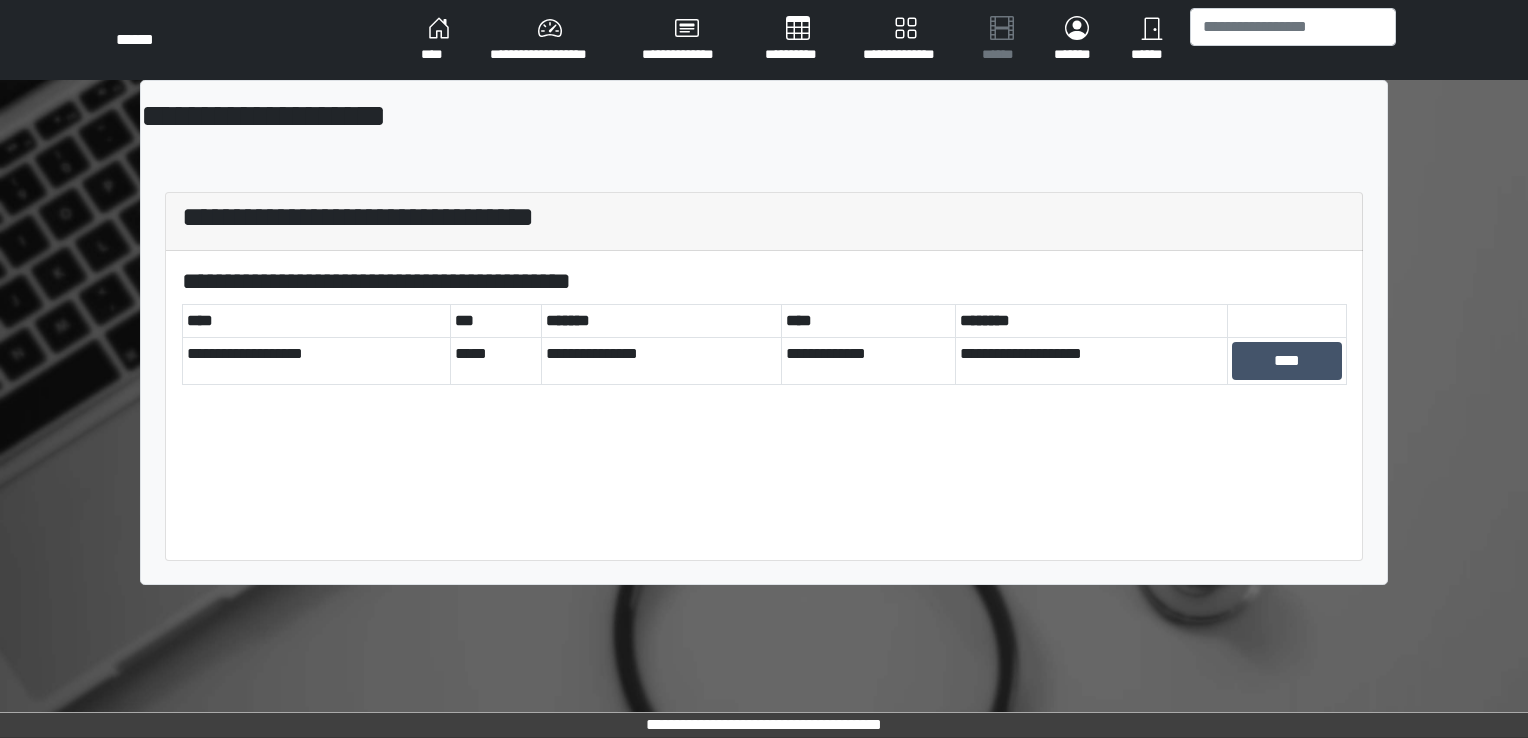 click on "****" at bounding box center [1286, 360] 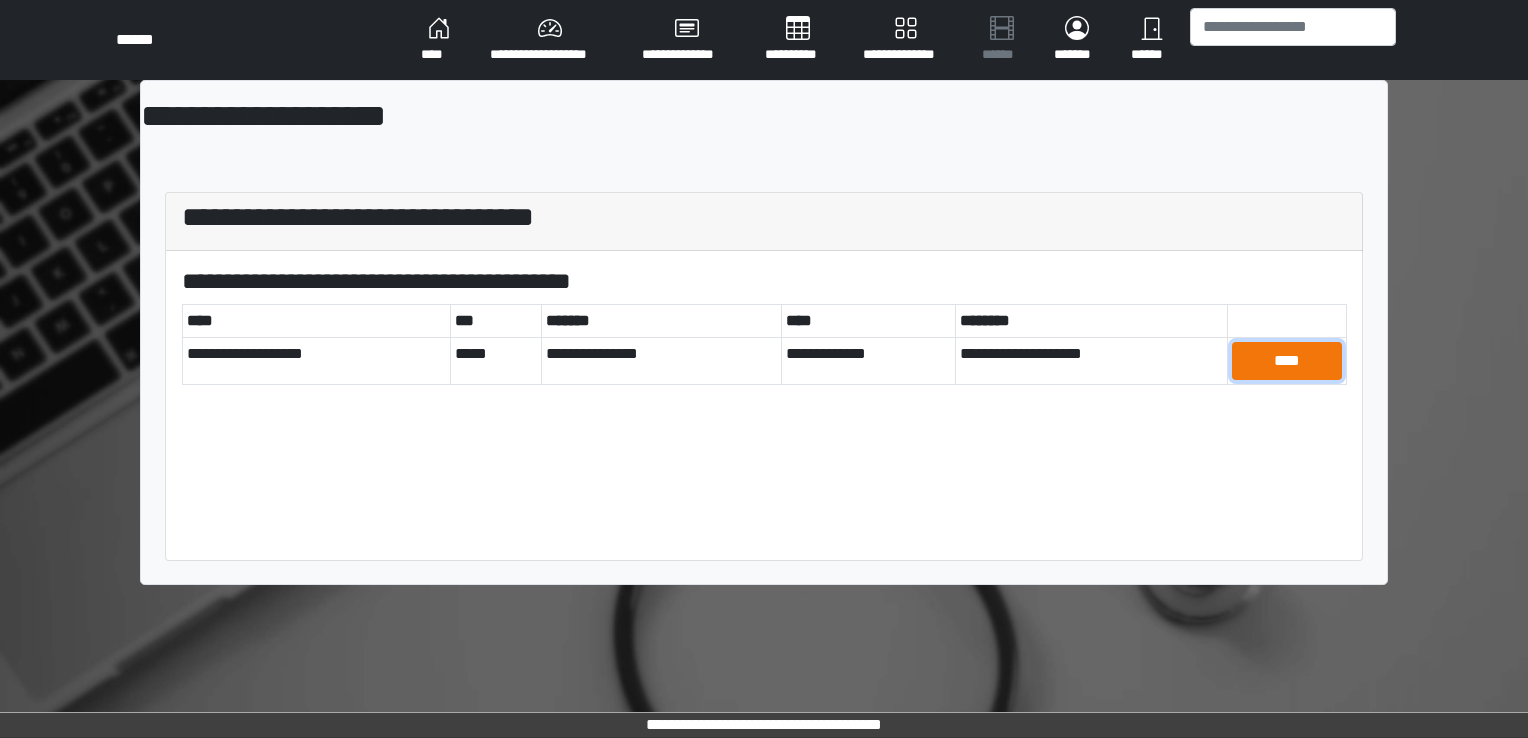 click on "****" at bounding box center [1287, 361] 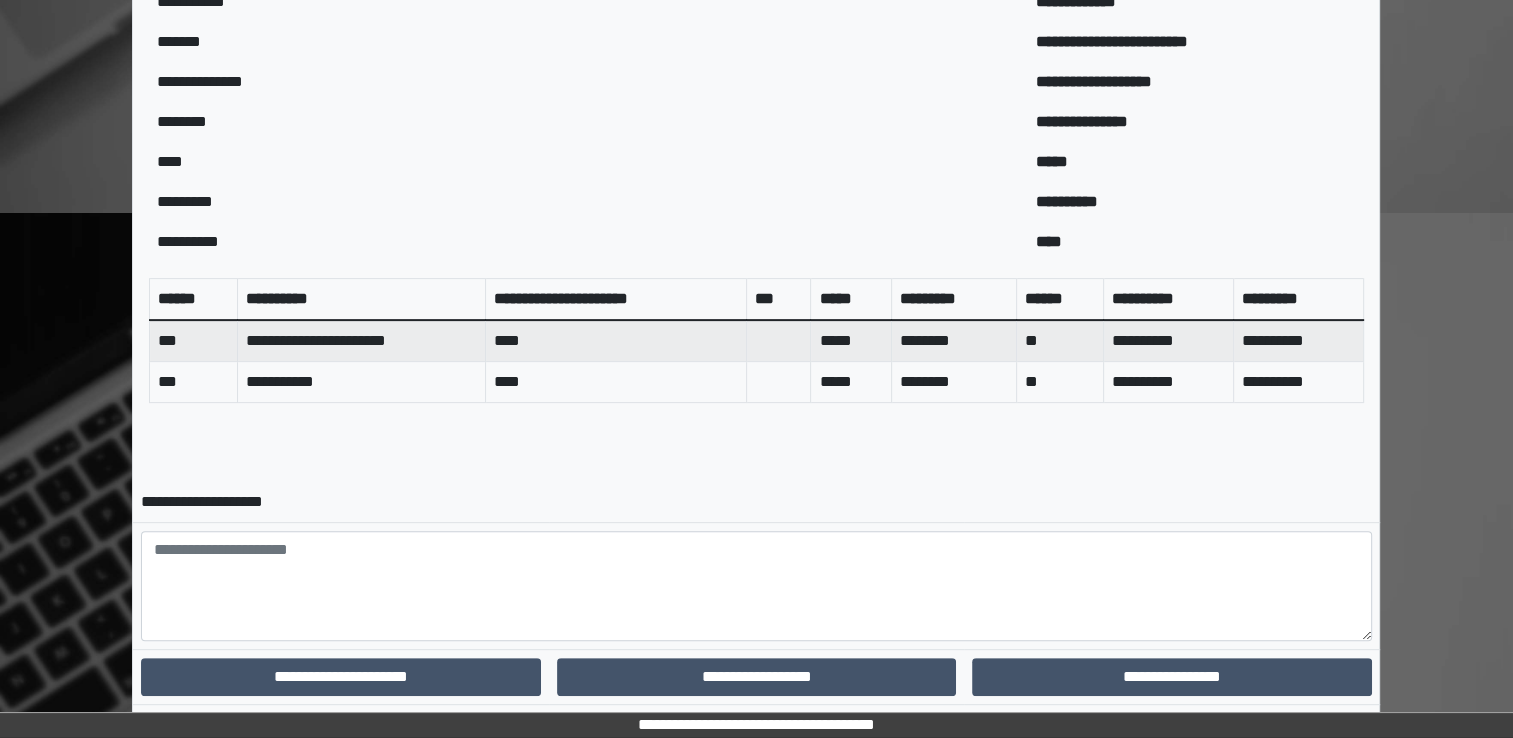 scroll, scrollTop: 685, scrollLeft: 0, axis: vertical 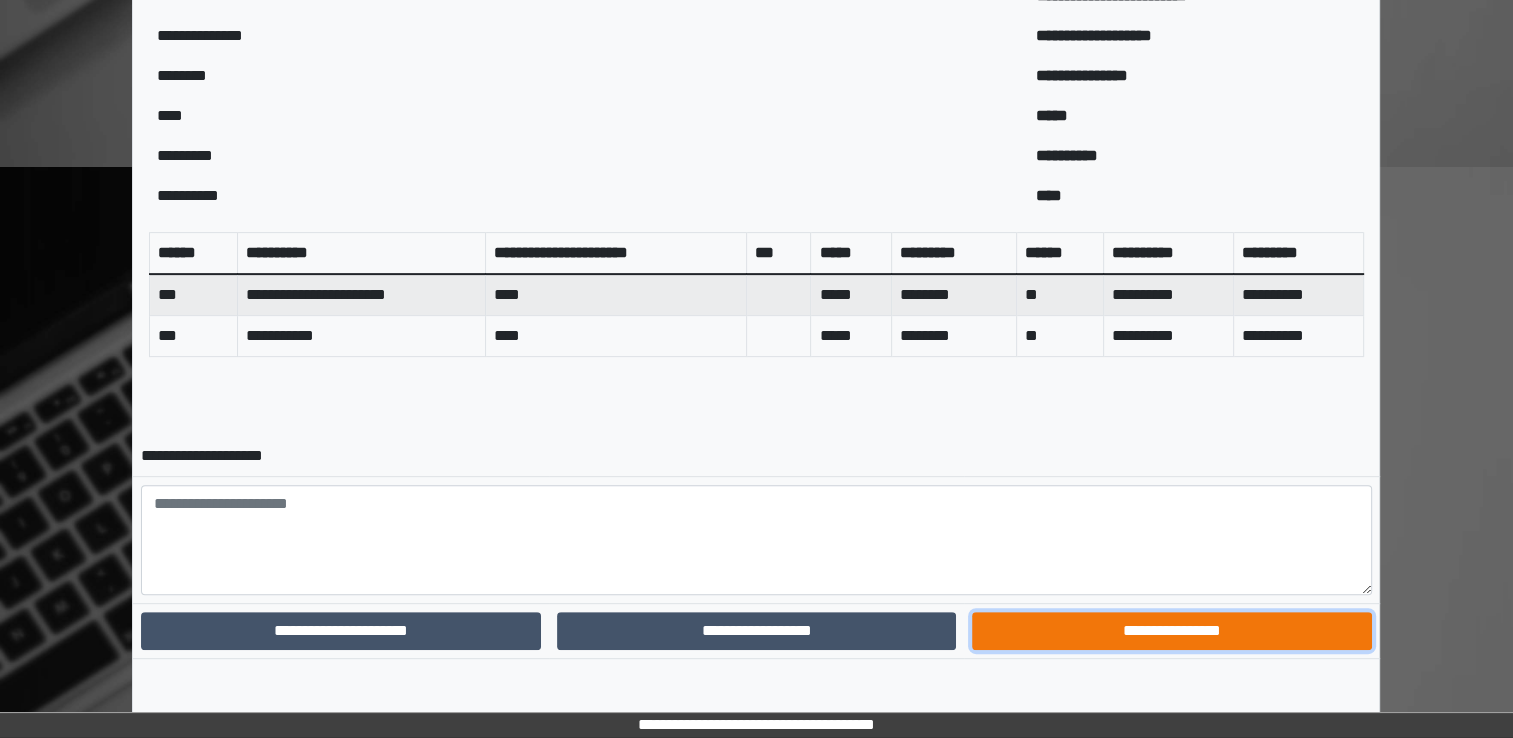 click on "**********" at bounding box center [1171, 631] 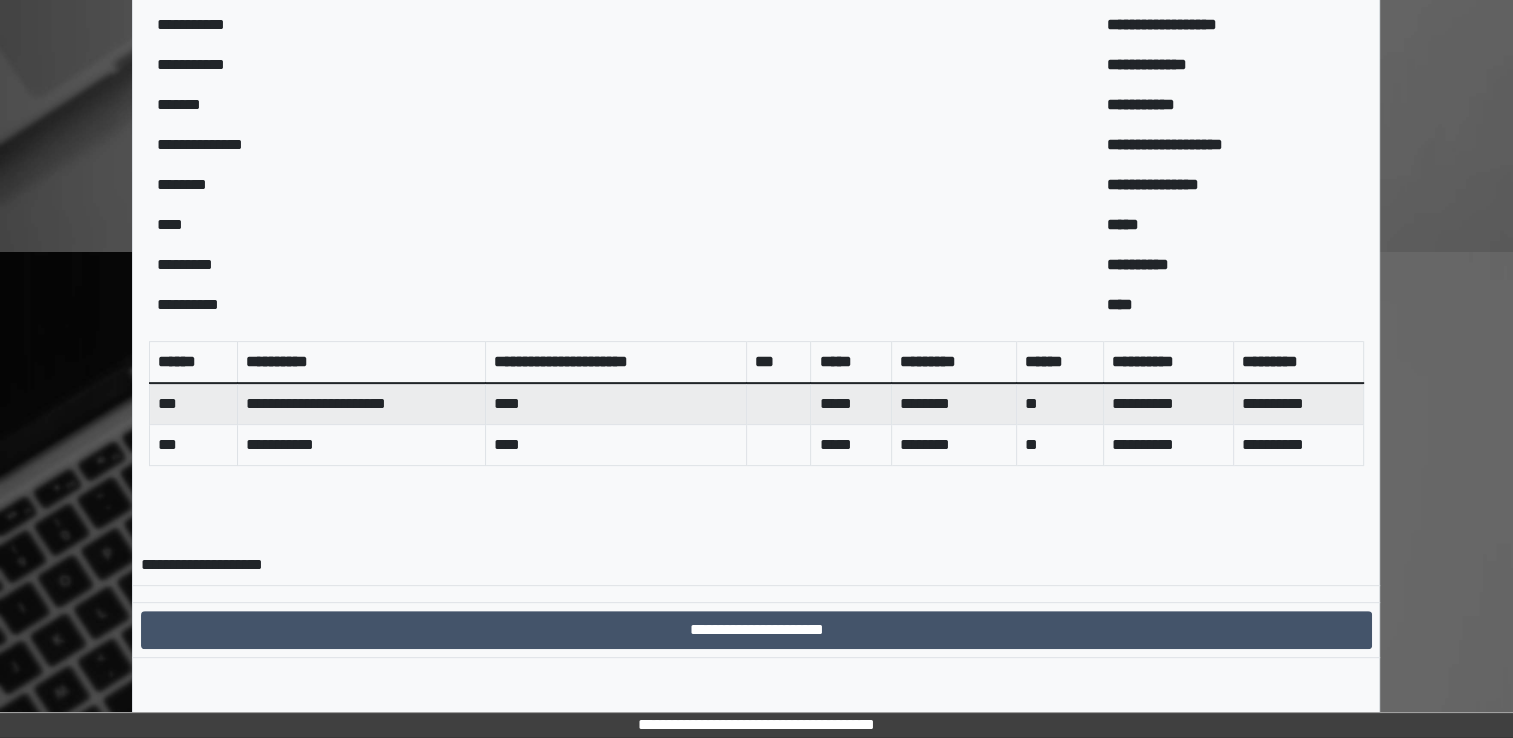 scroll, scrollTop: 600, scrollLeft: 0, axis: vertical 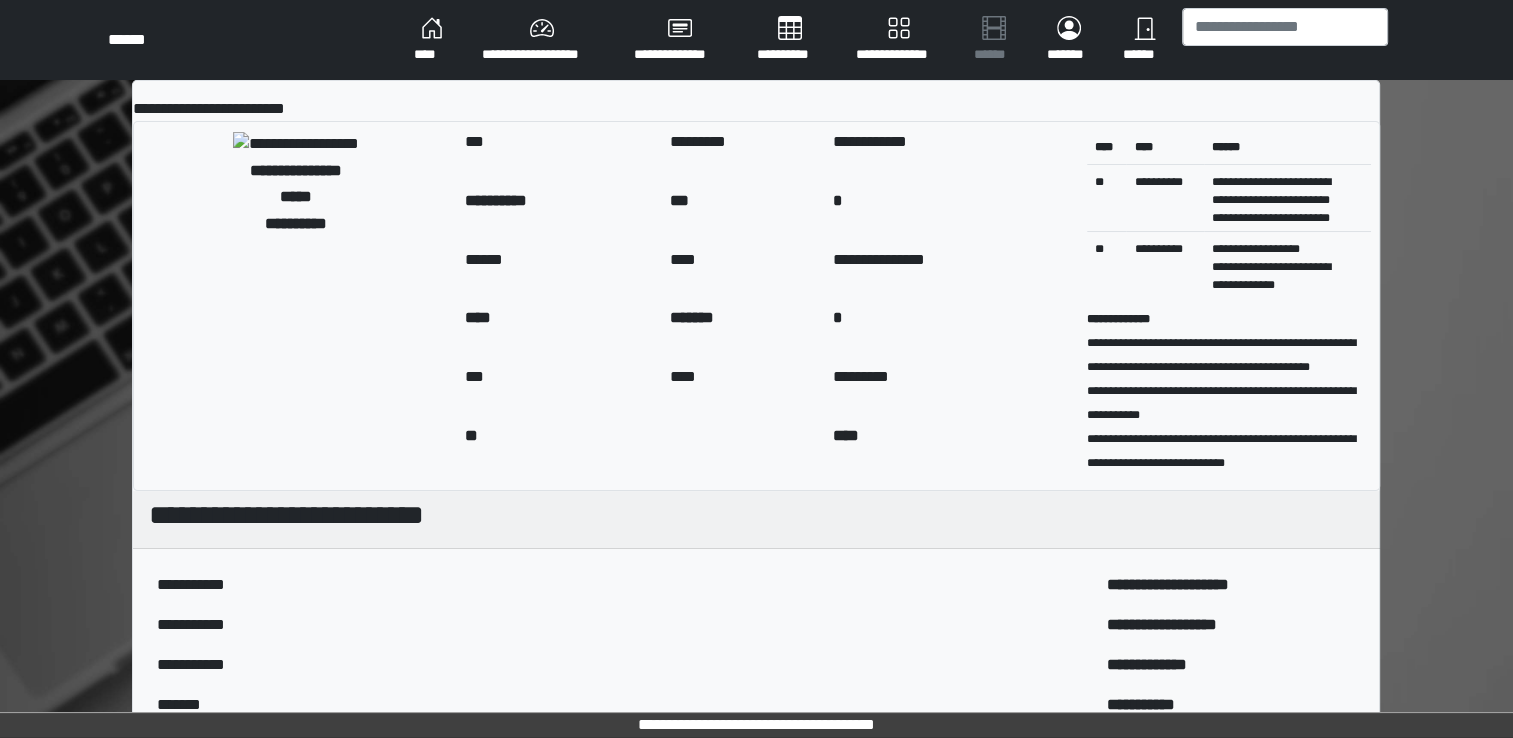click on "****" at bounding box center (432, 40) 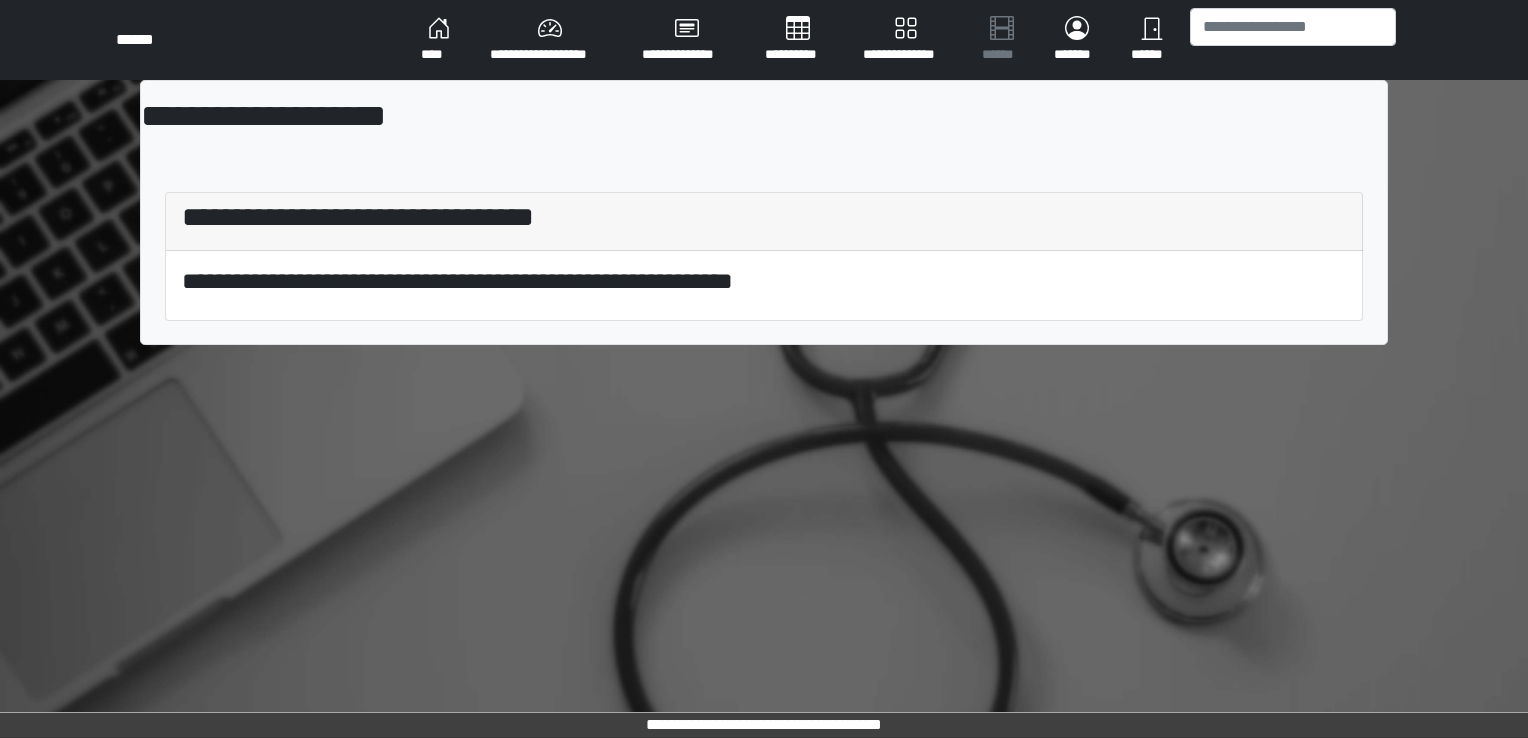click on "**********" at bounding box center [550, 40] 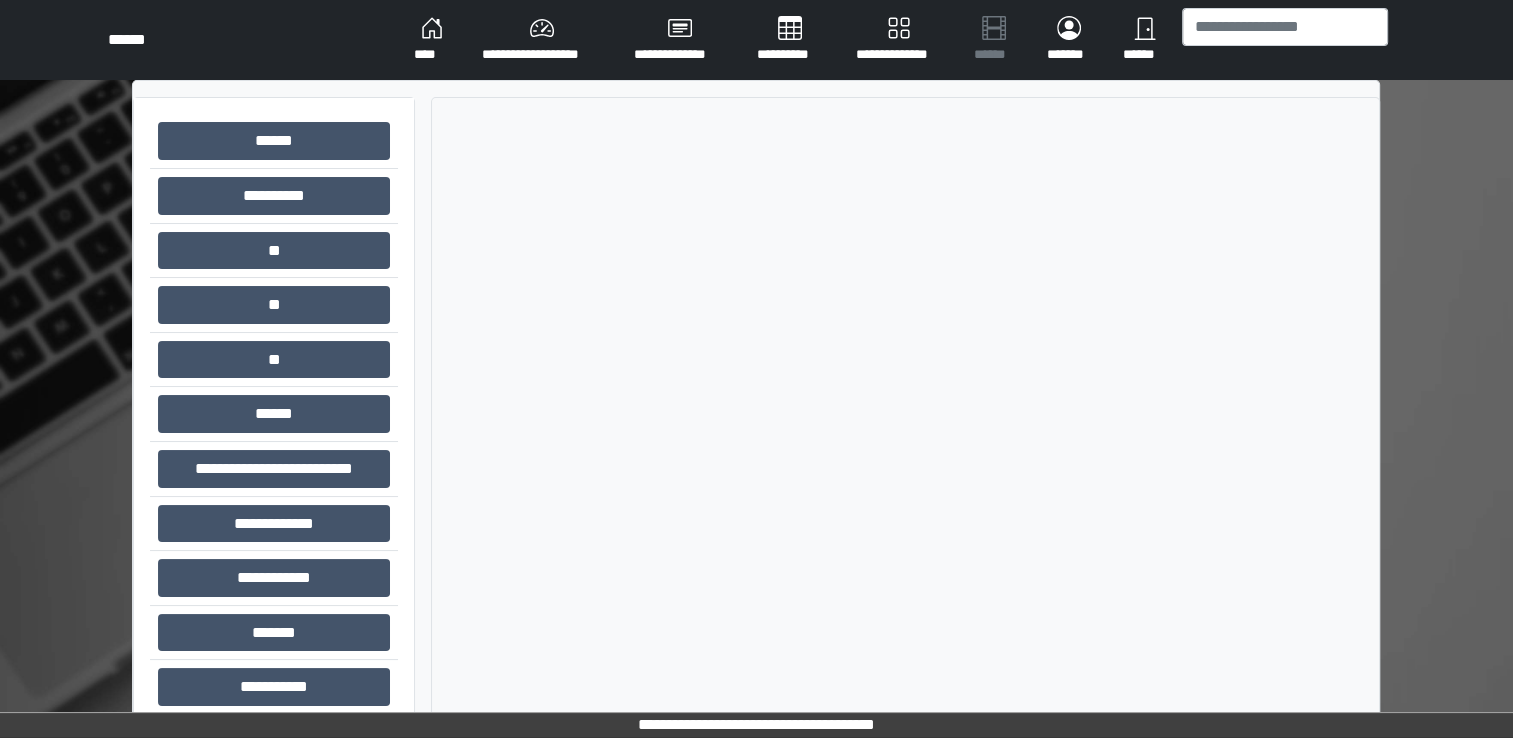 click on "****" at bounding box center (432, 40) 